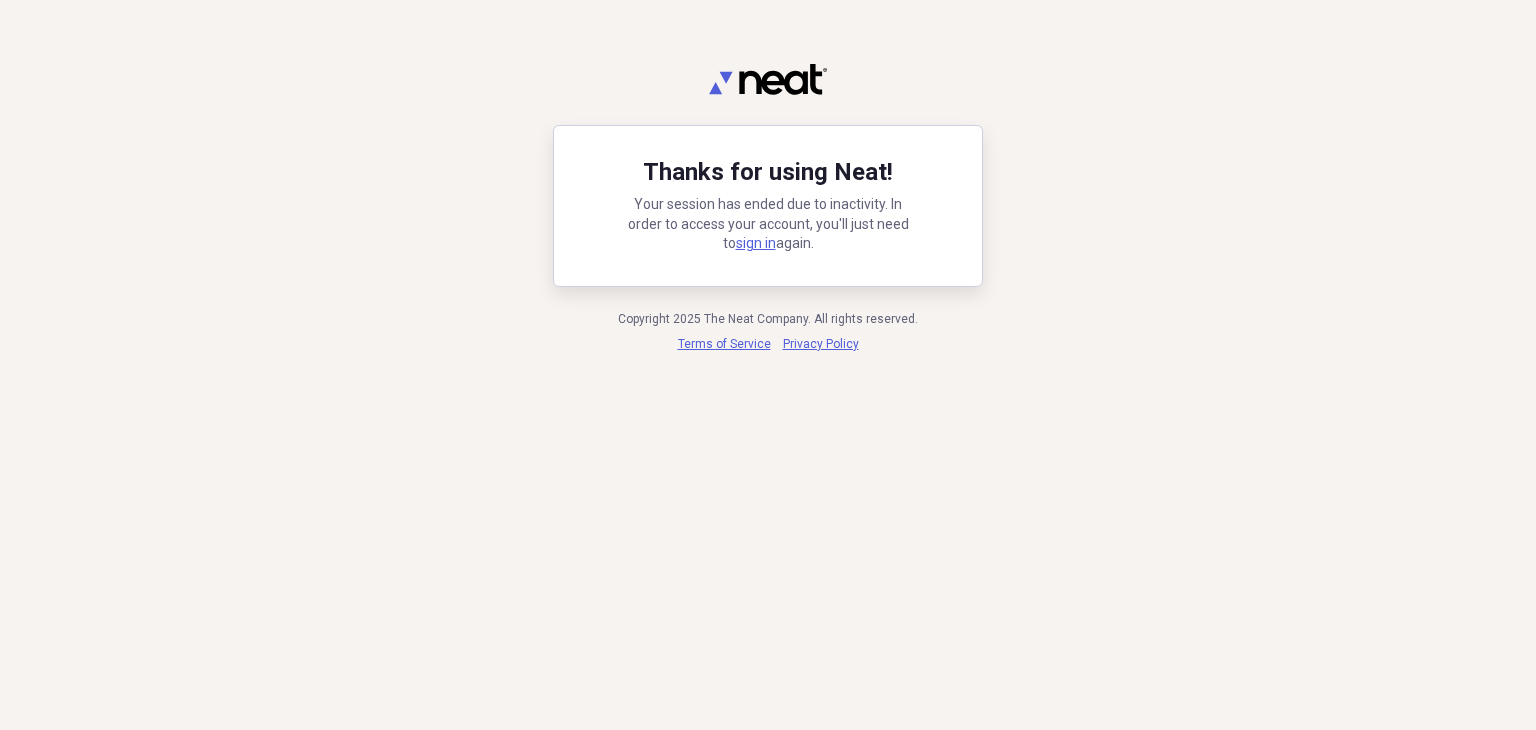 scroll, scrollTop: 0, scrollLeft: 0, axis: both 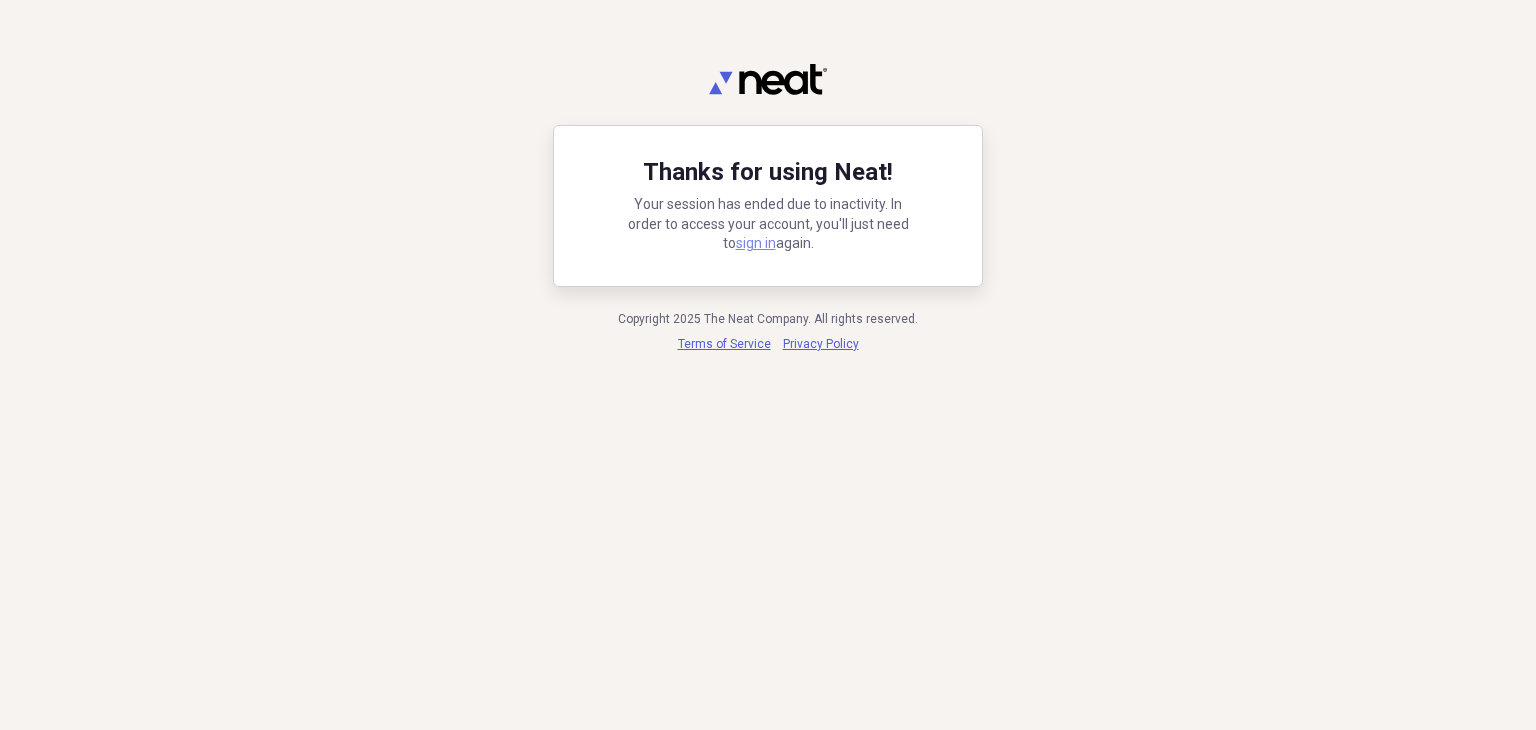 click on "sign in" at bounding box center [756, 243] 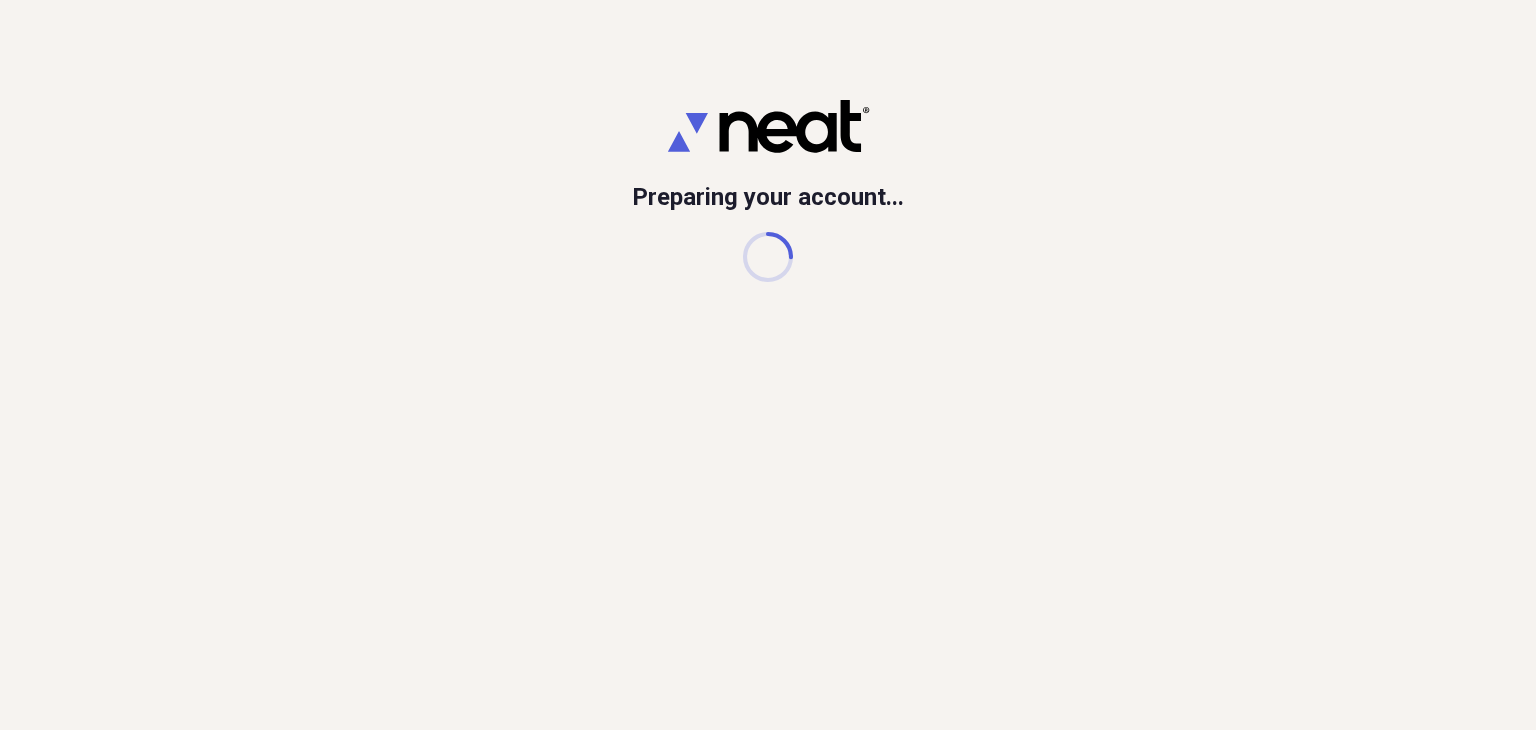 scroll, scrollTop: 0, scrollLeft: 0, axis: both 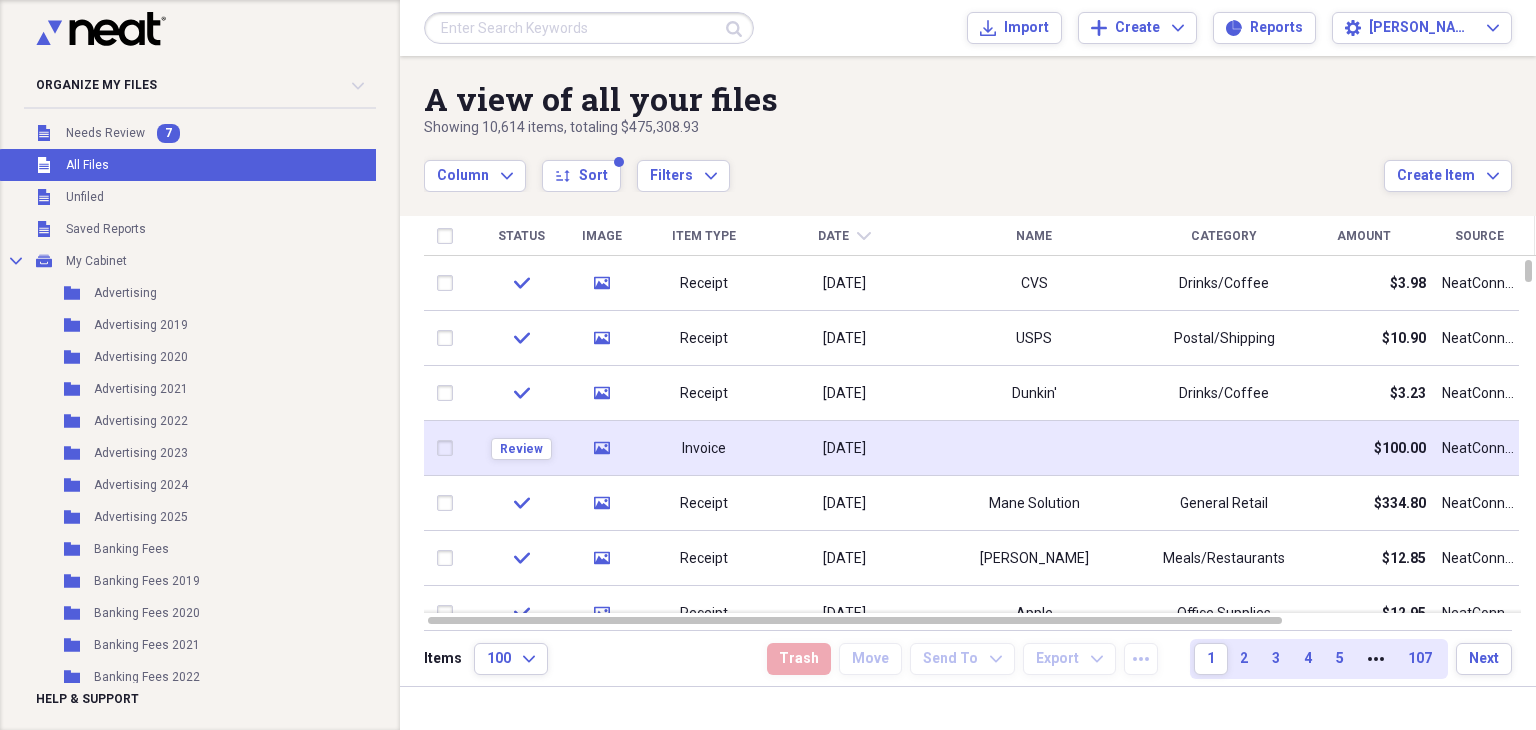 click on "[DATE]" at bounding box center (844, 449) 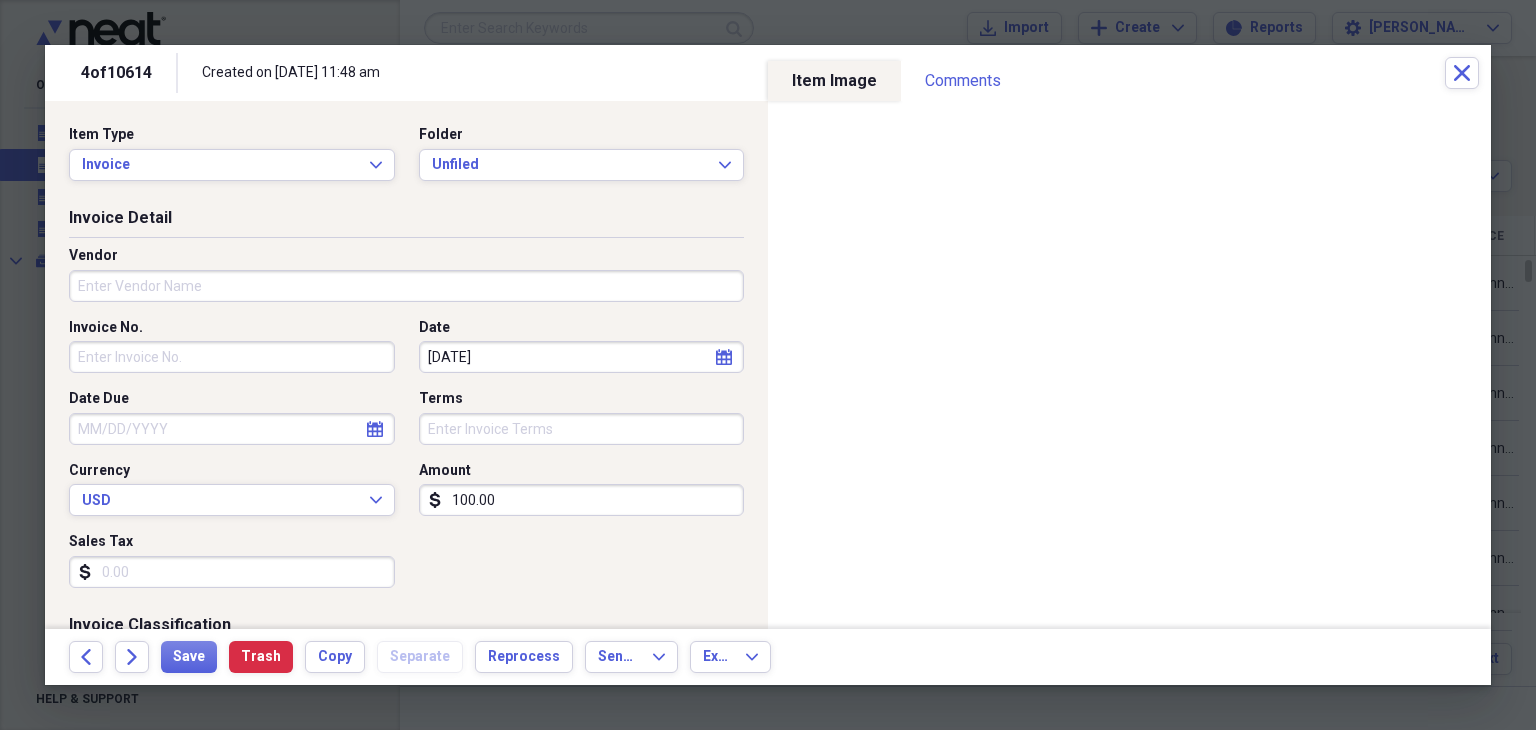 click on "Vendor" at bounding box center [406, 286] 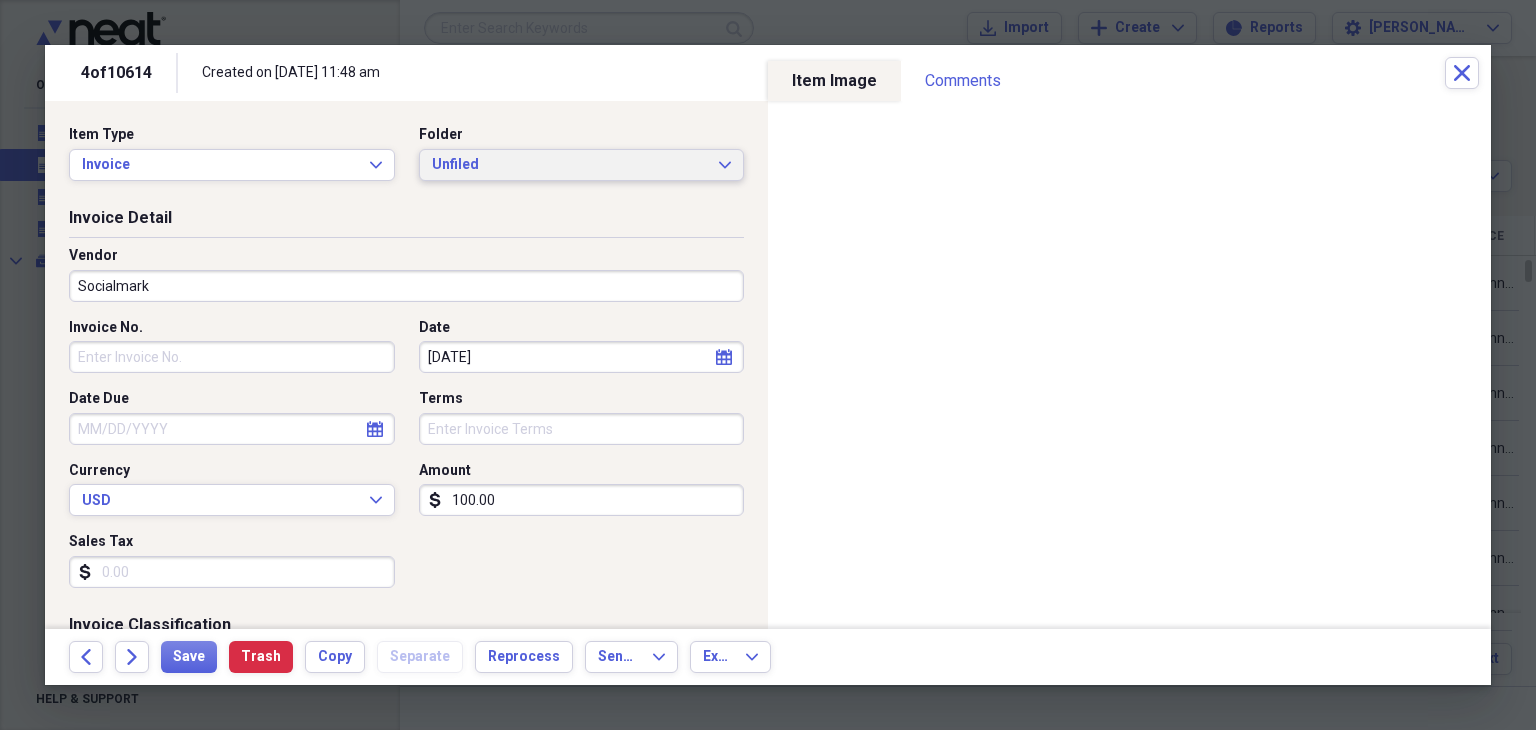 type on "Socialmark" 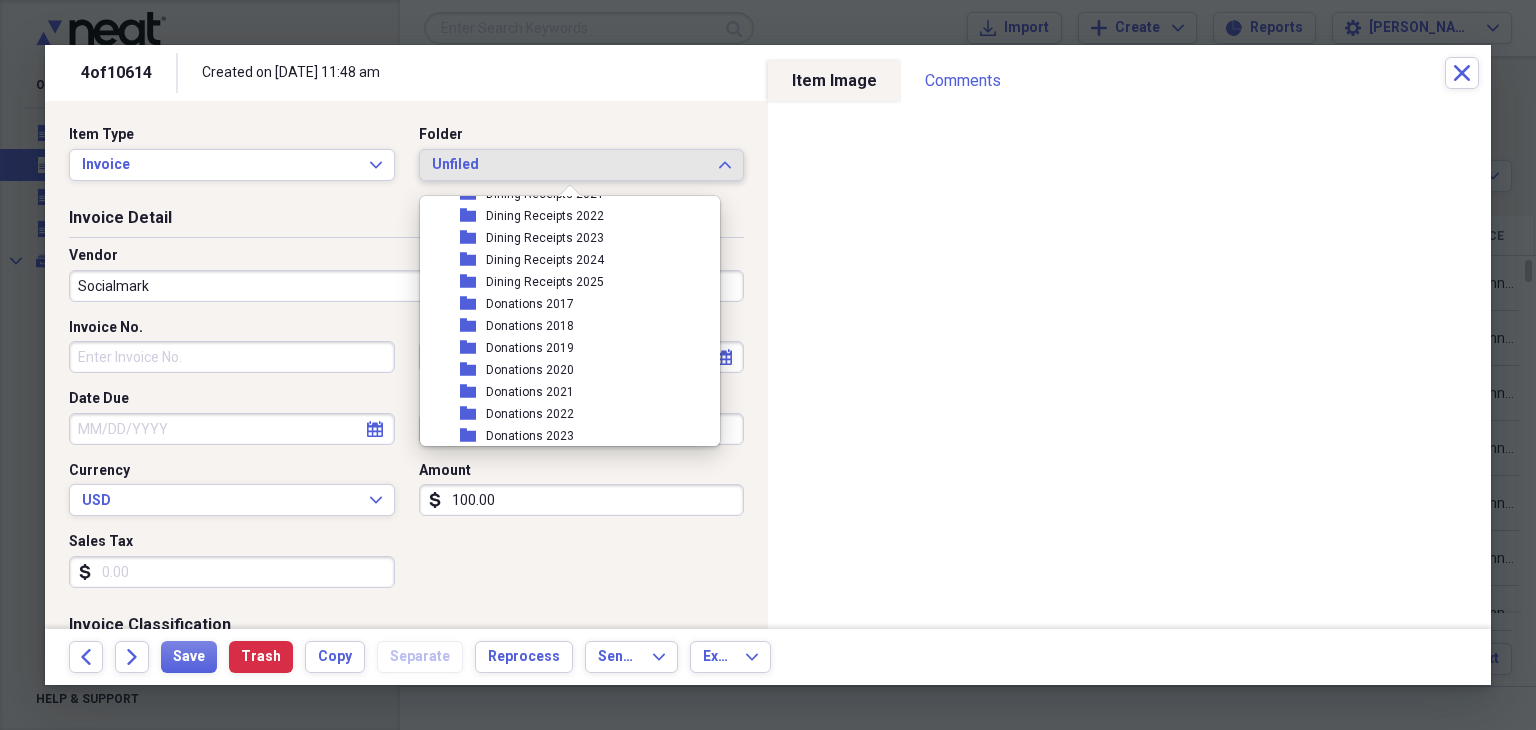 scroll, scrollTop: 1400, scrollLeft: 0, axis: vertical 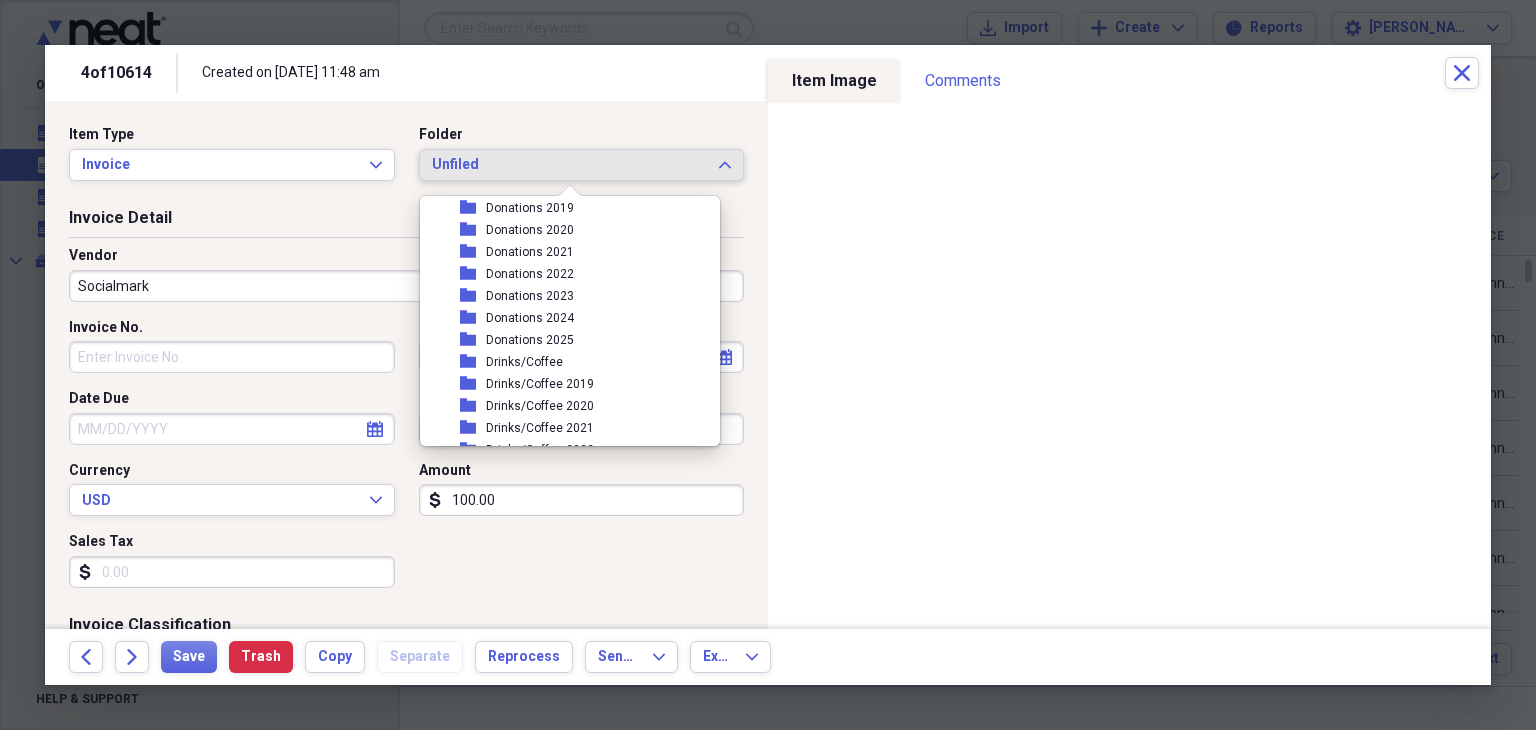 click on "folder Donations 2025" at bounding box center (562, 340) 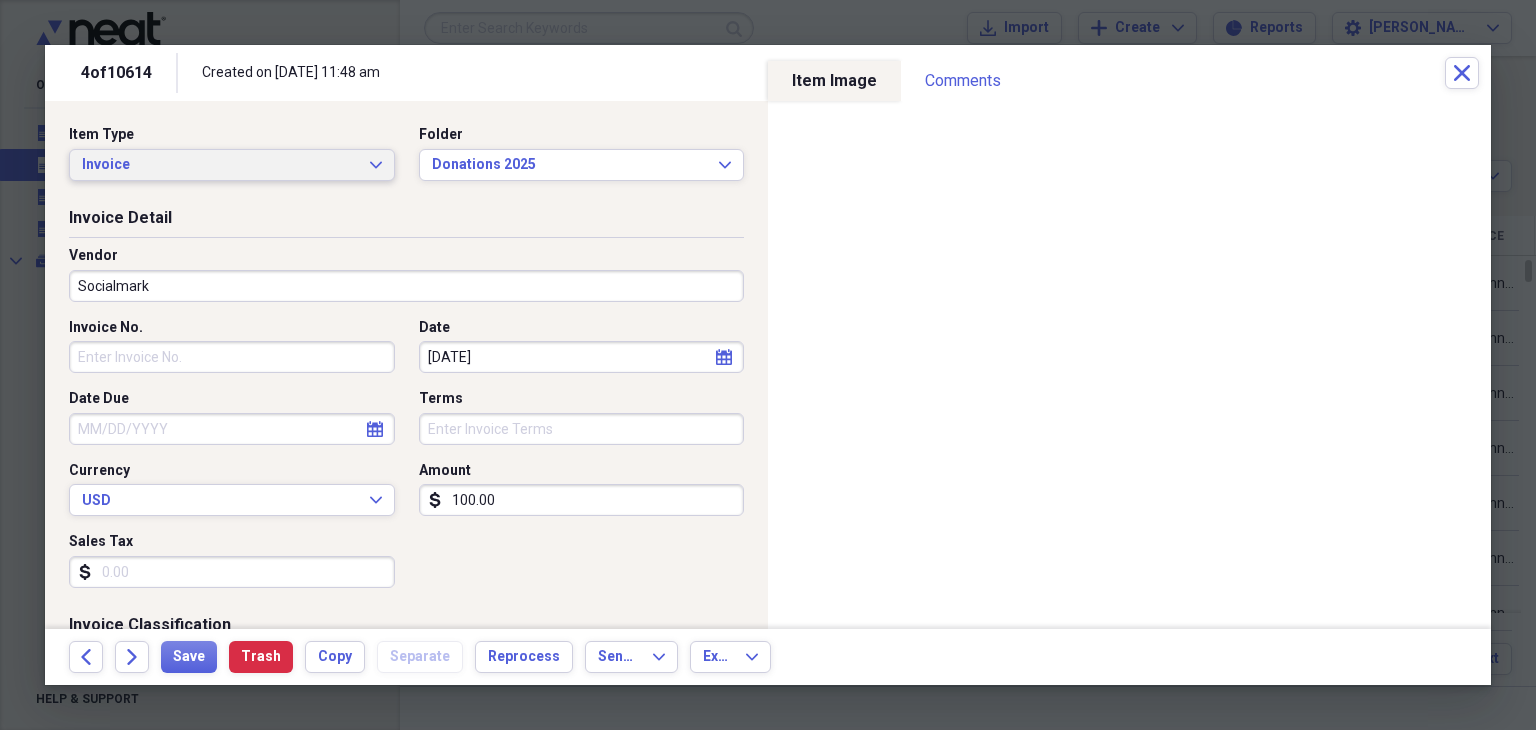 click on "Invoice" at bounding box center [220, 165] 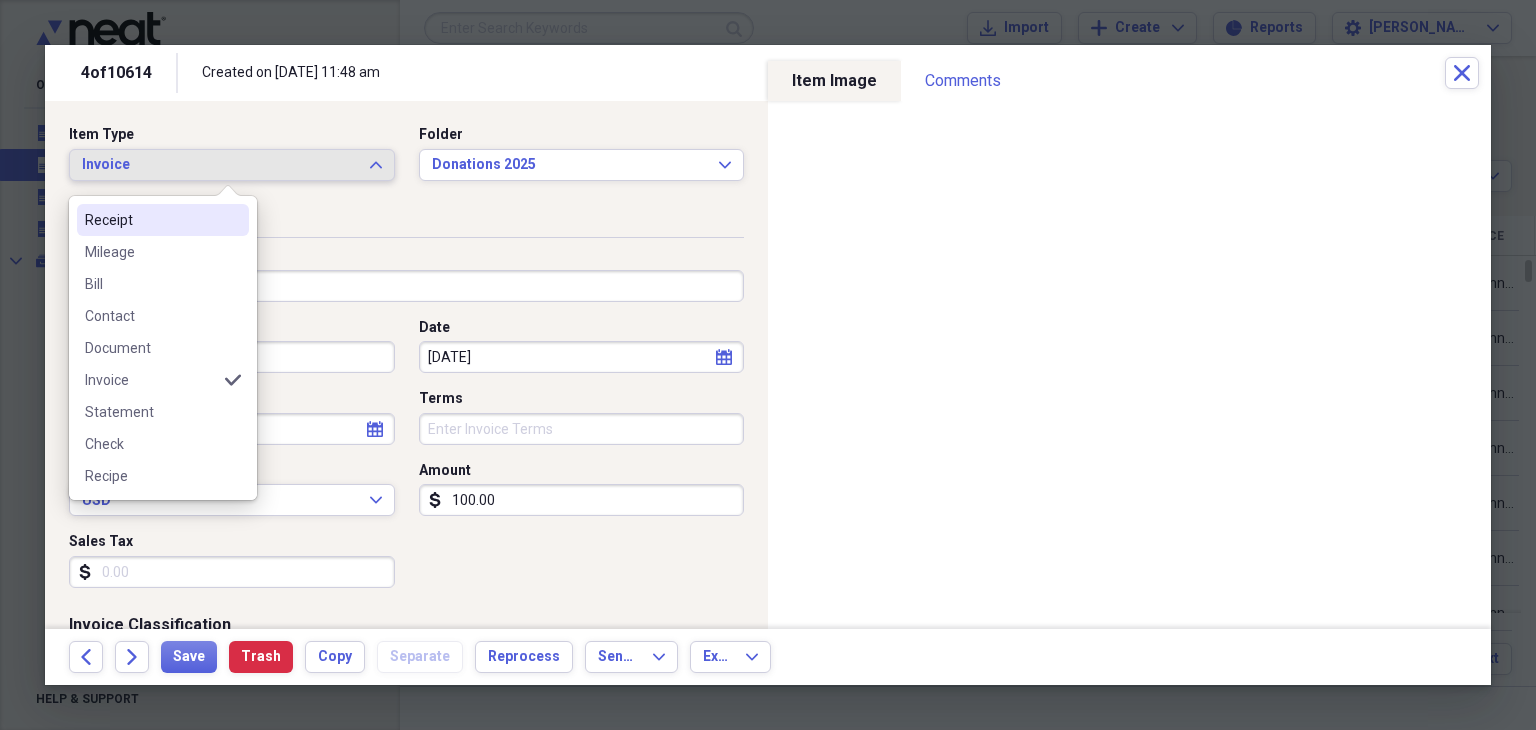 click on "Receipt" at bounding box center [151, 220] 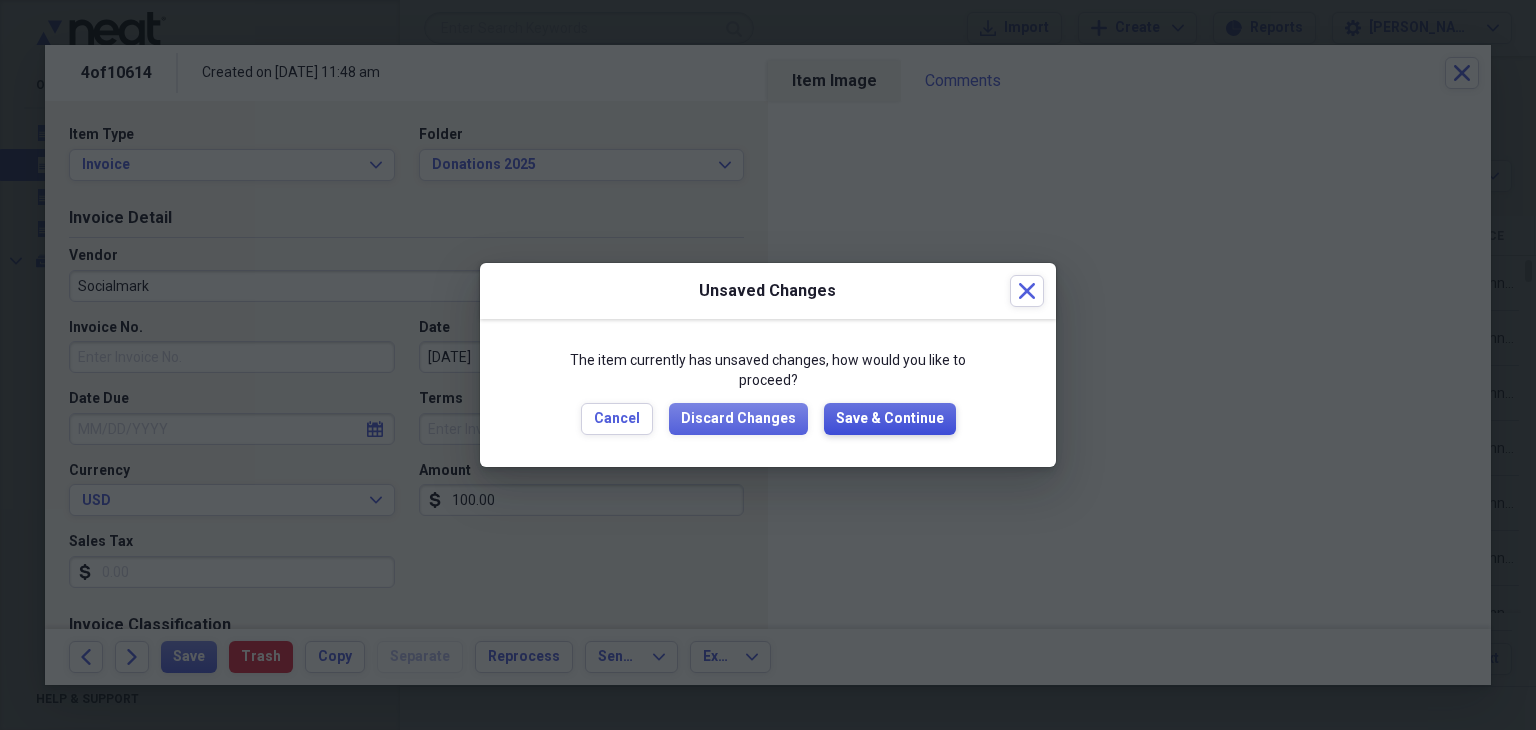 click on "Save & Continue" at bounding box center [890, 419] 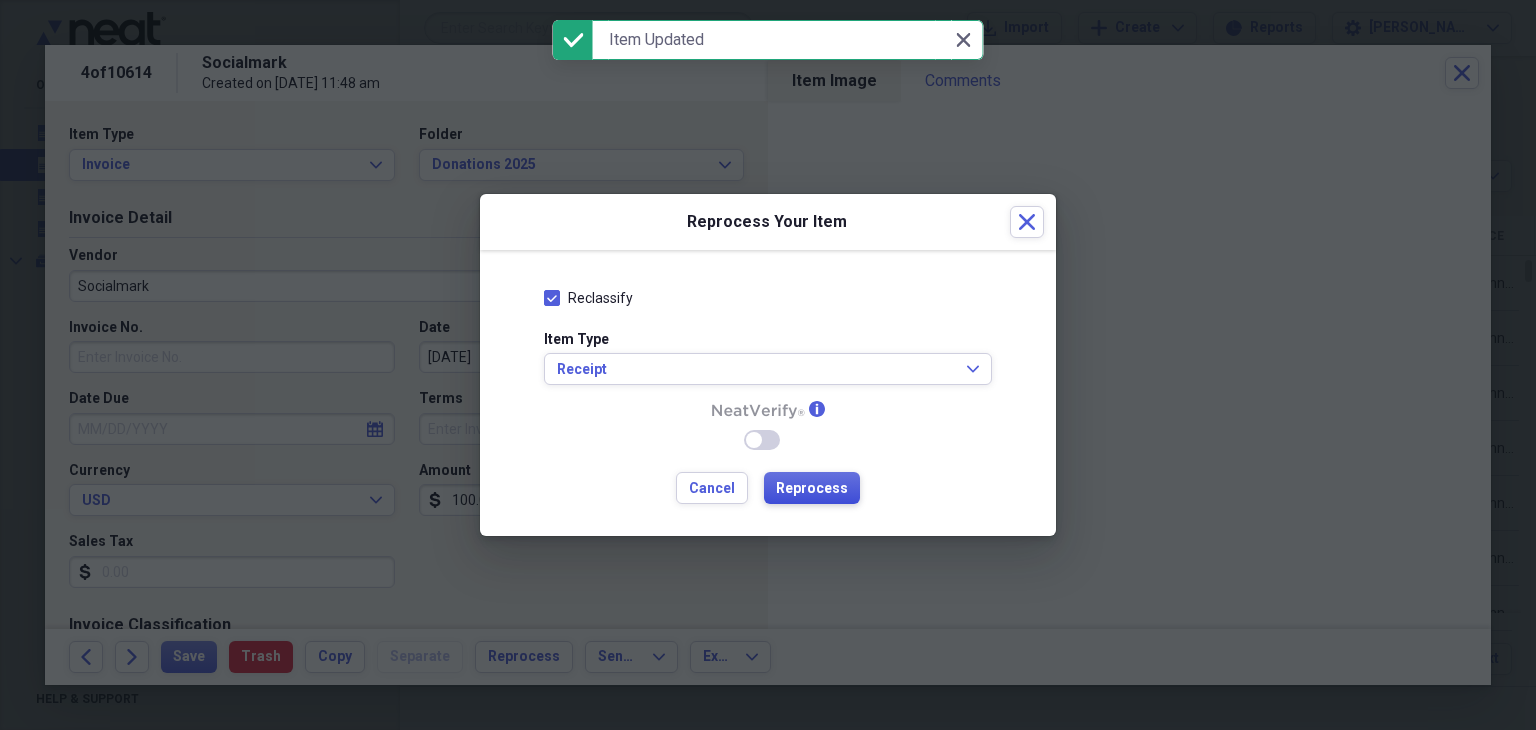 click on "Reprocess" at bounding box center (812, 489) 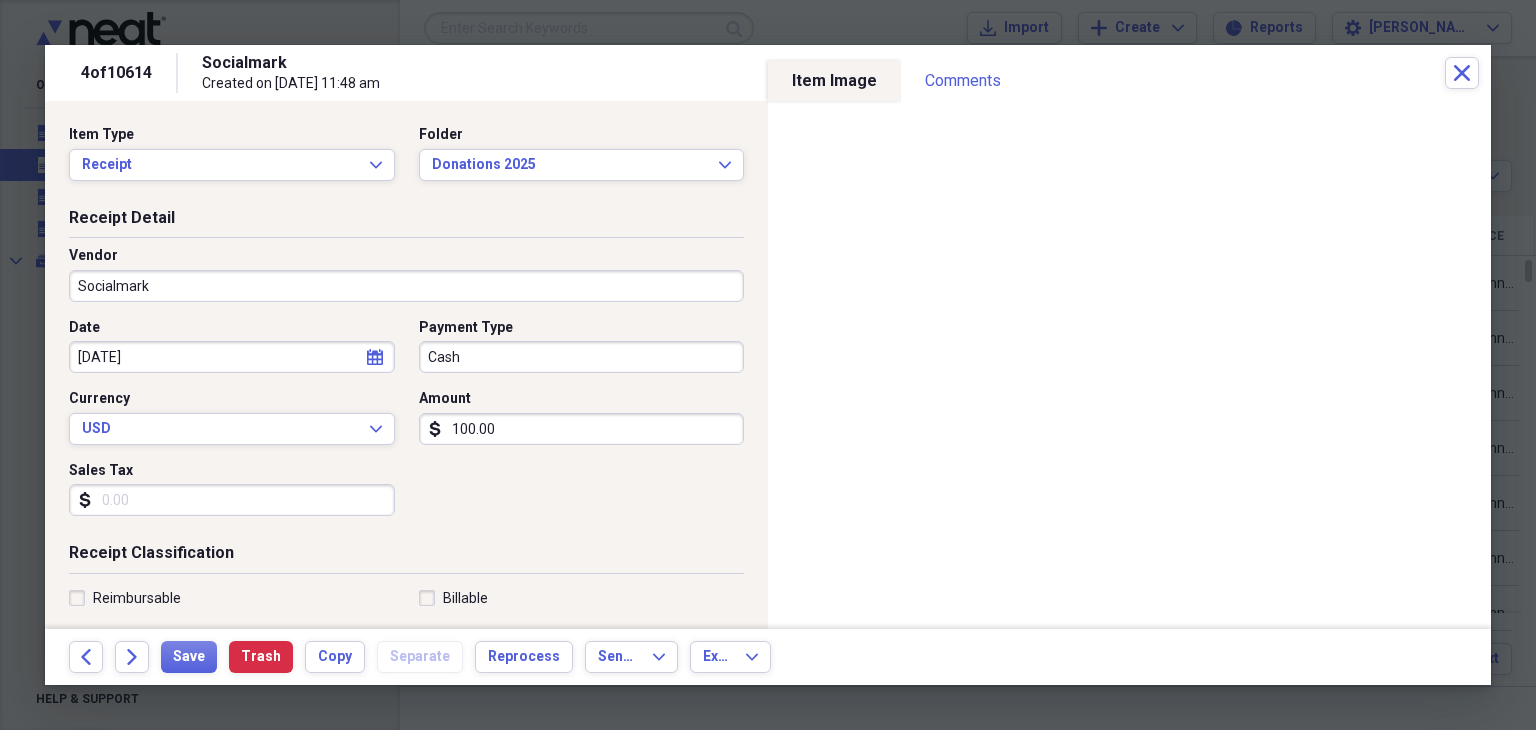 type on "Cash" 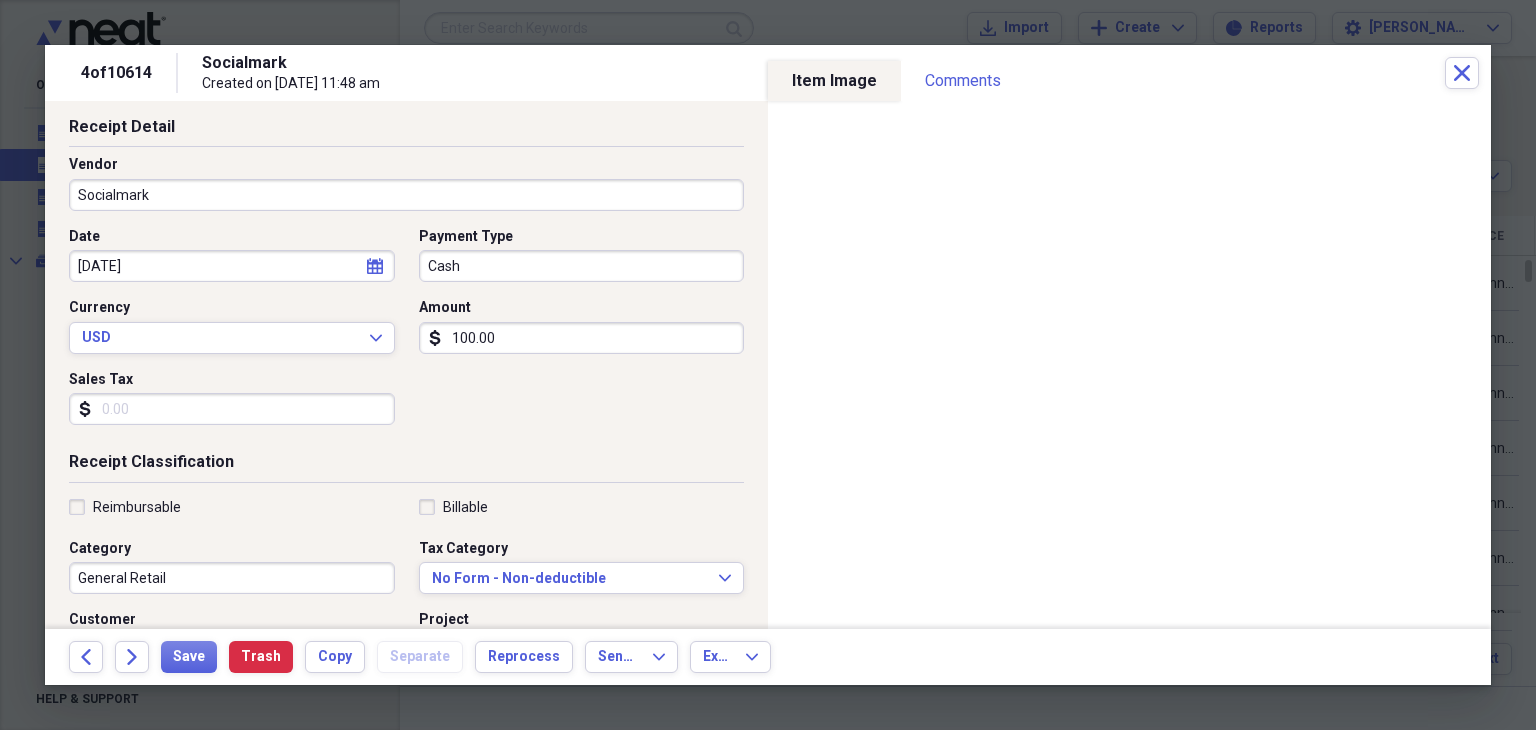 scroll, scrollTop: 200, scrollLeft: 0, axis: vertical 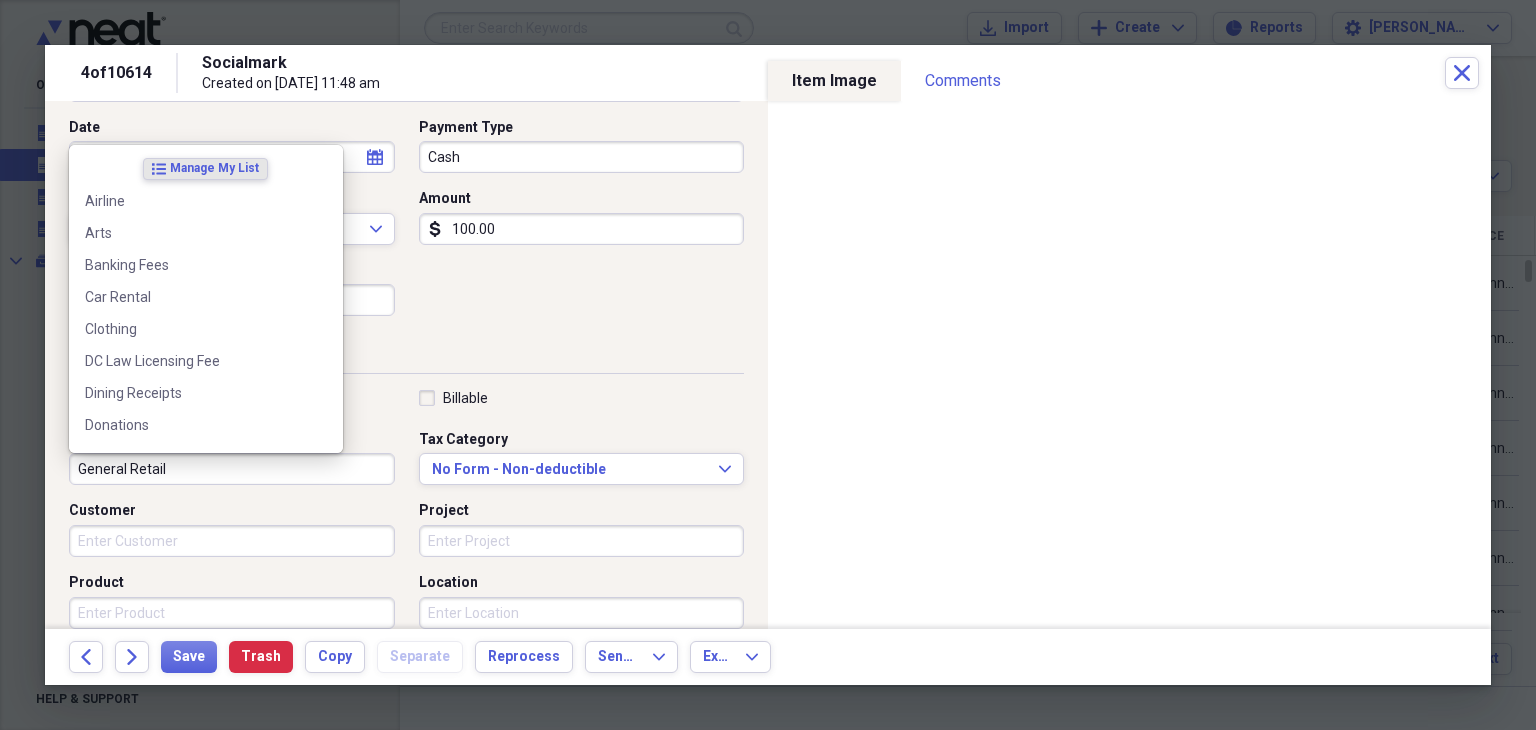 click on "General Retail" at bounding box center [232, 469] 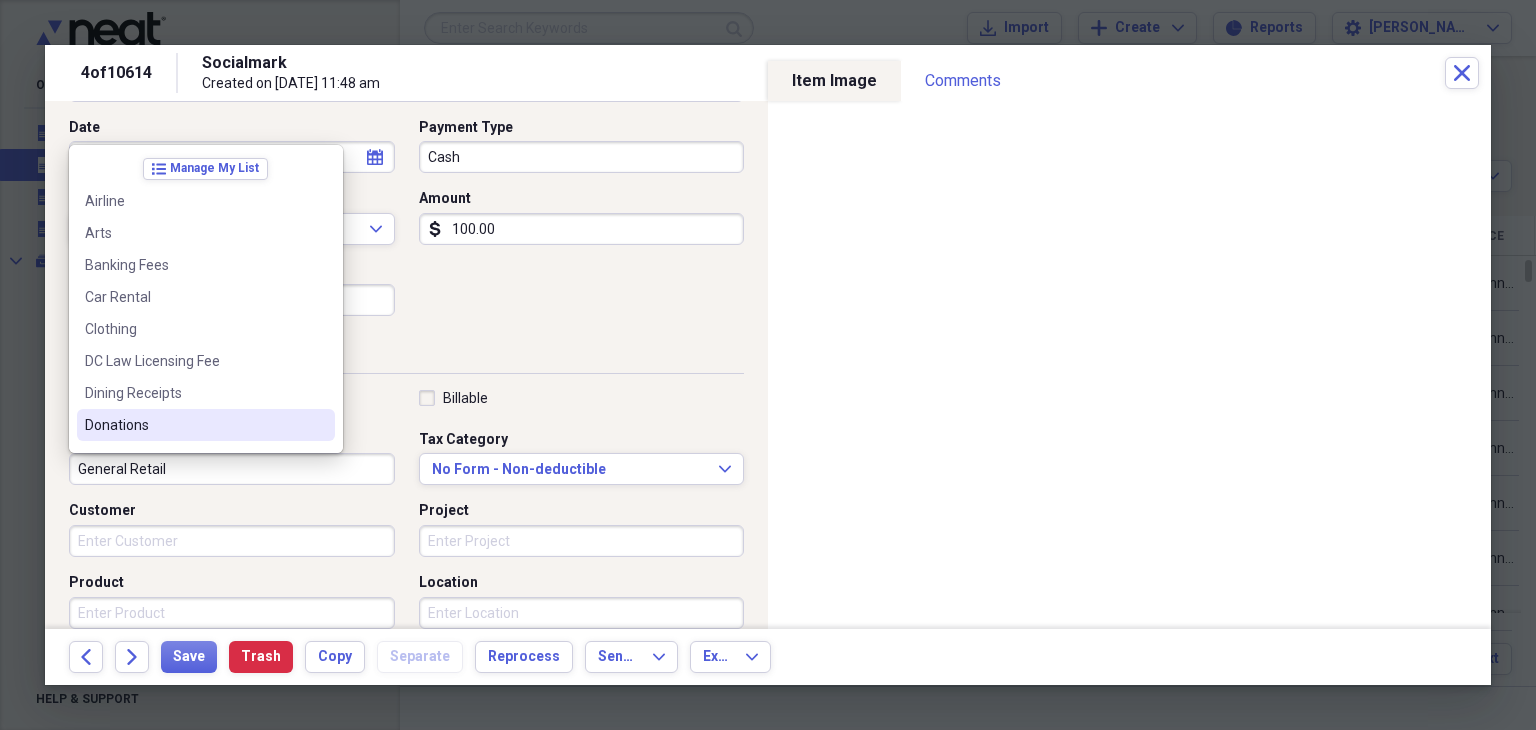 click on "Donations" at bounding box center (194, 425) 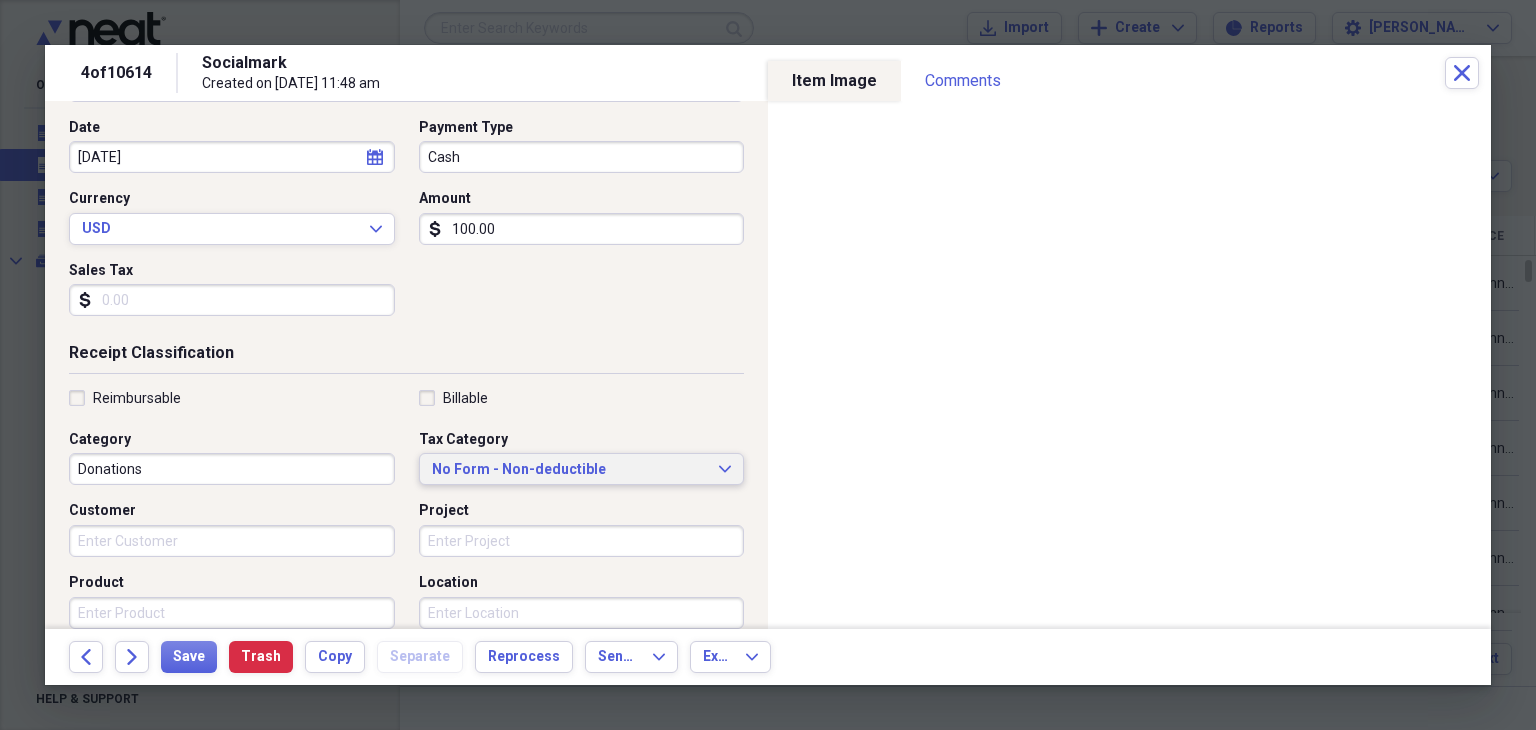 click on "No Form - Non-deductible" at bounding box center (570, 470) 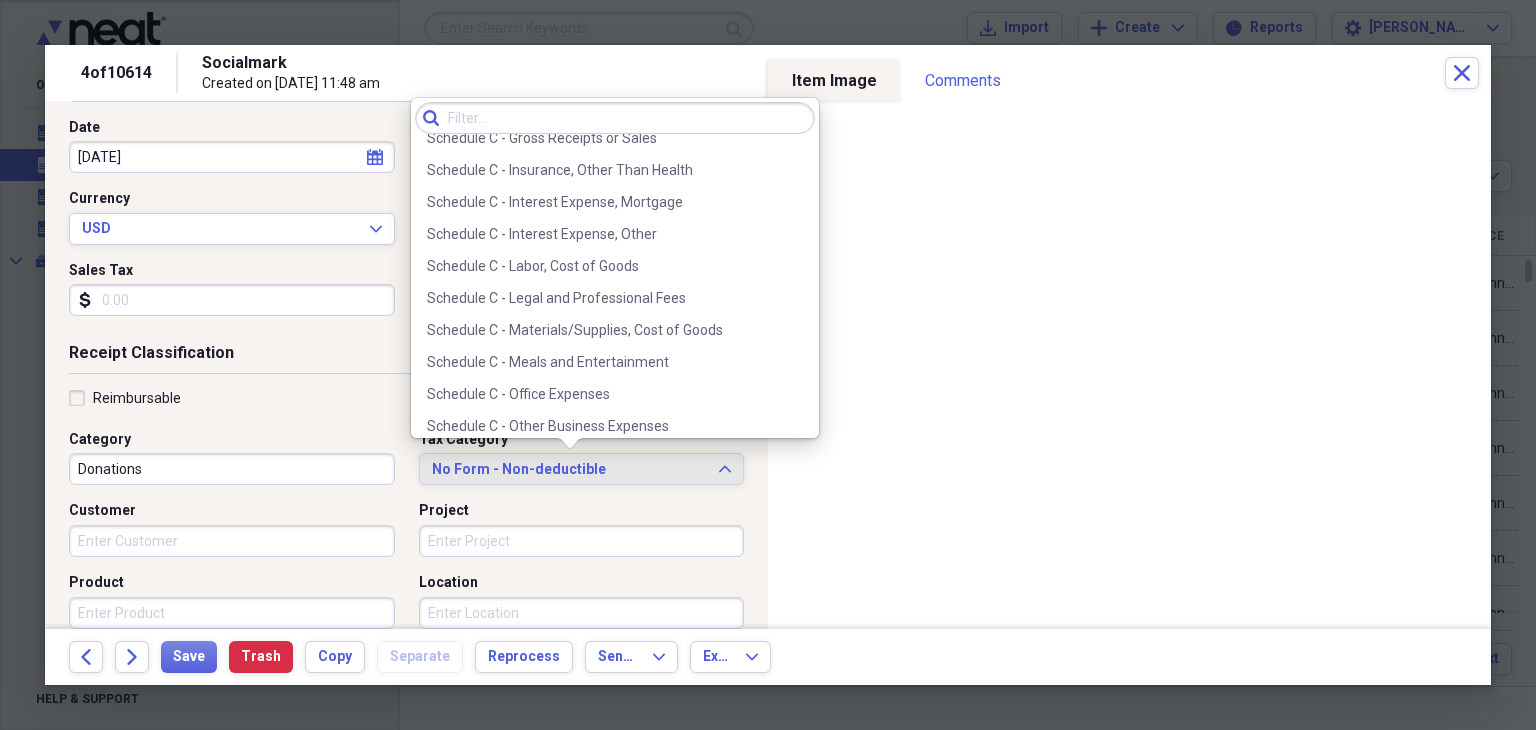 scroll, scrollTop: 3900, scrollLeft: 0, axis: vertical 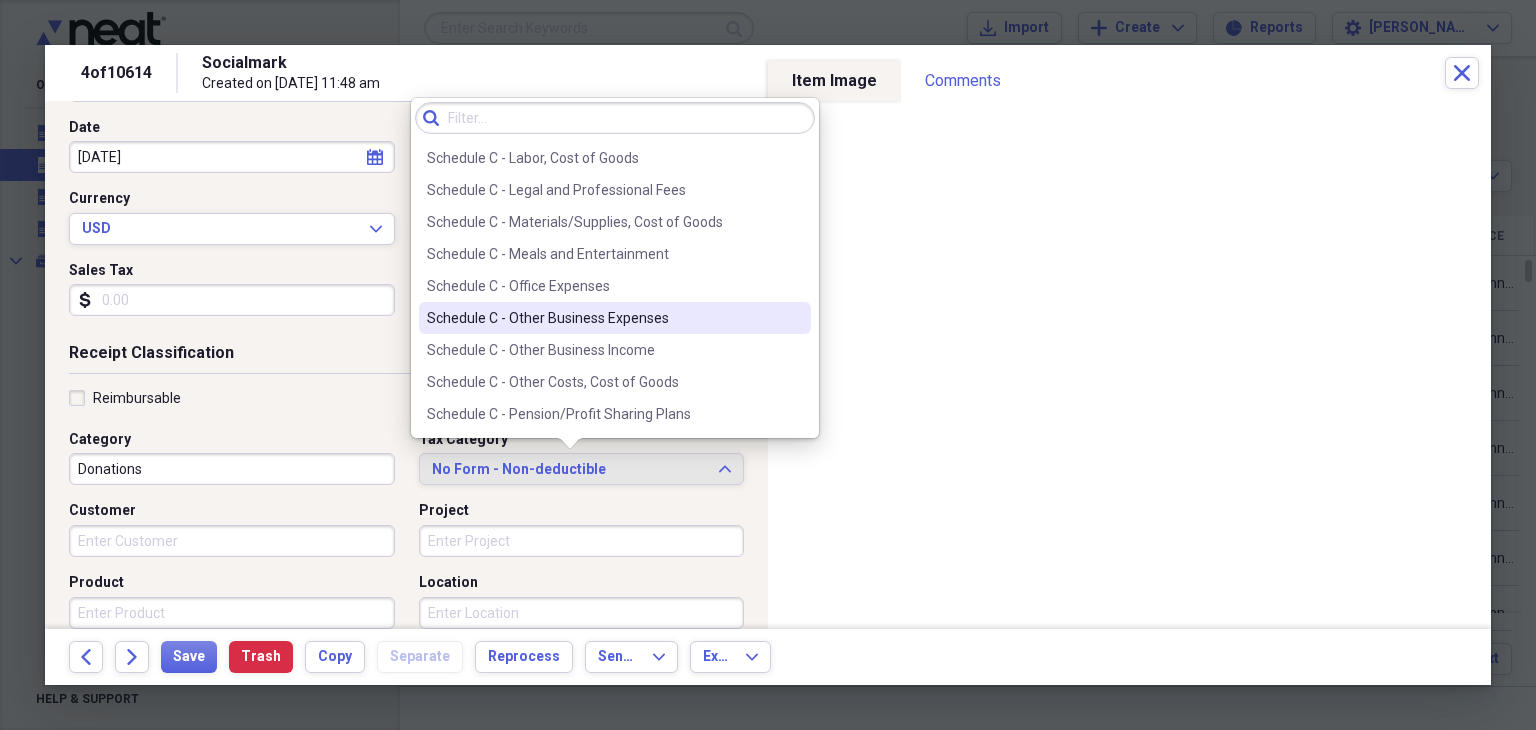click on "Schedule C - Other Business Expenses" at bounding box center [603, 318] 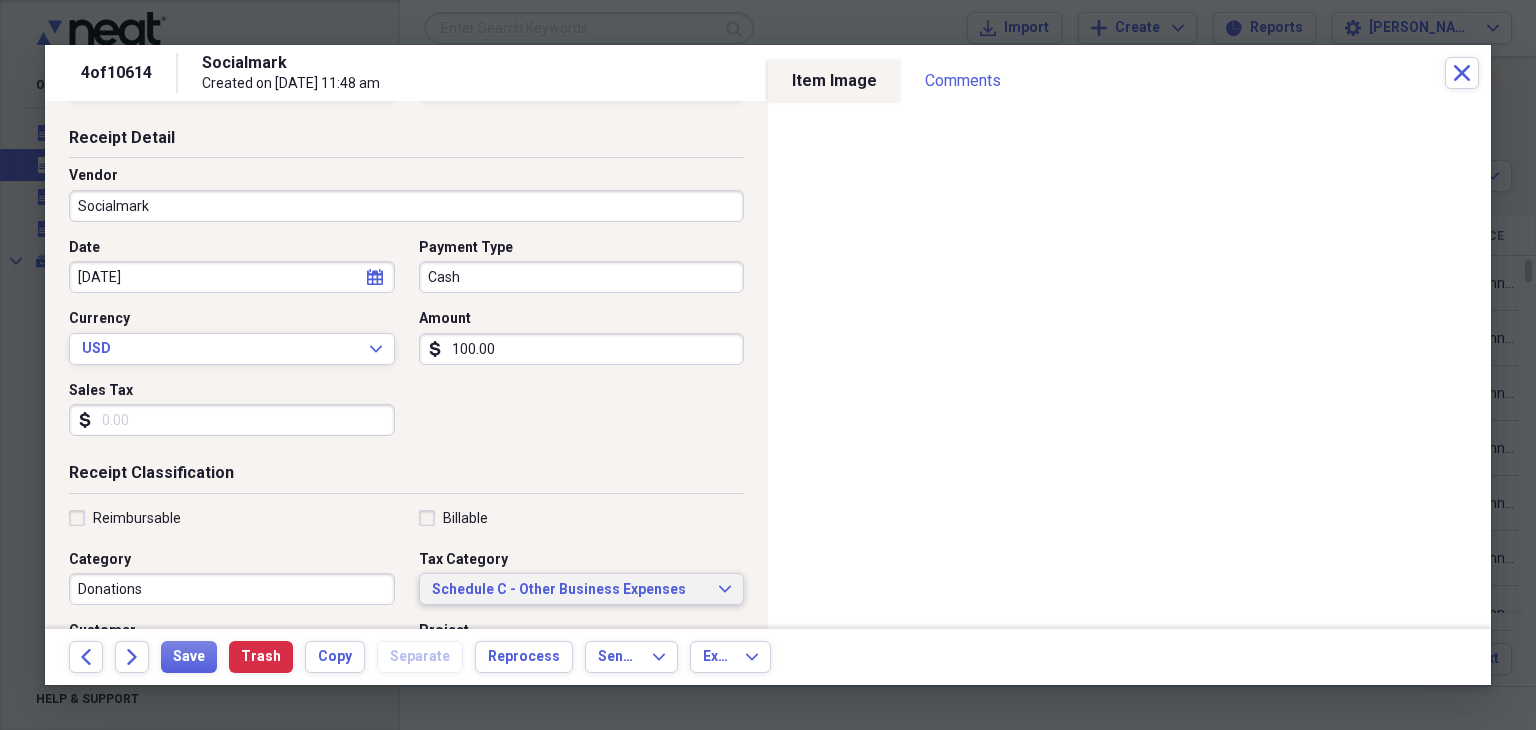 scroll, scrollTop: 0, scrollLeft: 0, axis: both 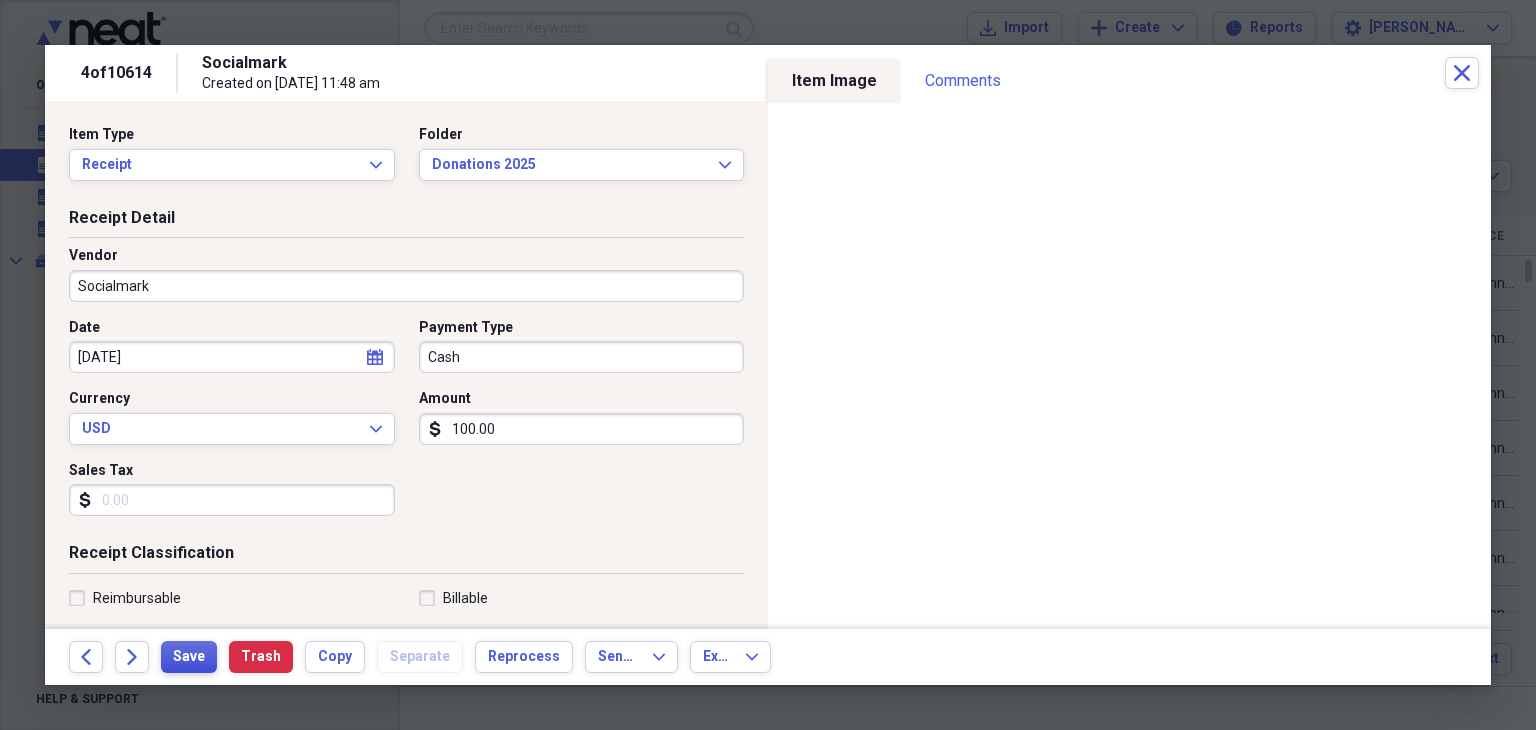 click on "Save" at bounding box center (189, 657) 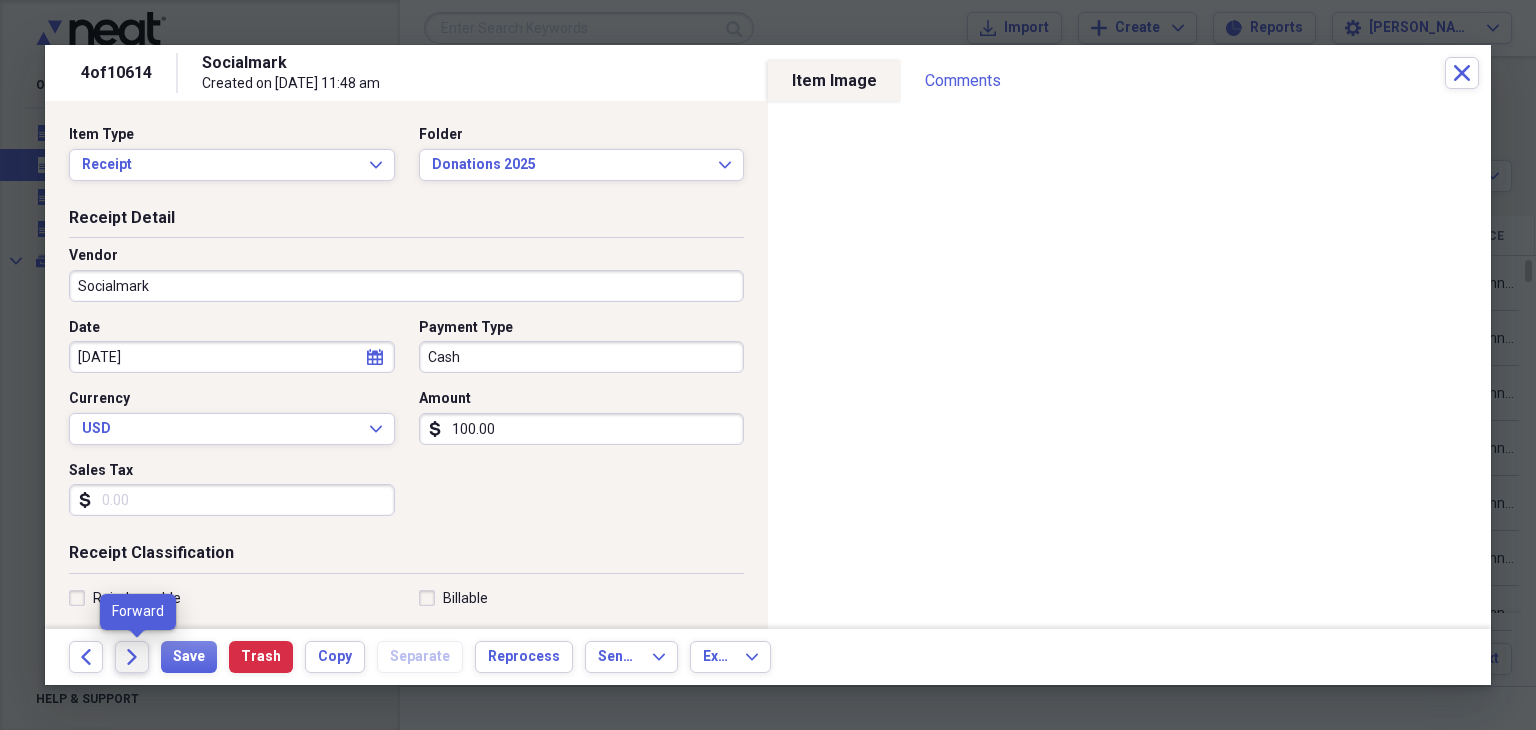 click on "Forward" 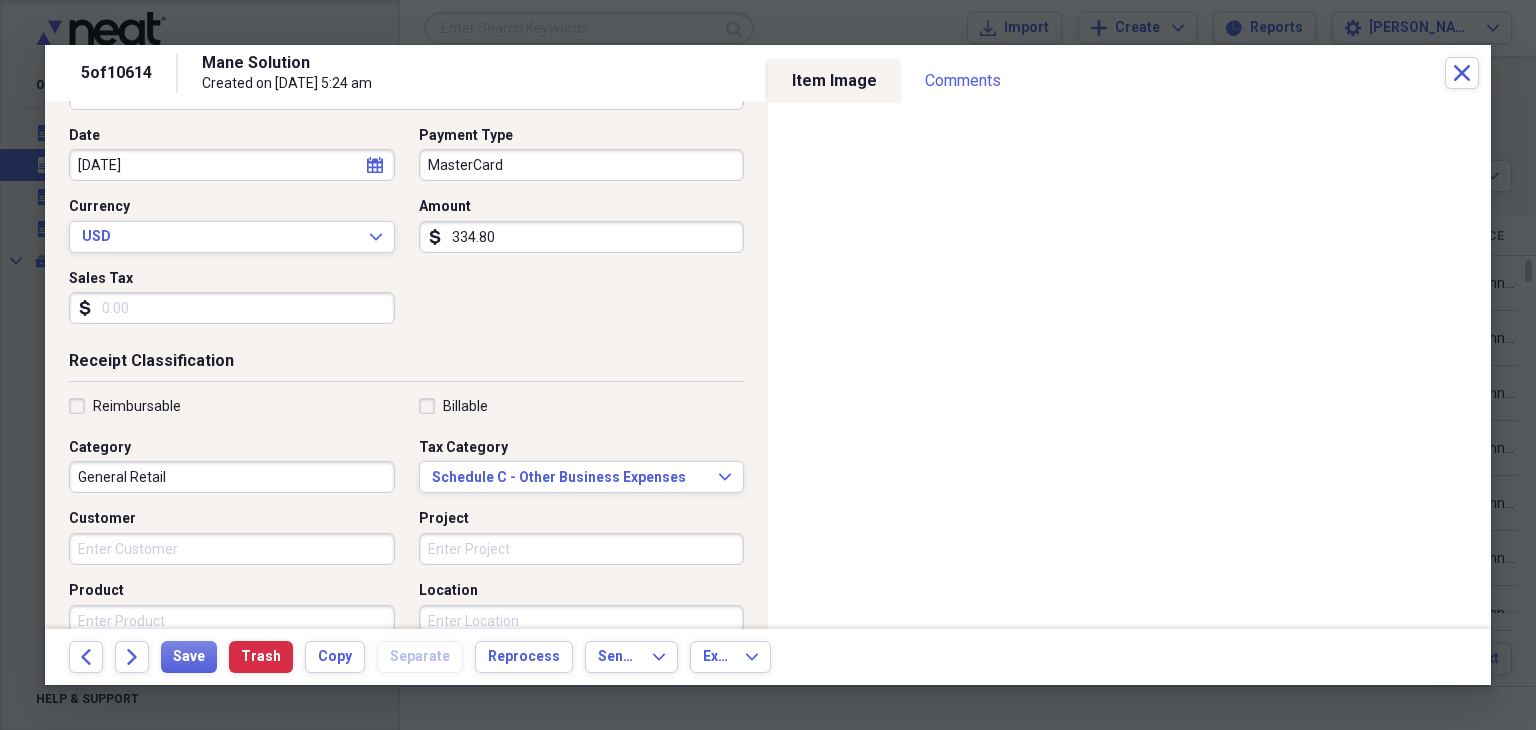 scroll, scrollTop: 0, scrollLeft: 0, axis: both 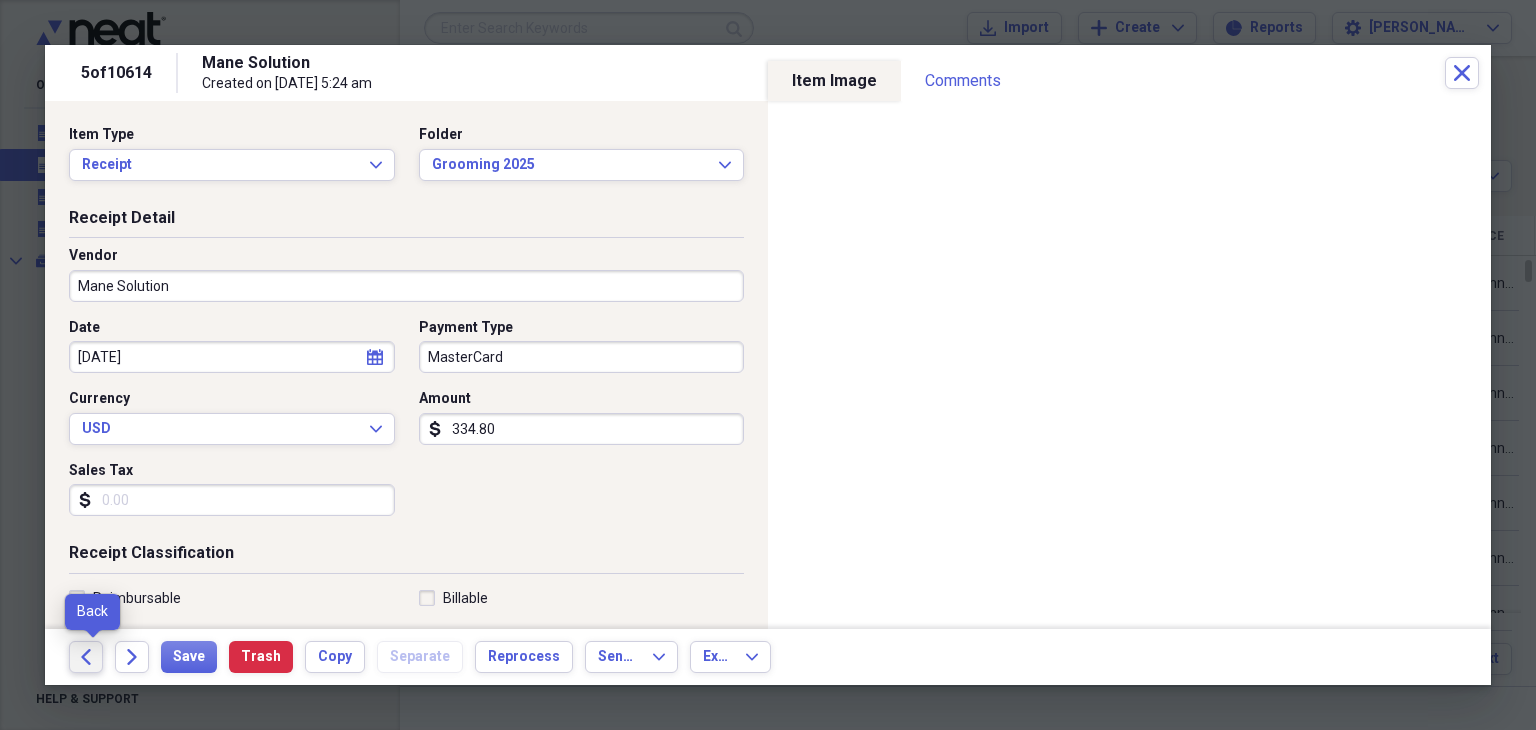 click on "Back" 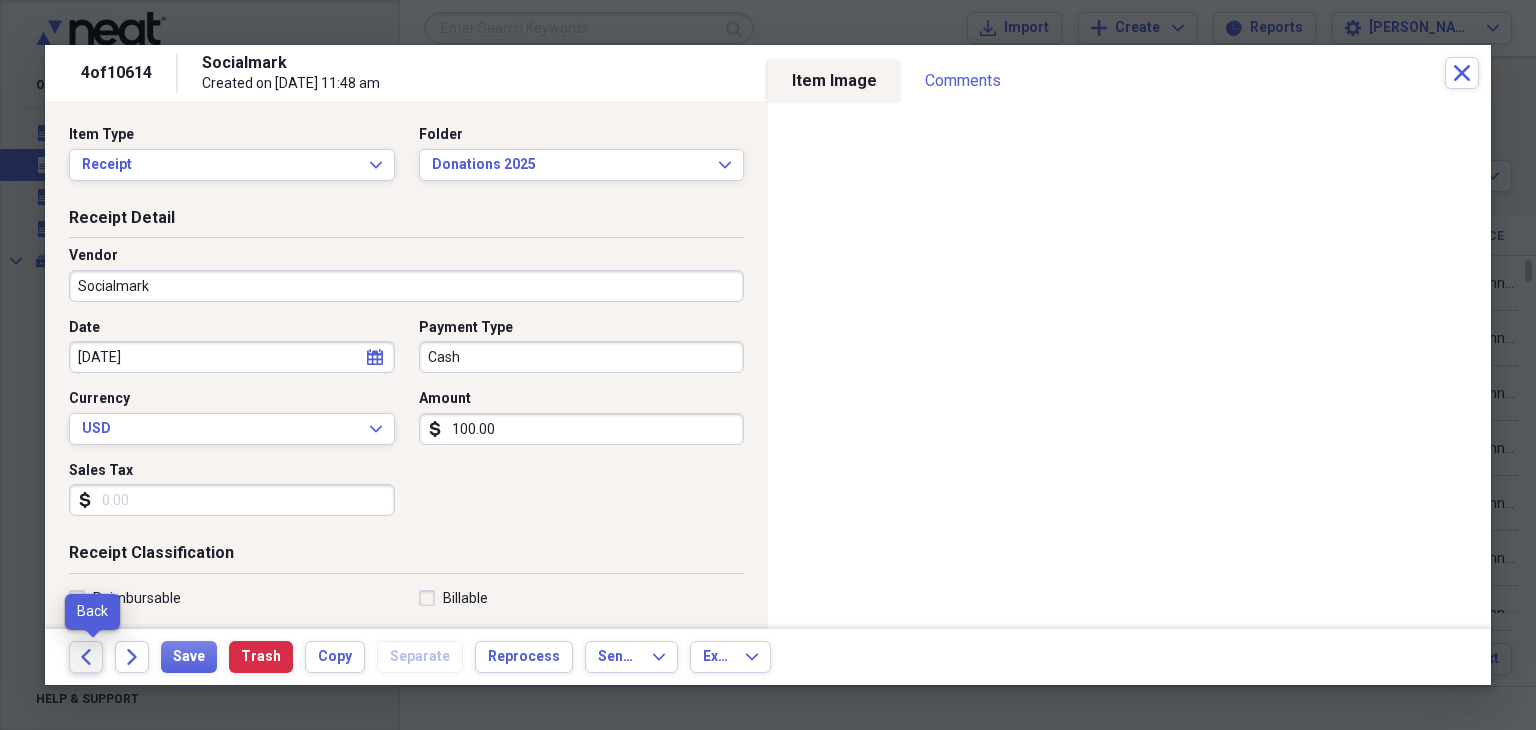 click on "Back" 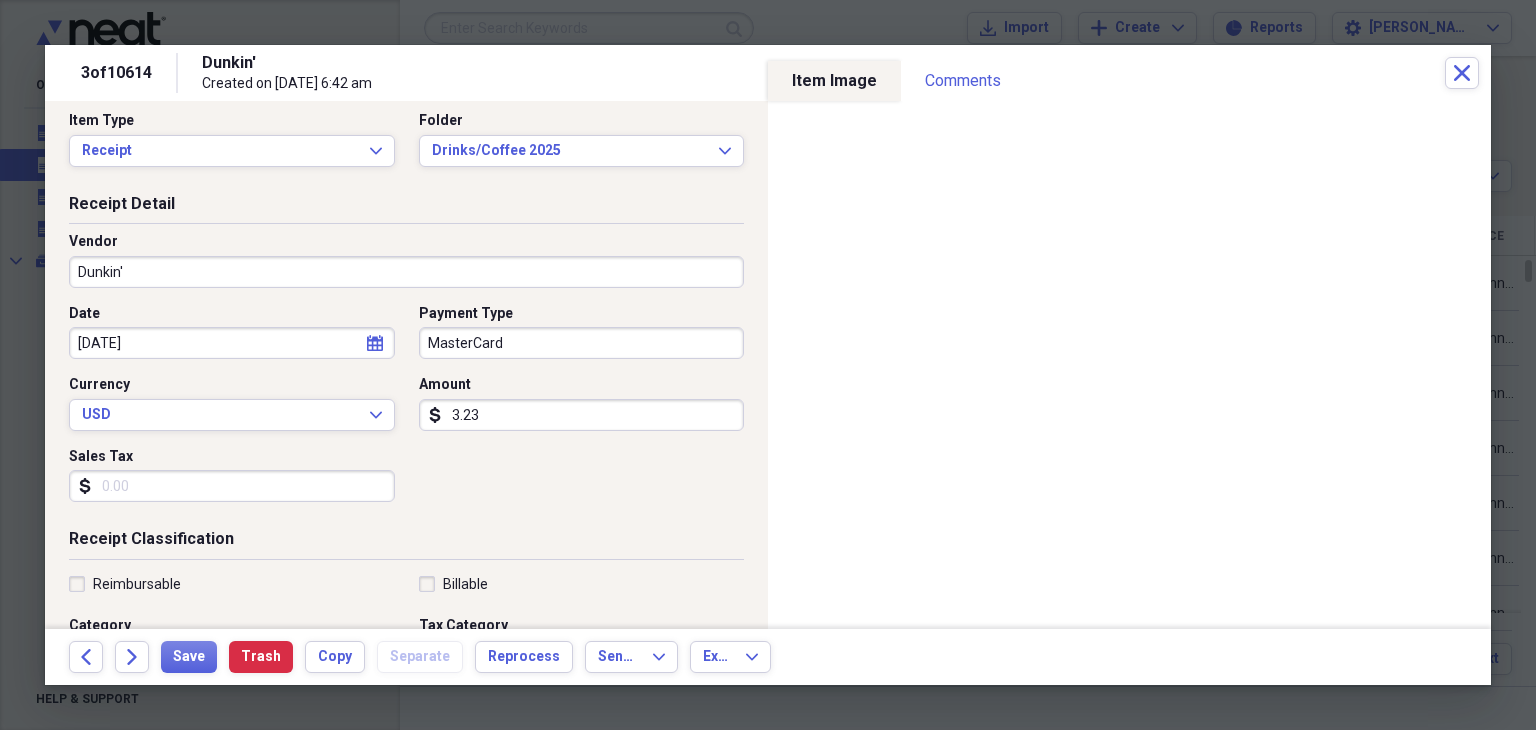 scroll, scrollTop: 0, scrollLeft: 0, axis: both 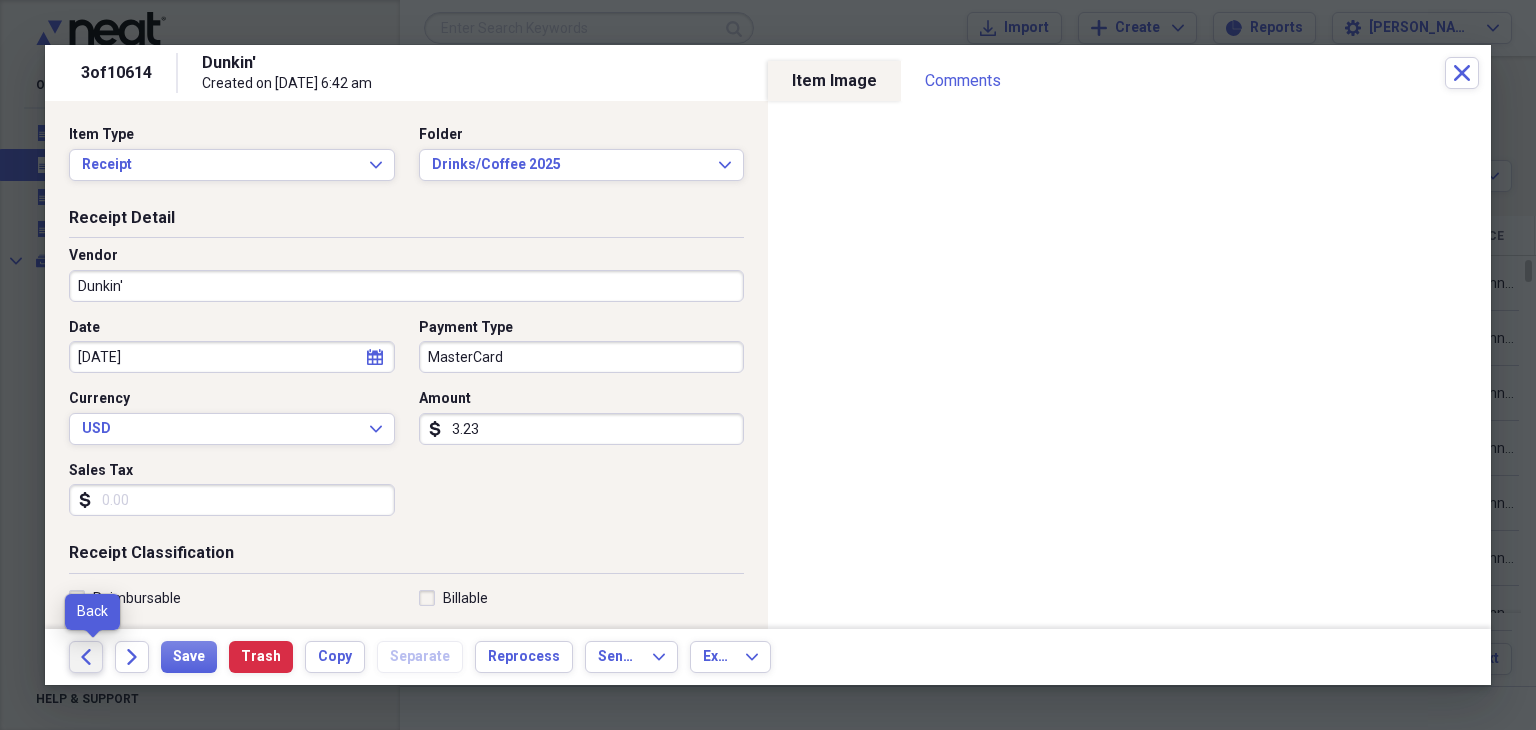 click on "Back" at bounding box center [86, 657] 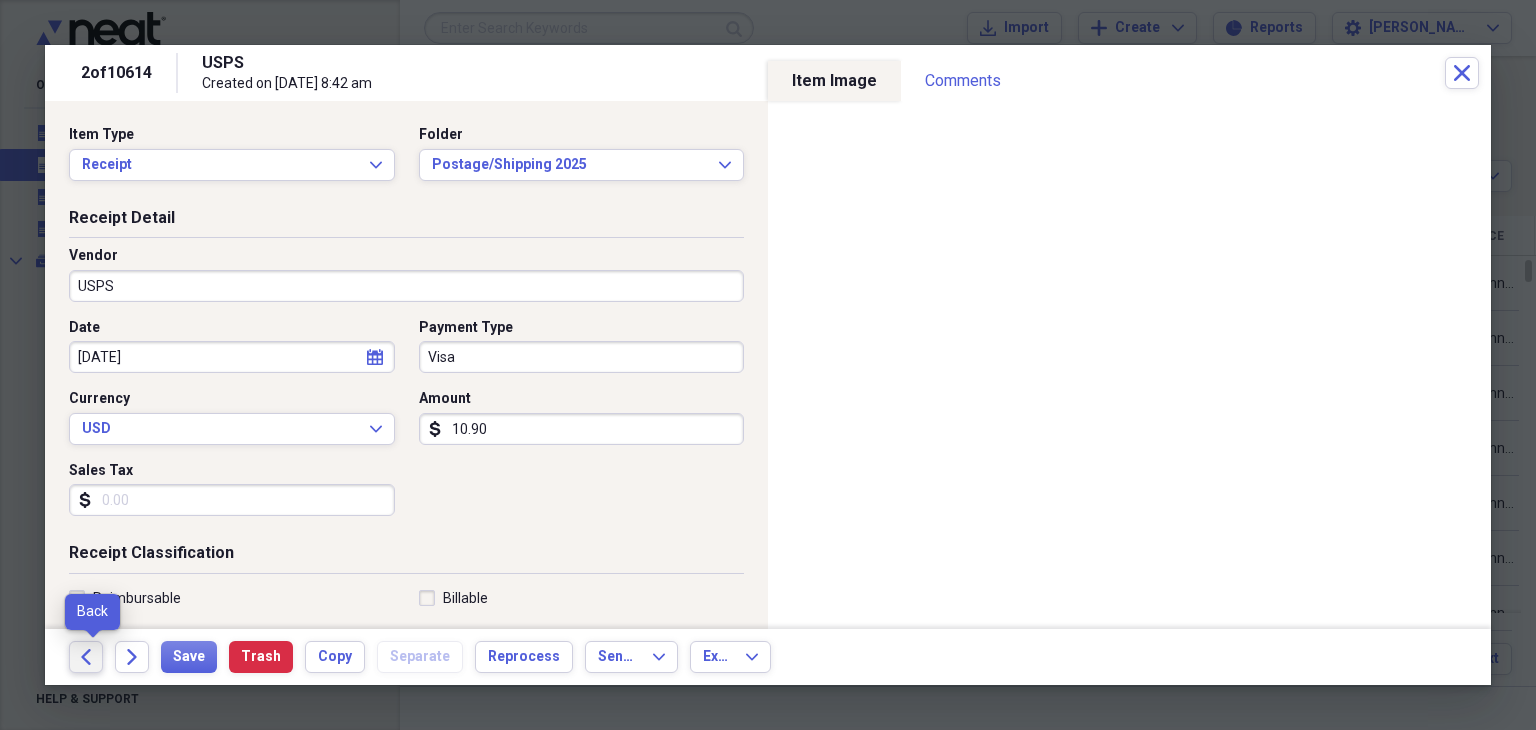 click on "Back" 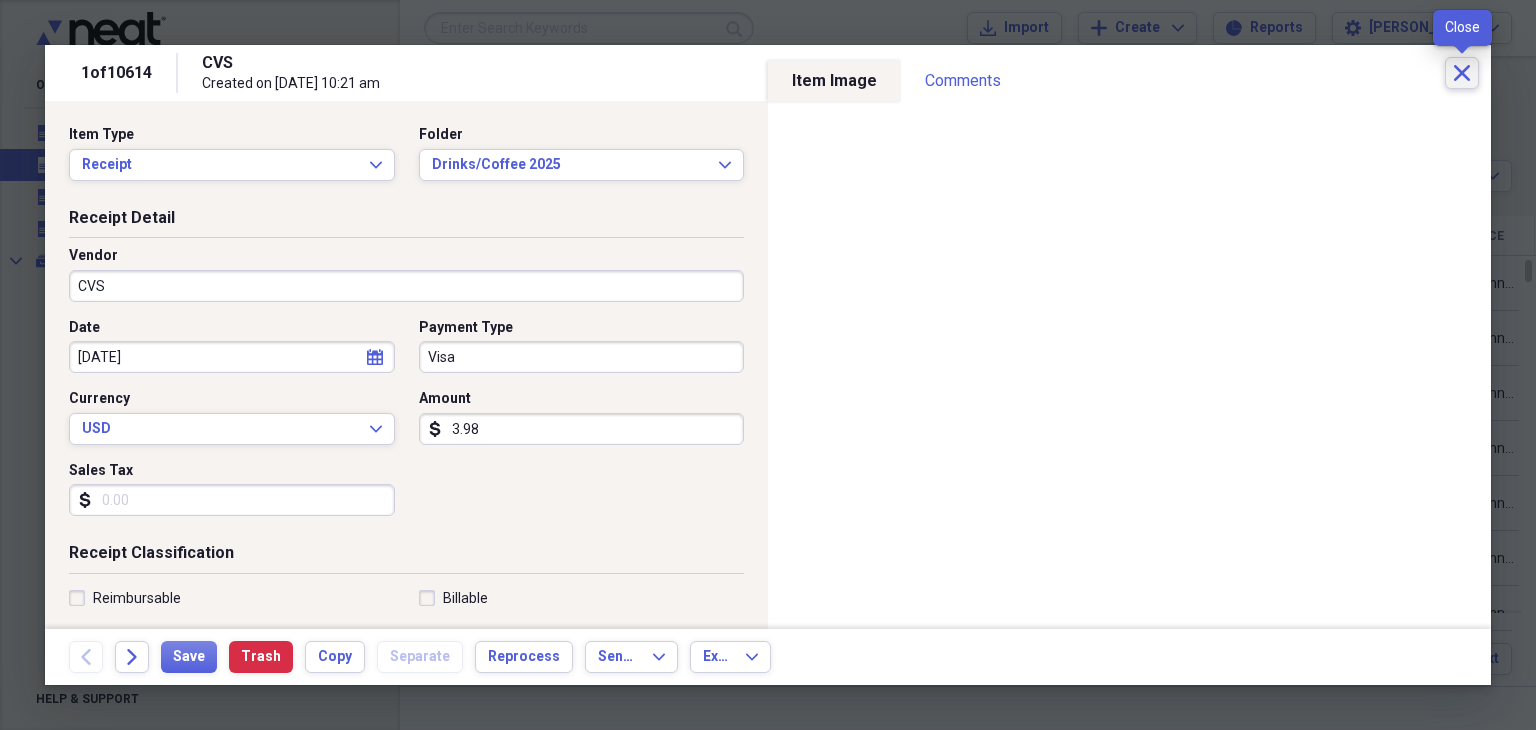click on "Close" 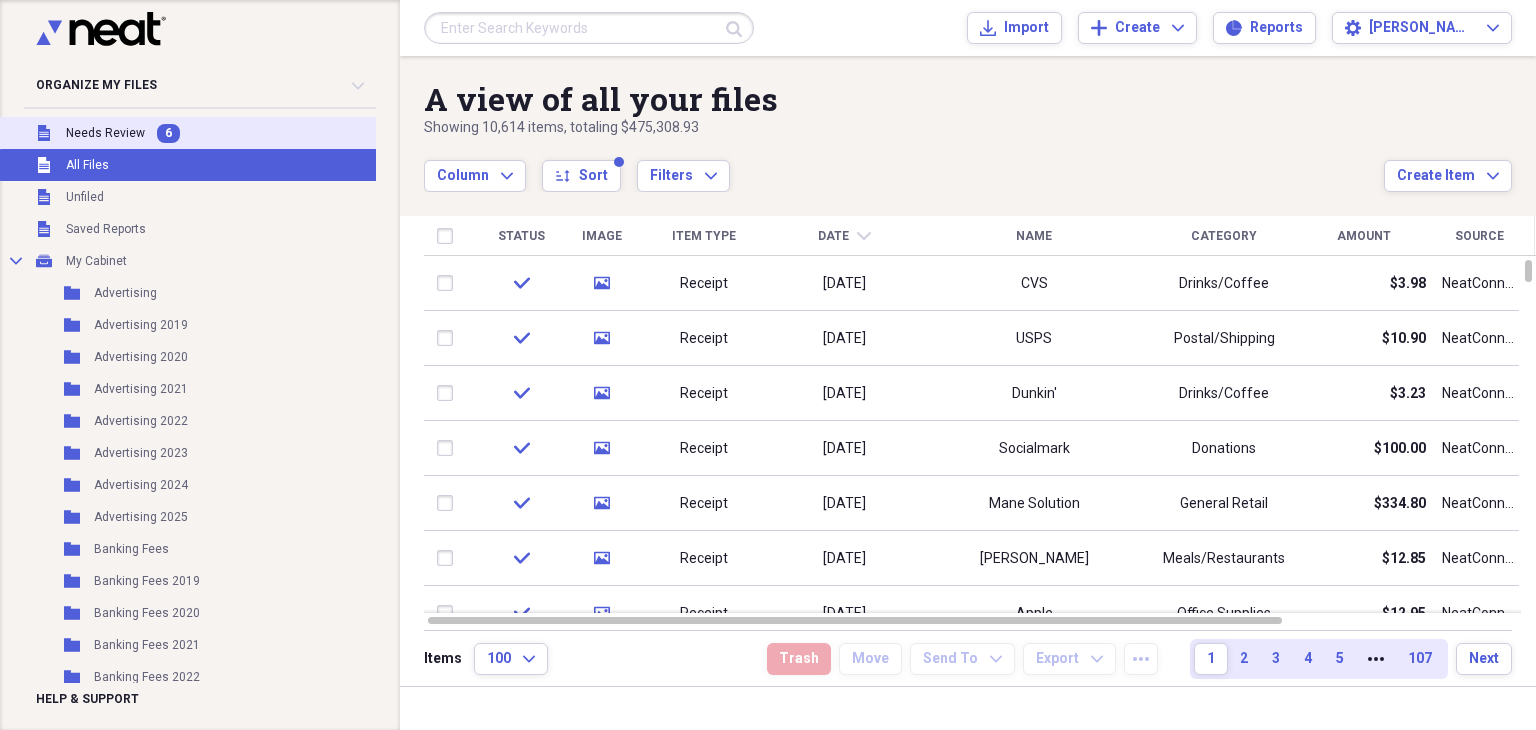 click on "Unfiled Needs Review 6" at bounding box center [217, 133] 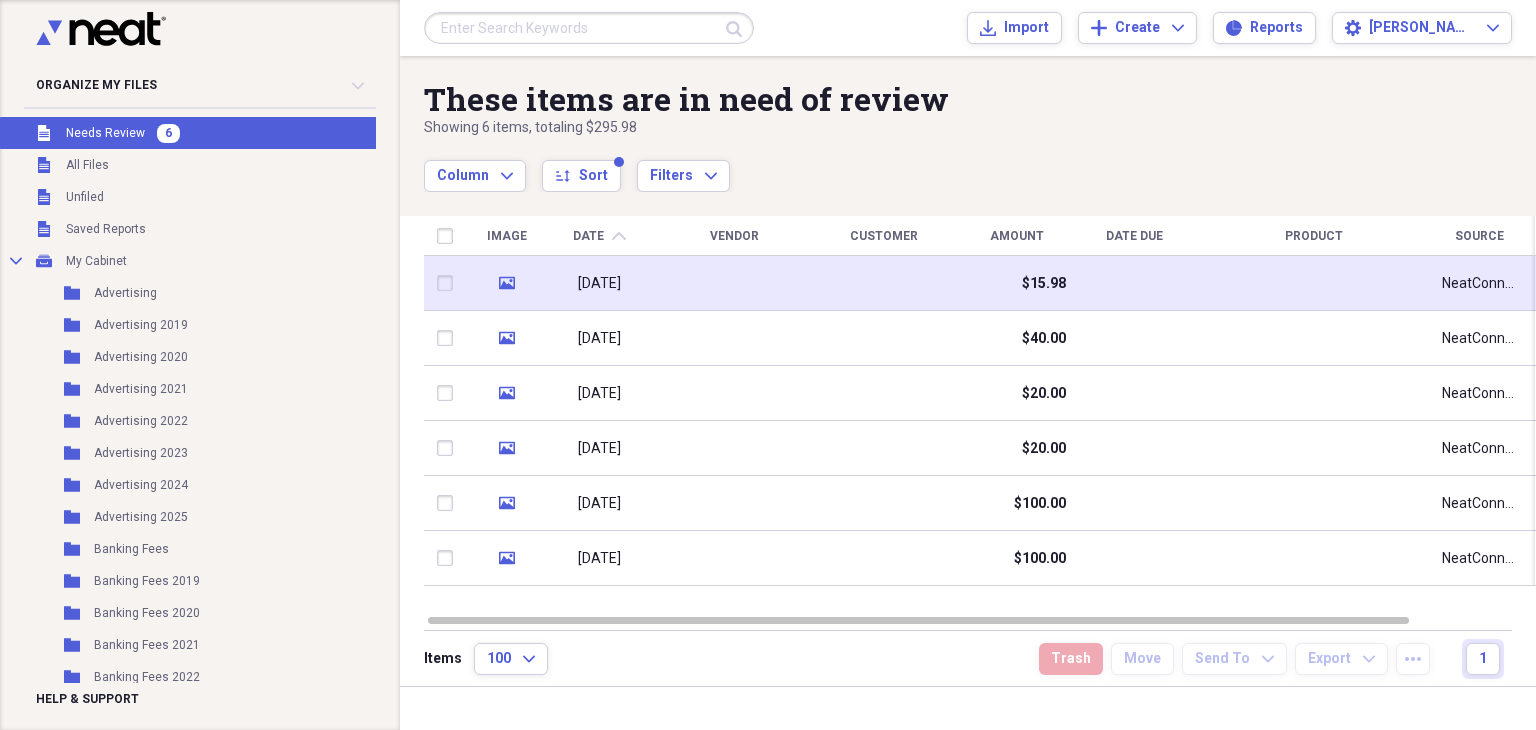 click at bounding box center [884, 283] 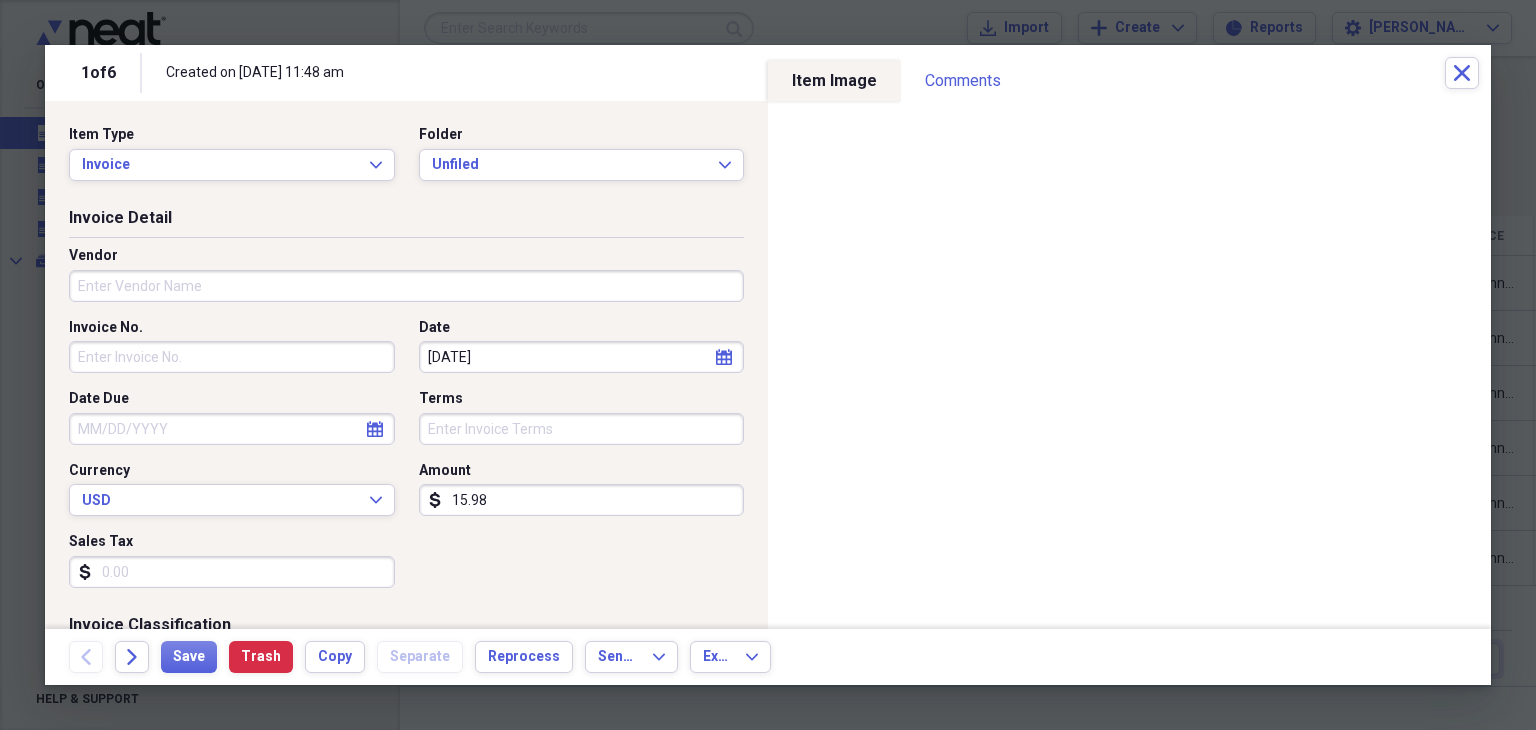 click on "Vendor" at bounding box center (406, 286) 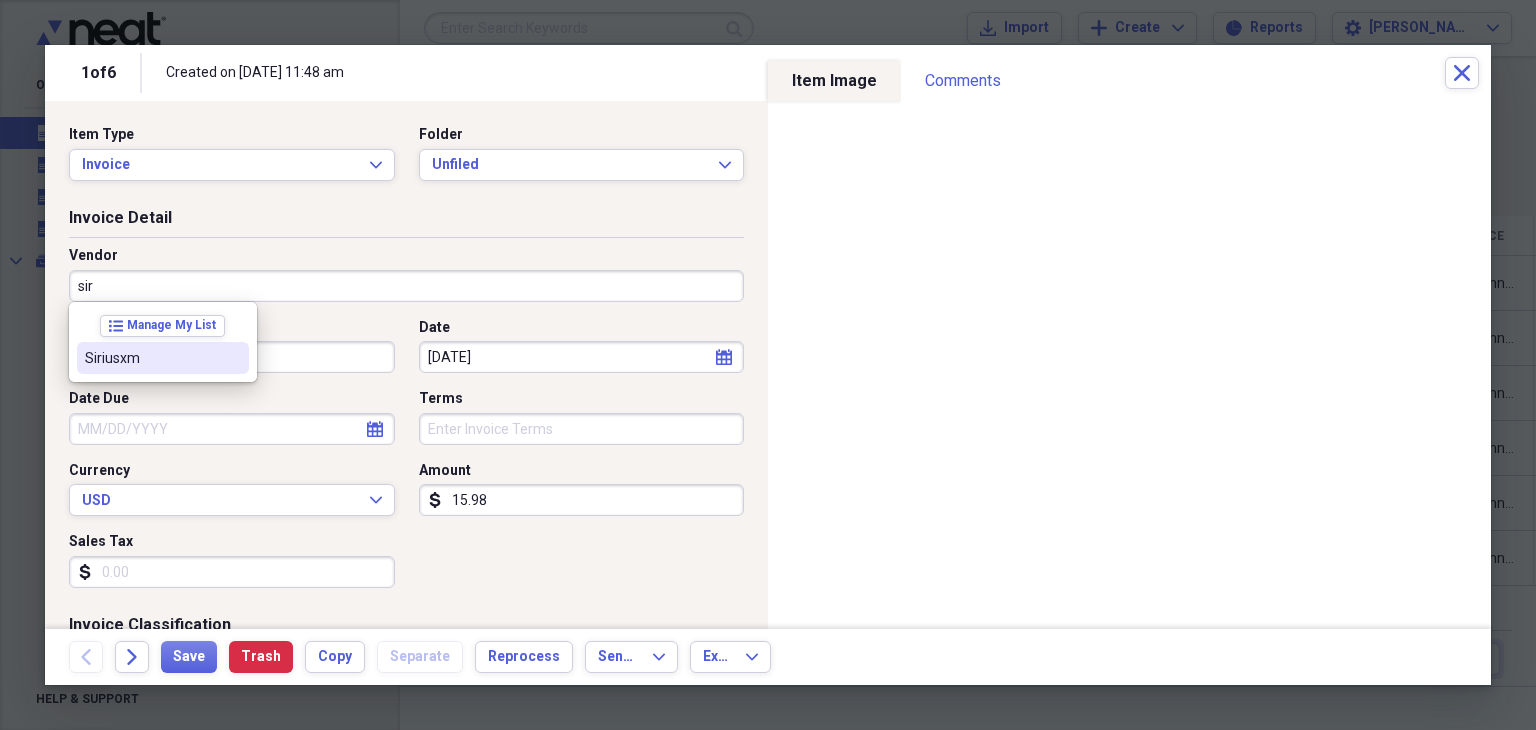 click on "Siriusxm" at bounding box center [151, 358] 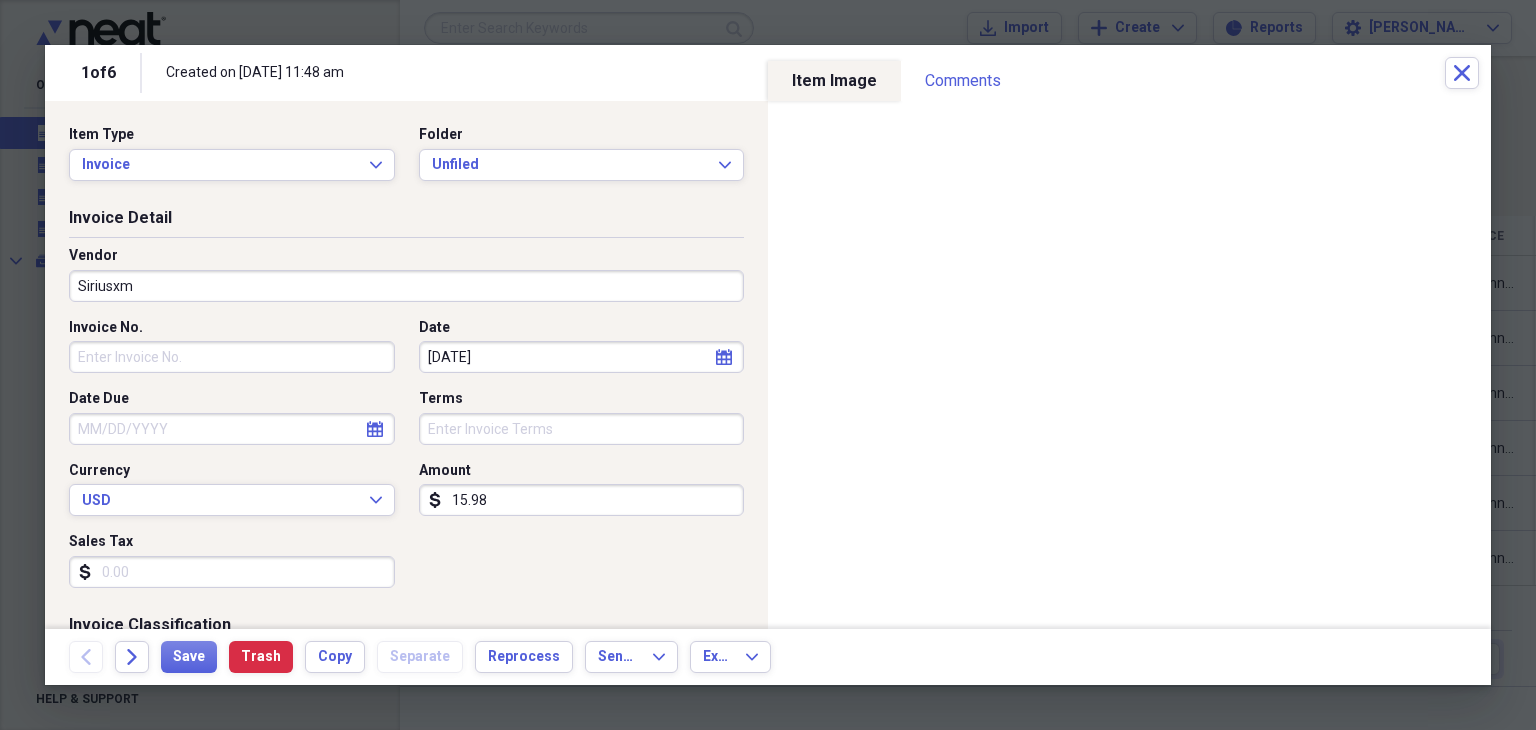 type on "Phone/Telecom" 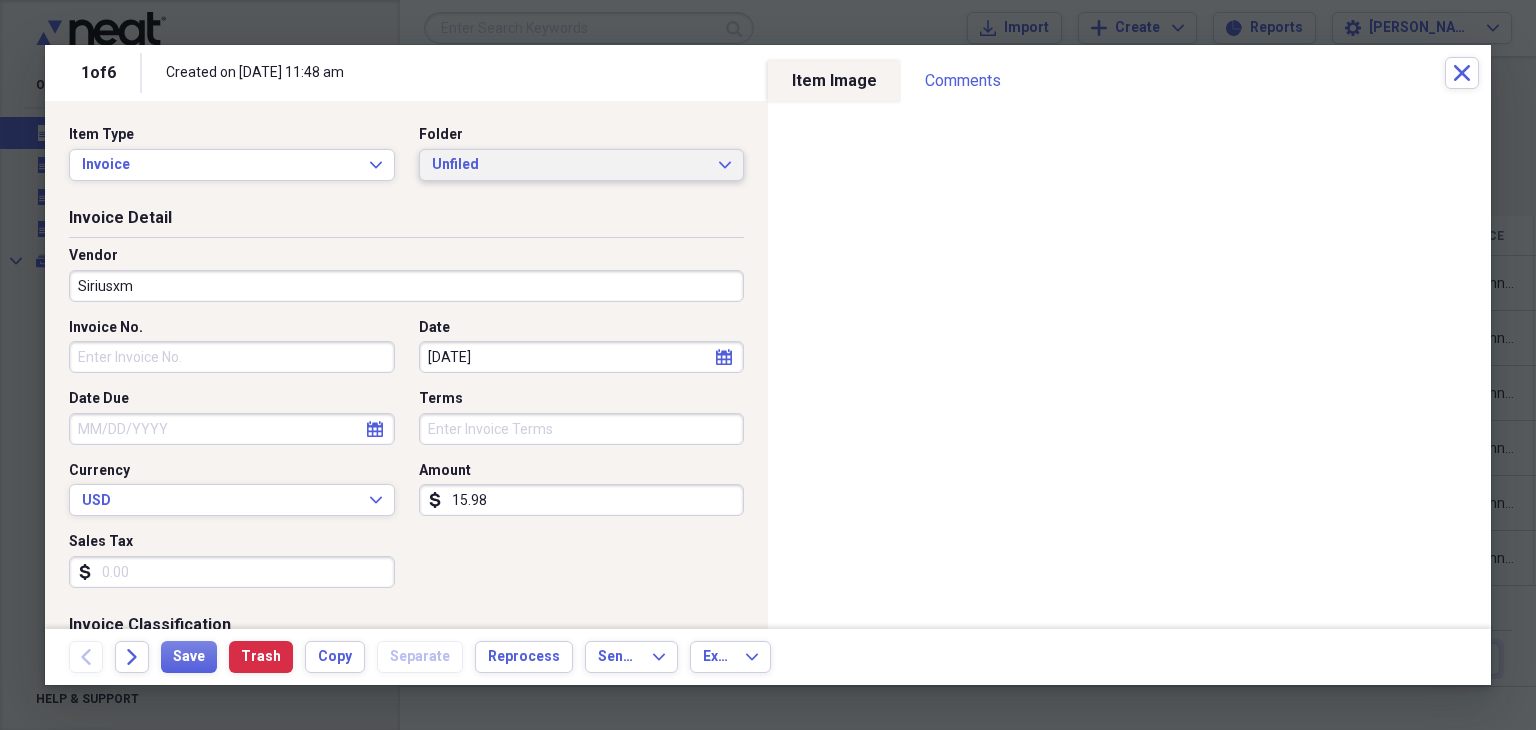 click on "Unfiled" at bounding box center [570, 165] 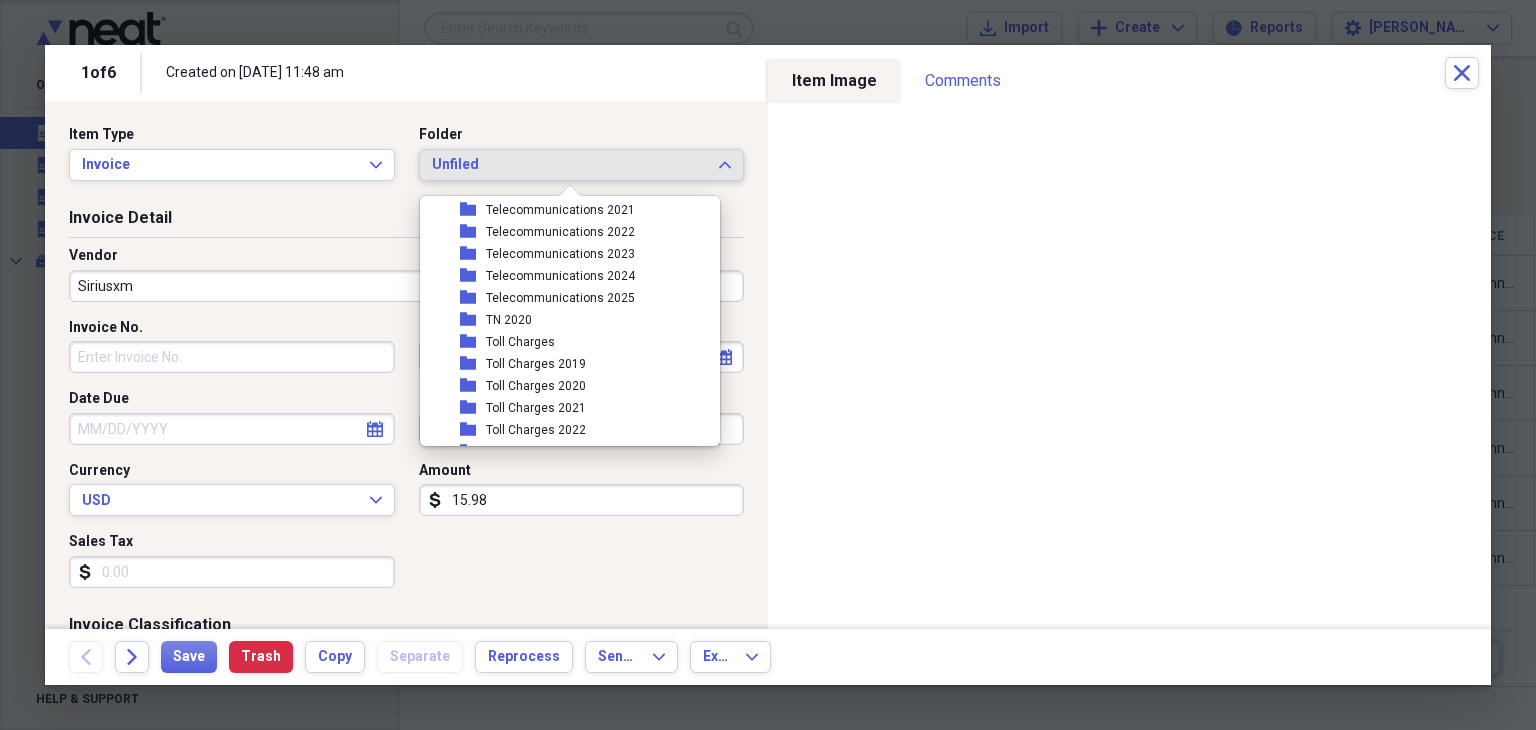 scroll, scrollTop: 5800, scrollLeft: 0, axis: vertical 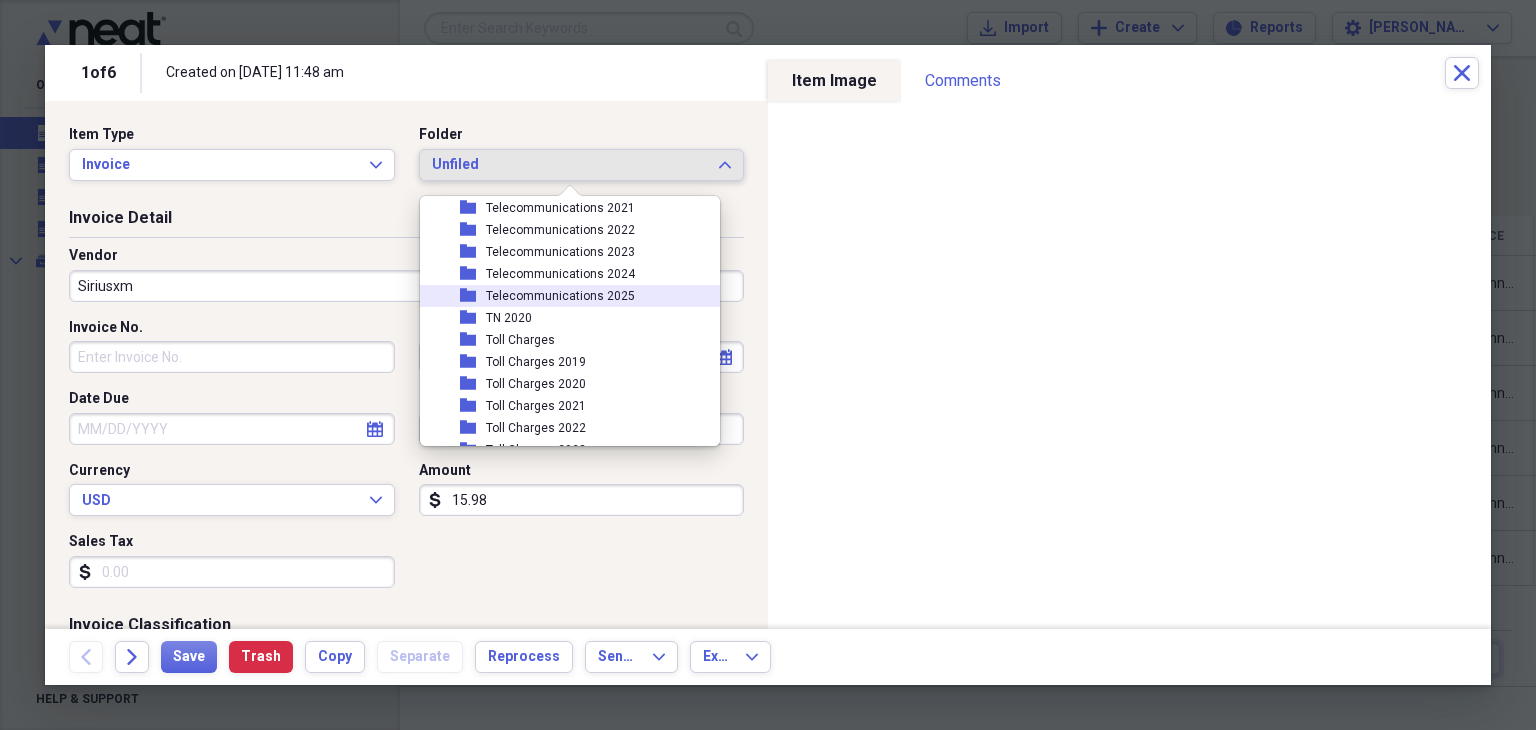 click on "Telecommunications 2025" at bounding box center [560, 296] 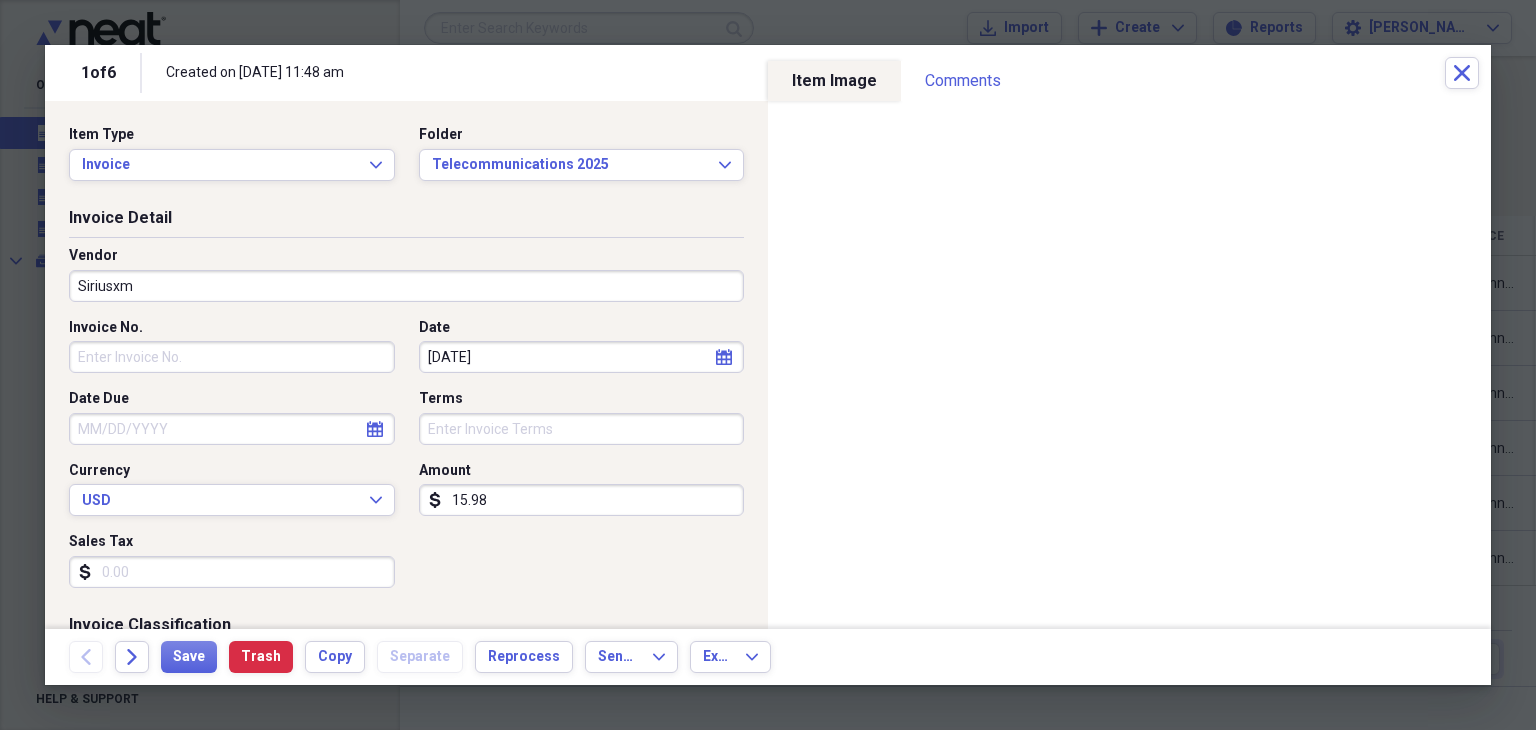 click on "calendar" 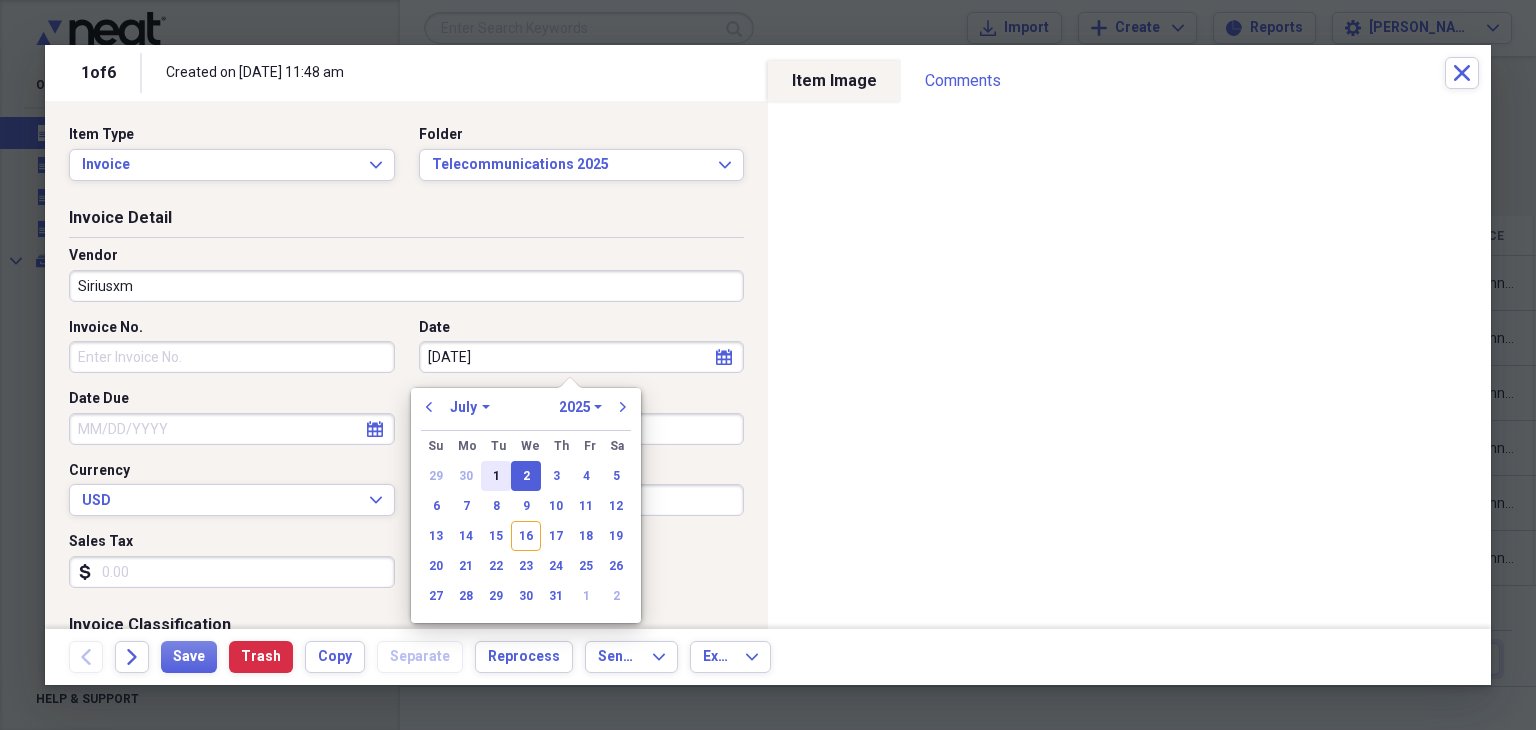 click on "1" at bounding box center [496, 476] 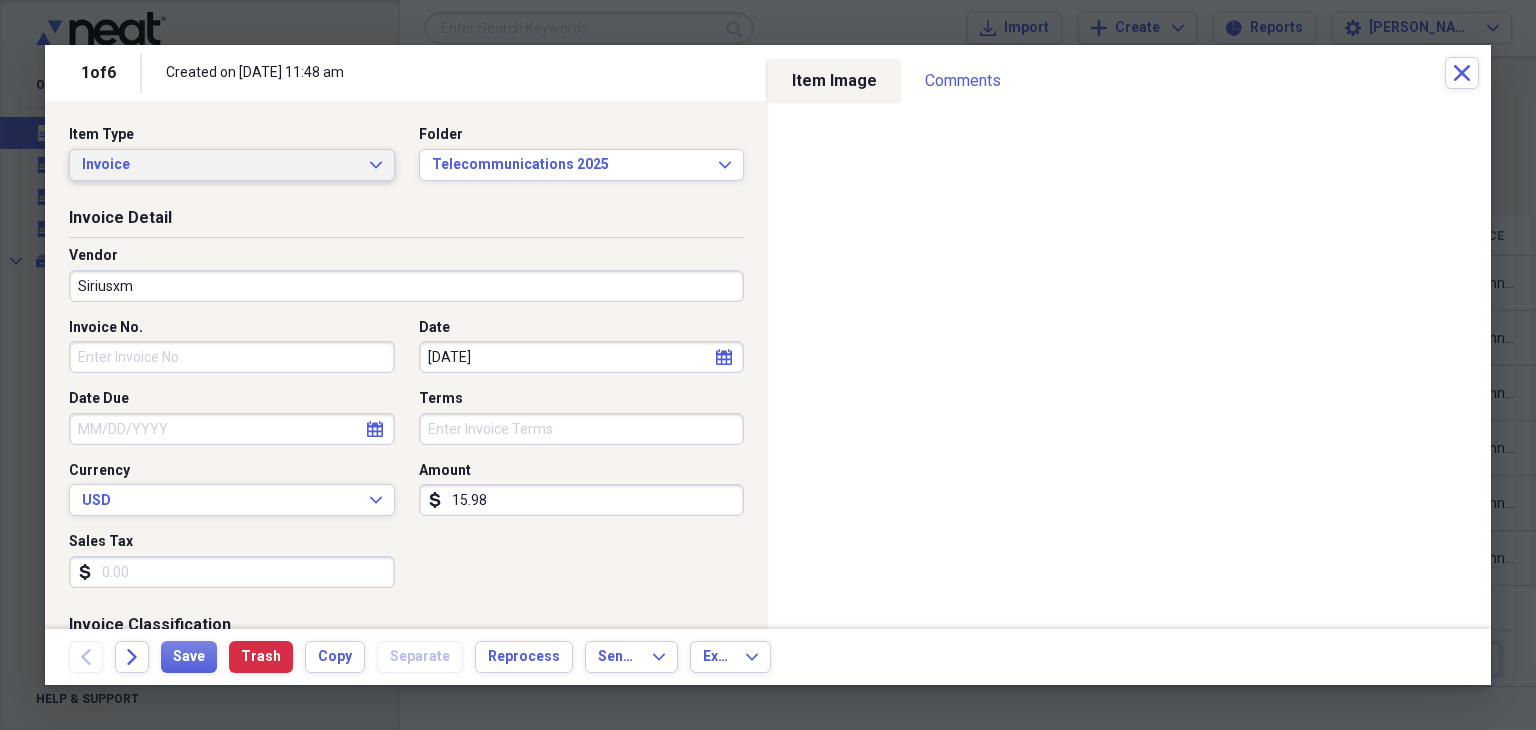 click on "Invoice Expand" at bounding box center [232, 165] 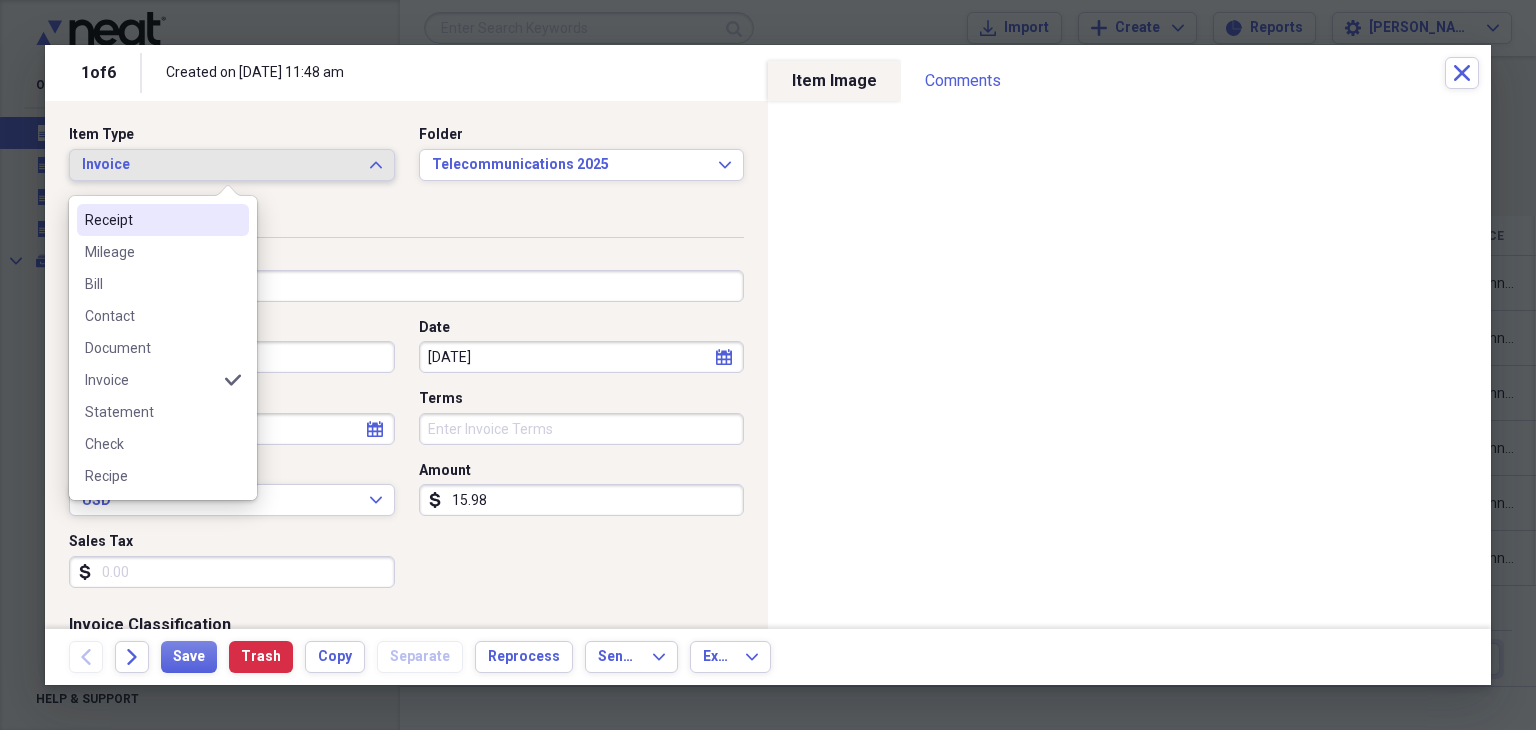 click on "Receipt" at bounding box center (151, 220) 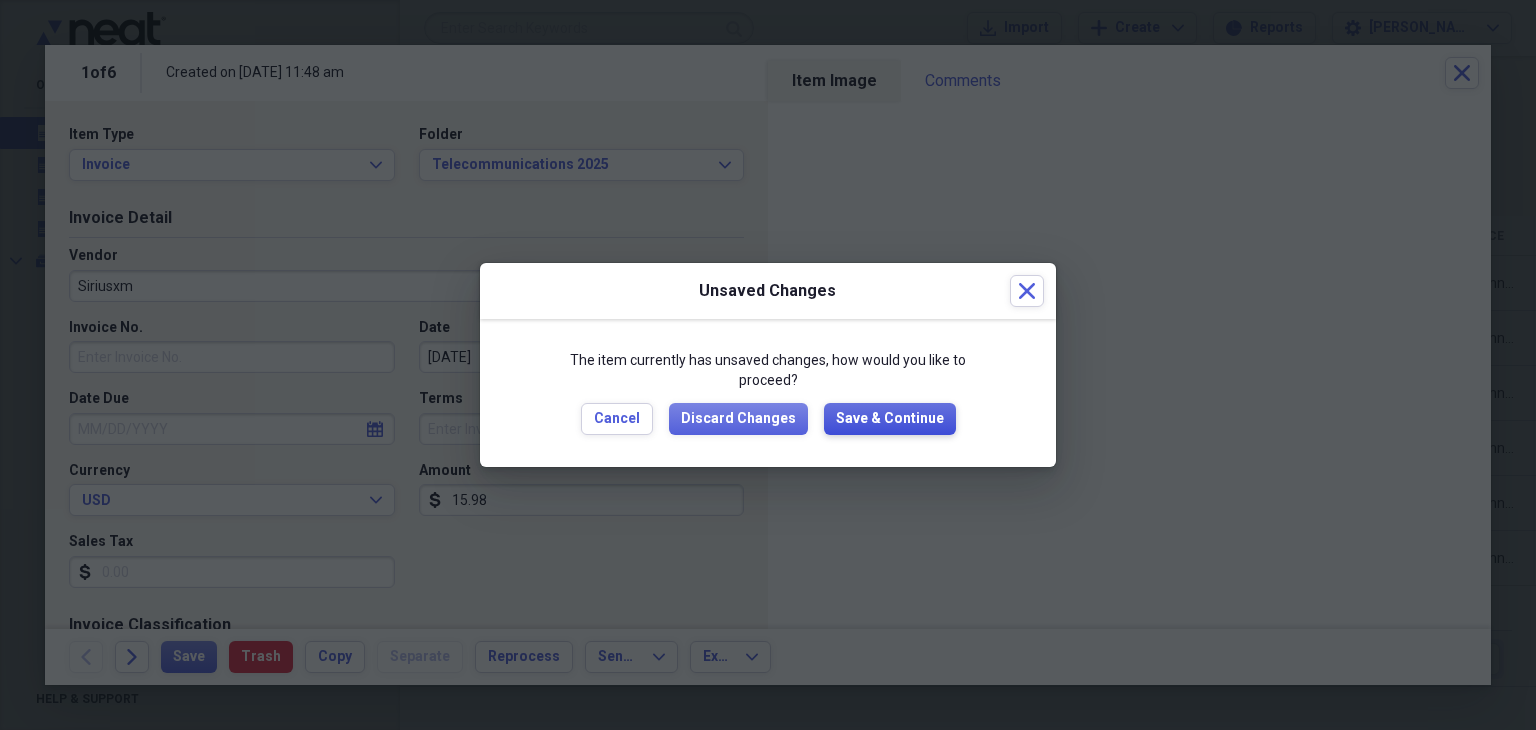 click on "Save & Continue" at bounding box center [890, 419] 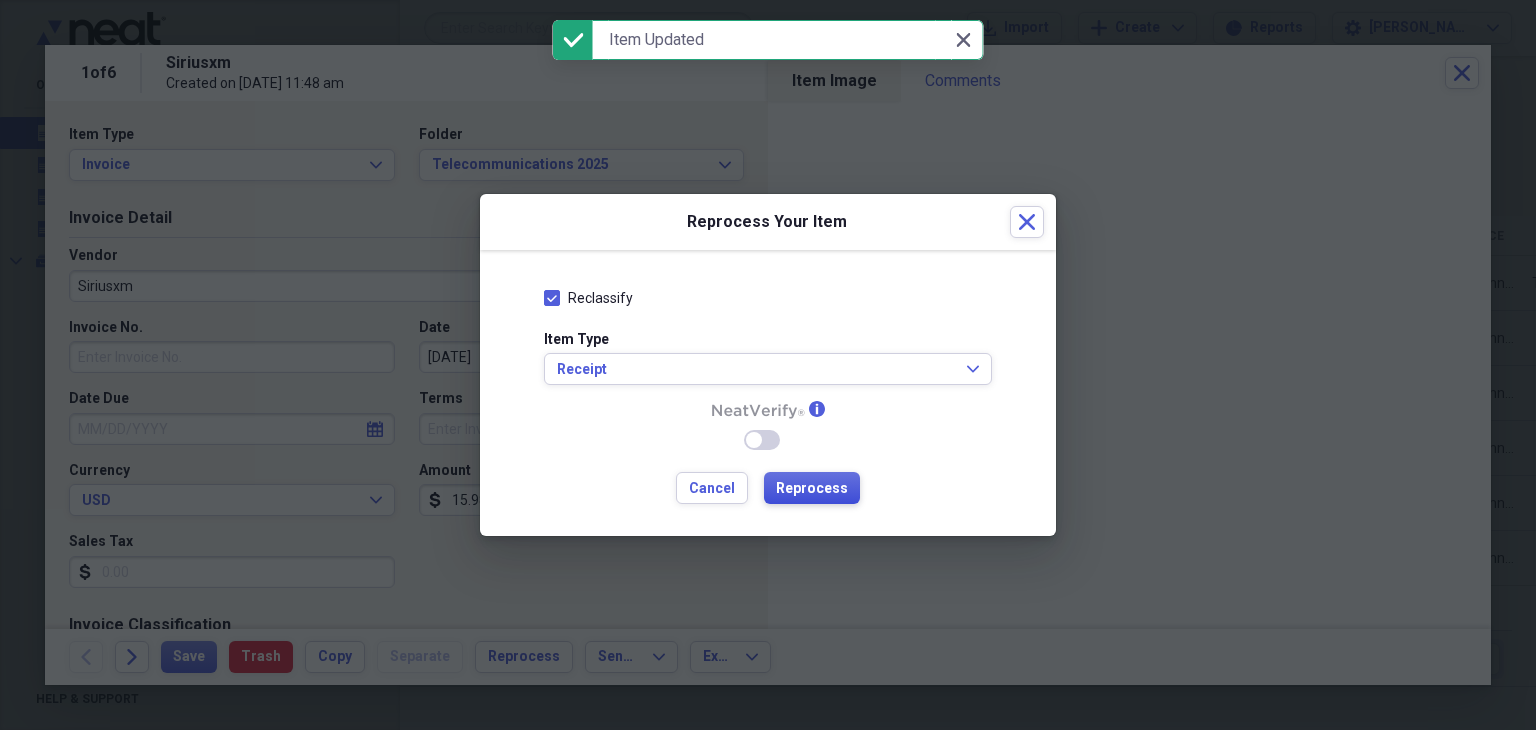 click on "Reprocess" at bounding box center (812, 489) 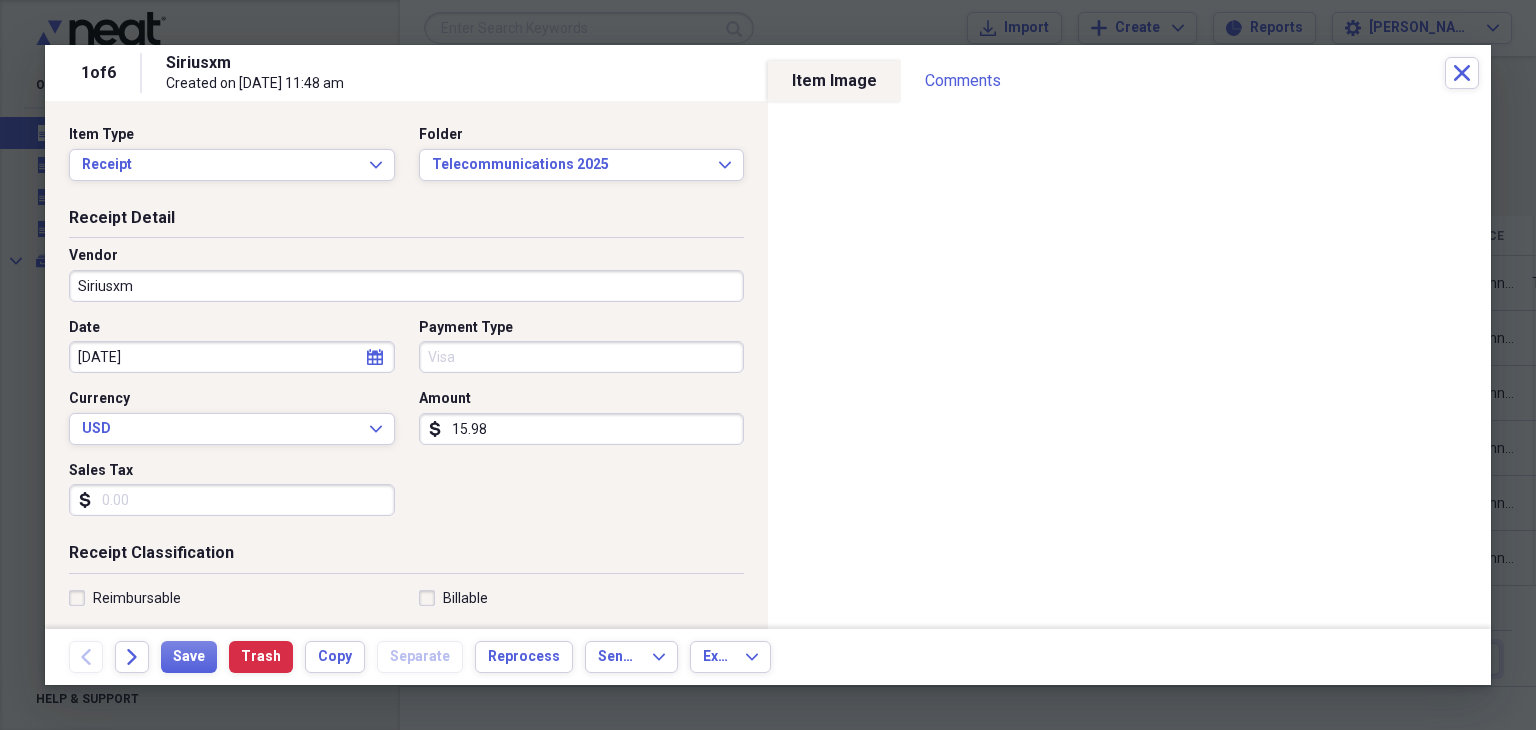 type on "Visa" 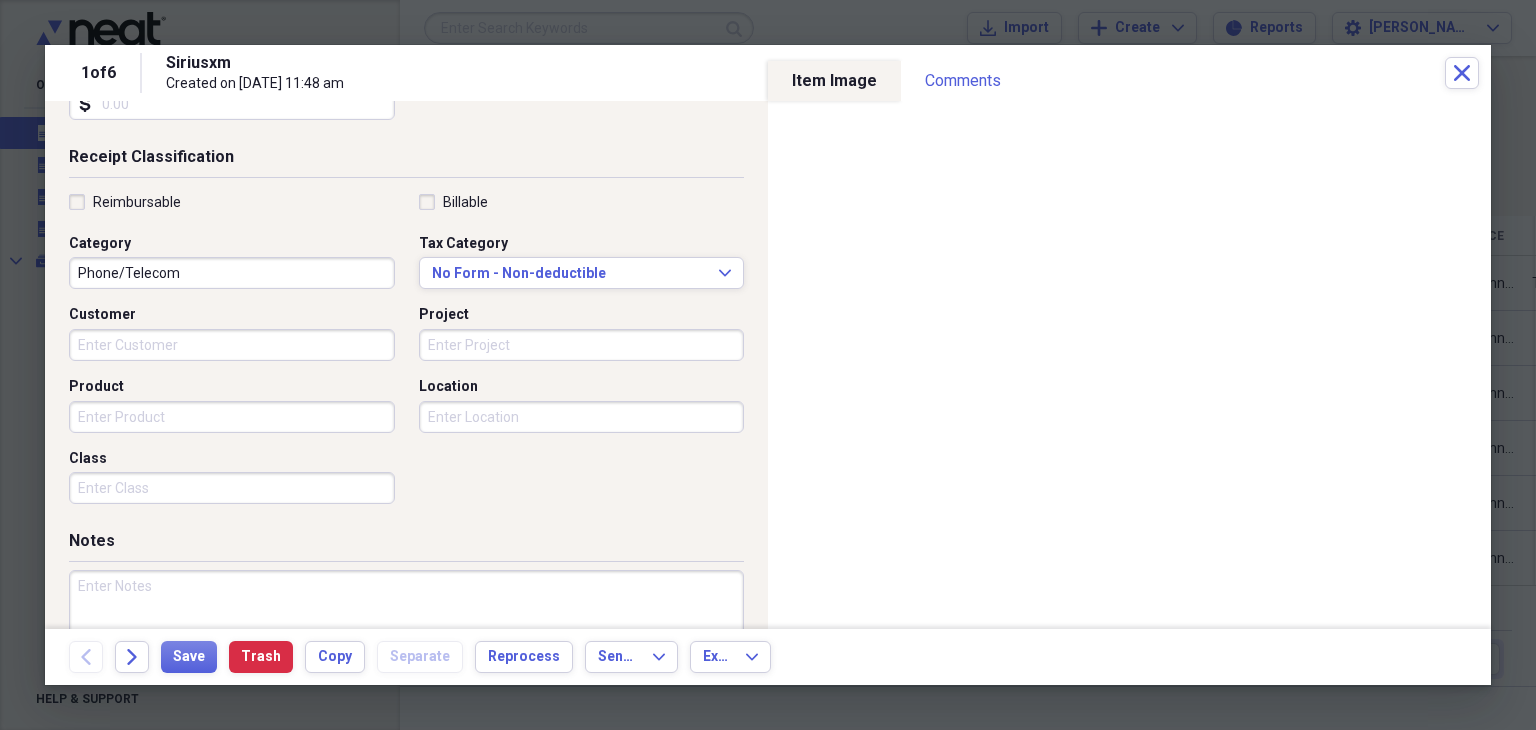 scroll, scrollTop: 400, scrollLeft: 0, axis: vertical 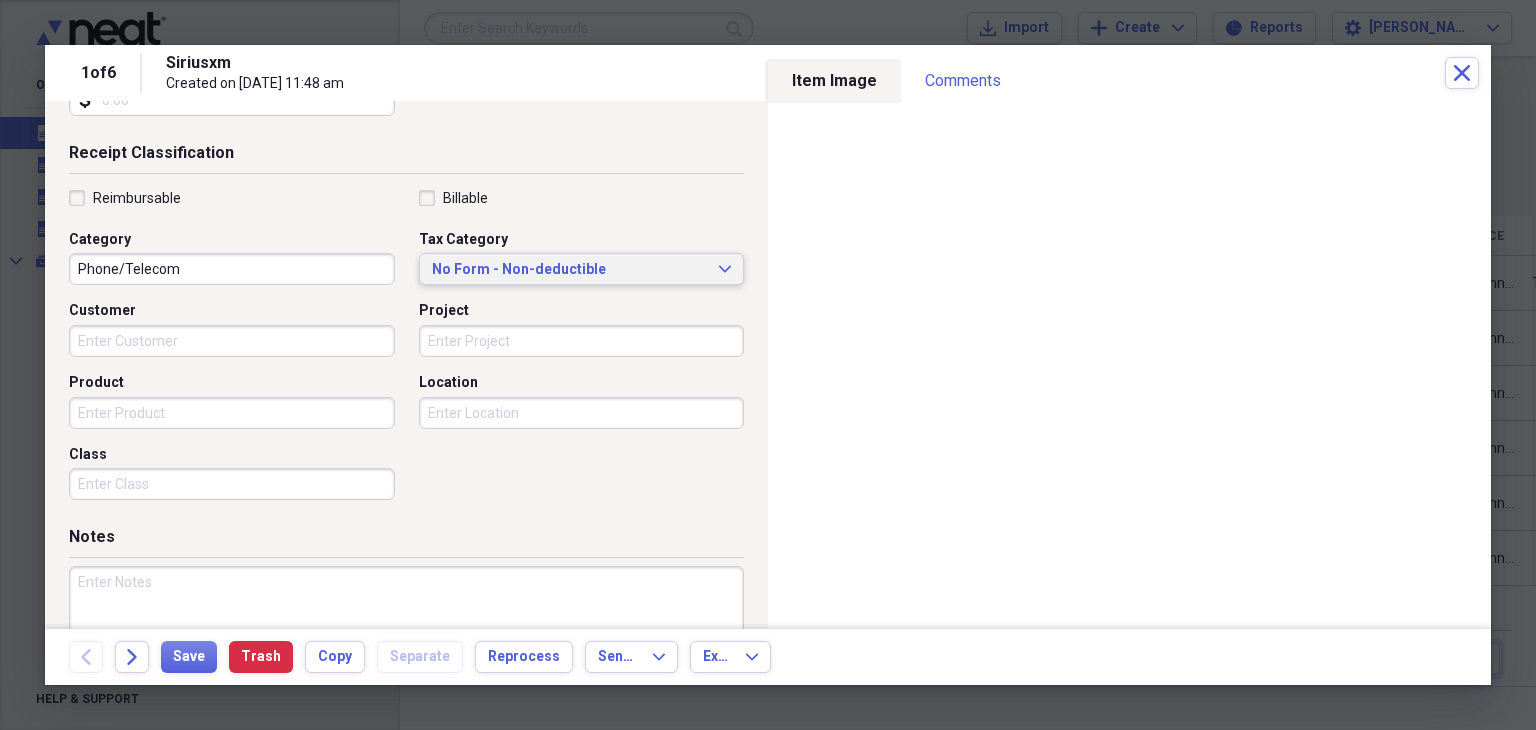 click on "No Form - Non-deductible Expand" at bounding box center (582, 270) 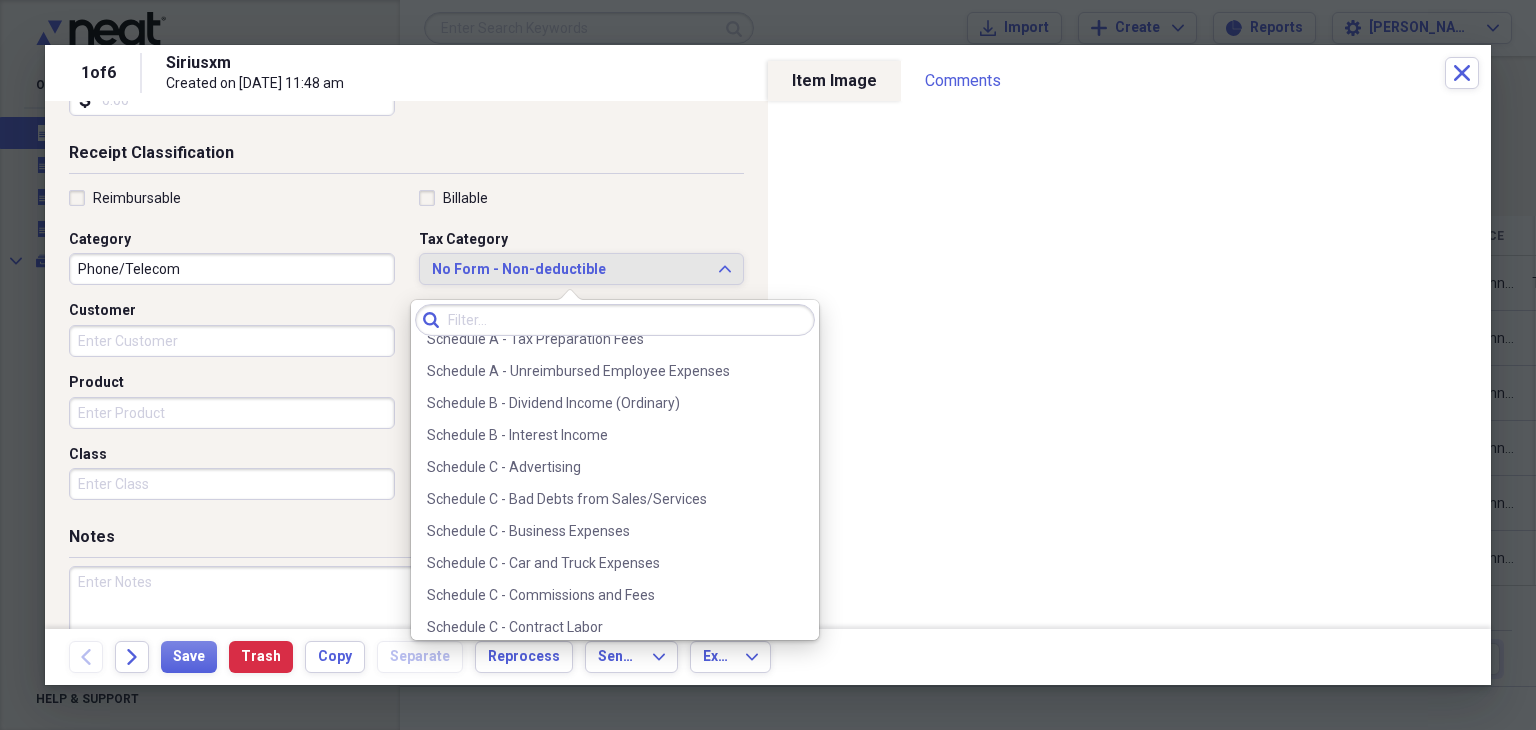 scroll, scrollTop: 3500, scrollLeft: 0, axis: vertical 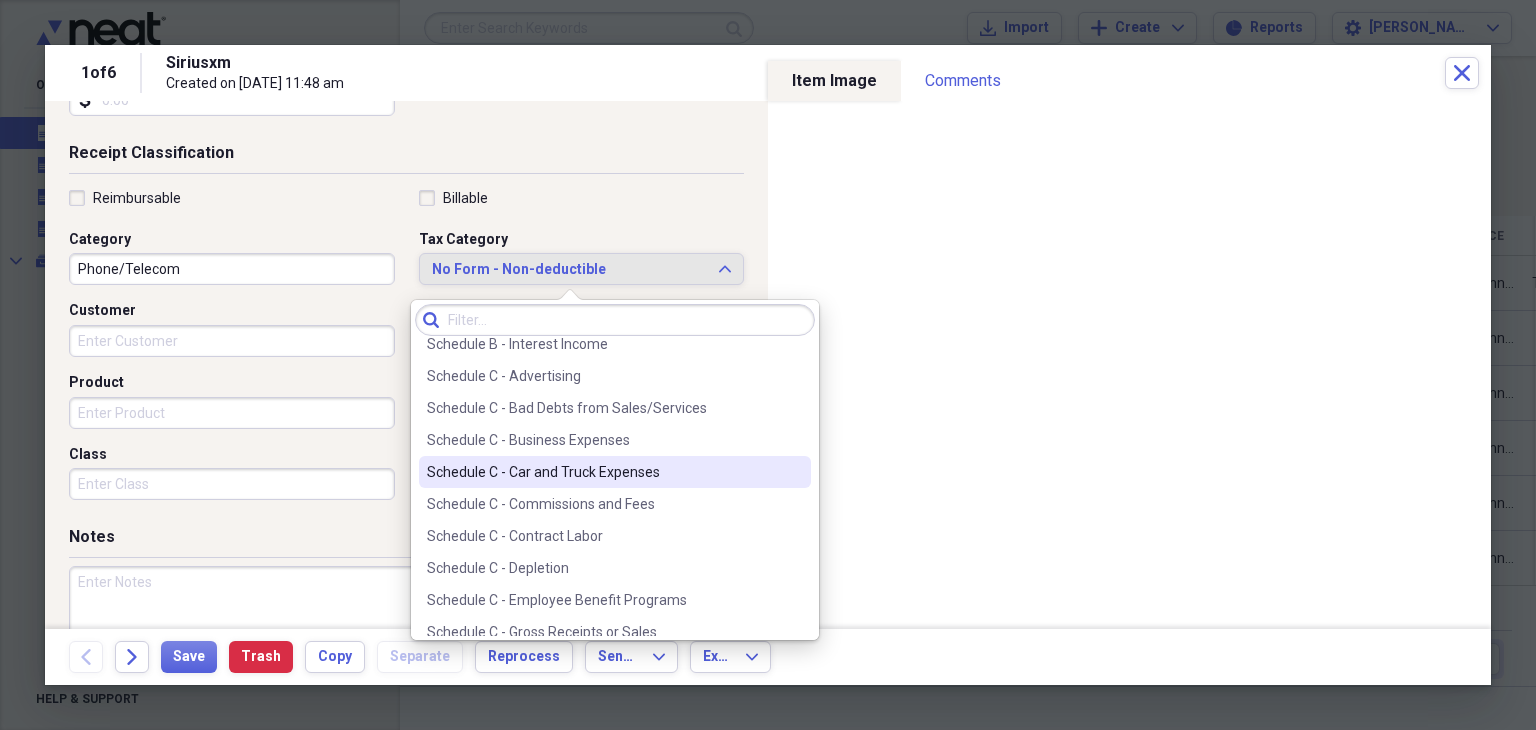 click on "Schedule C - Car and Truck Expenses" at bounding box center (603, 472) 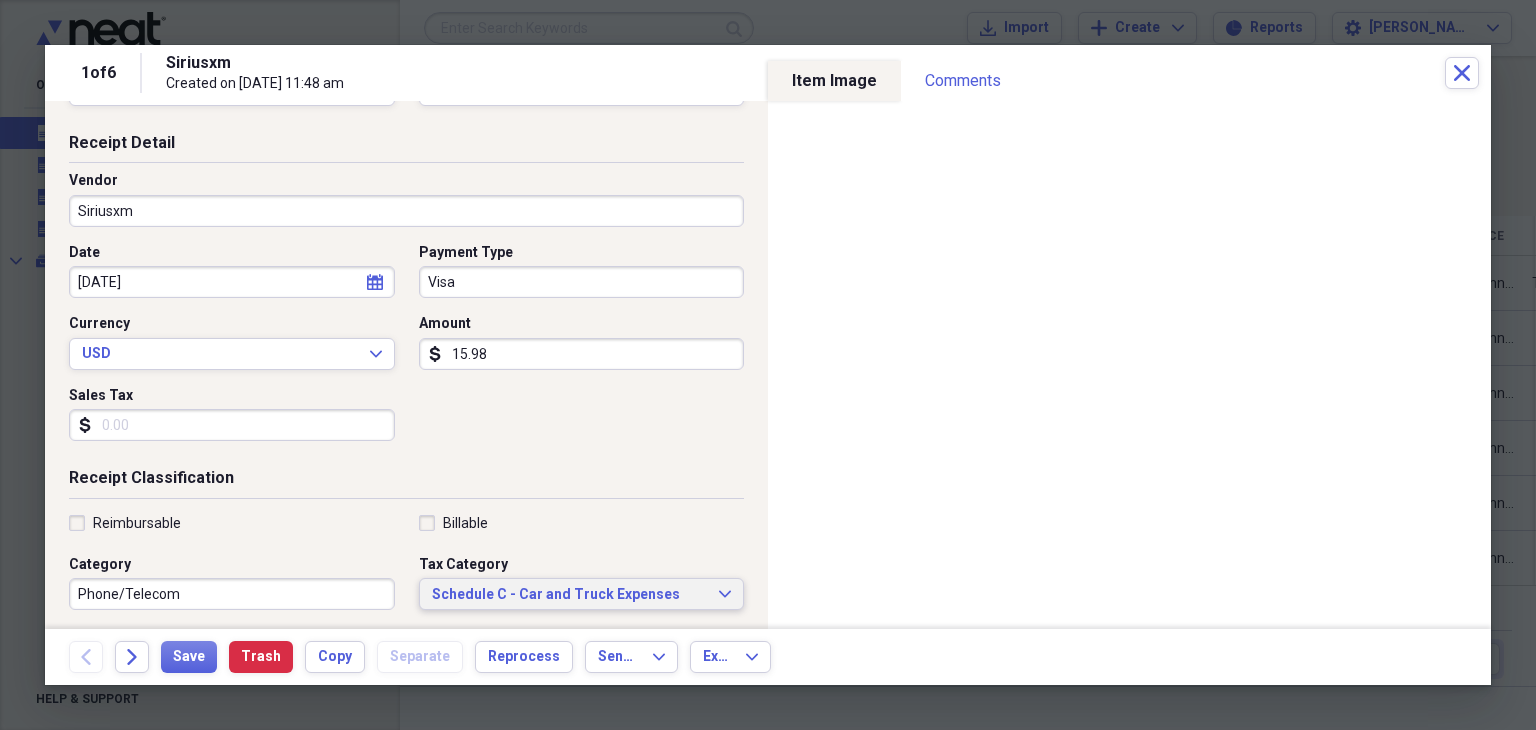 scroll, scrollTop: 0, scrollLeft: 0, axis: both 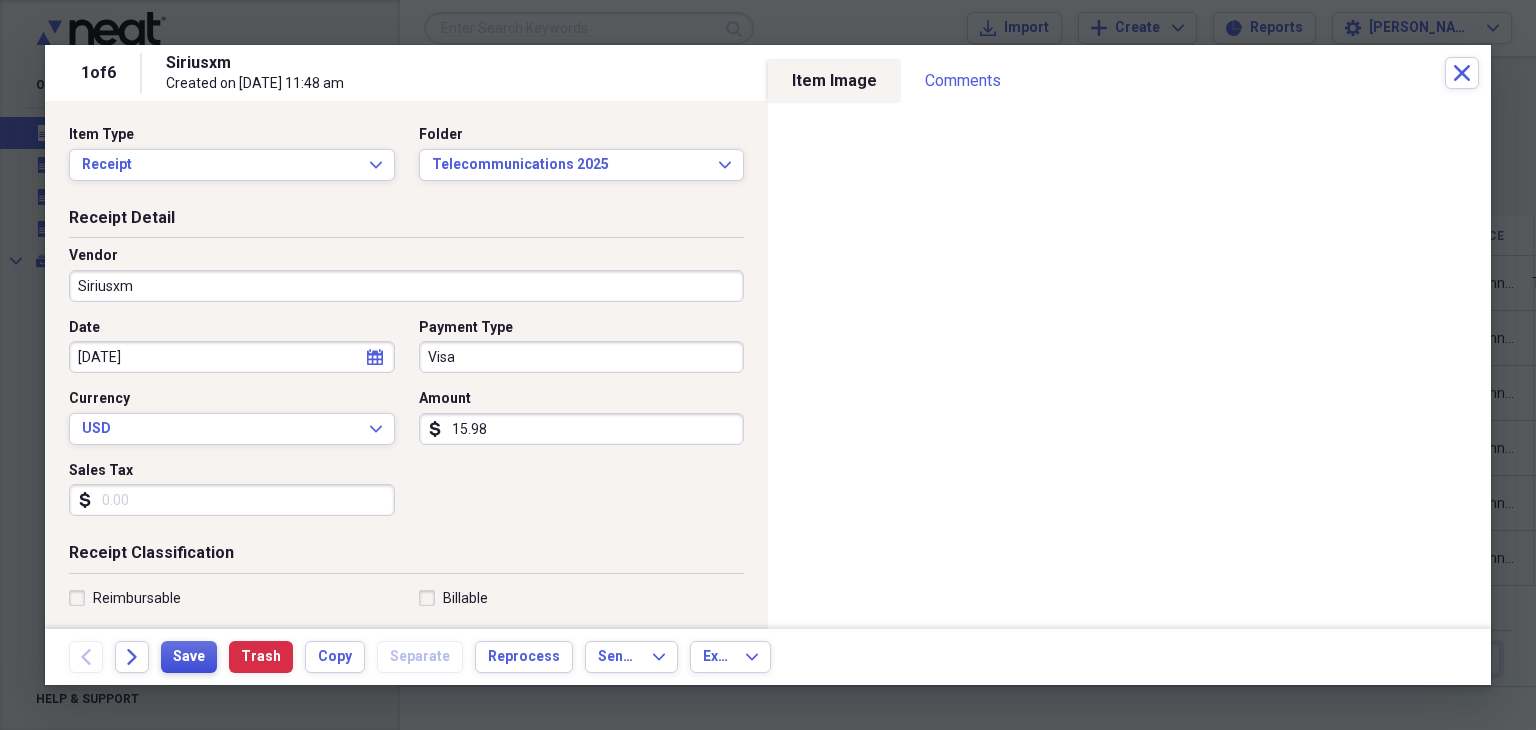 click on "Save" at bounding box center (189, 657) 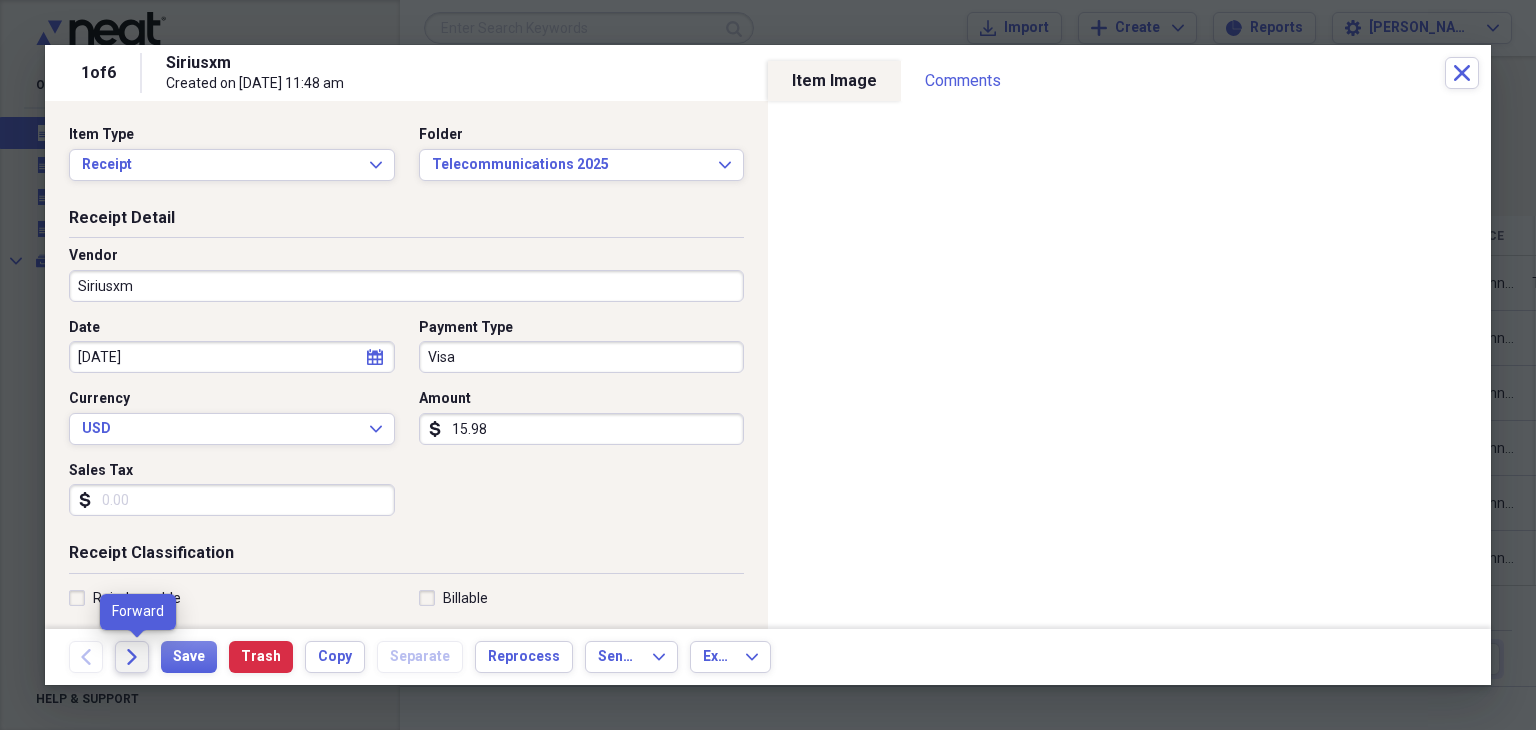 click on "Forward" 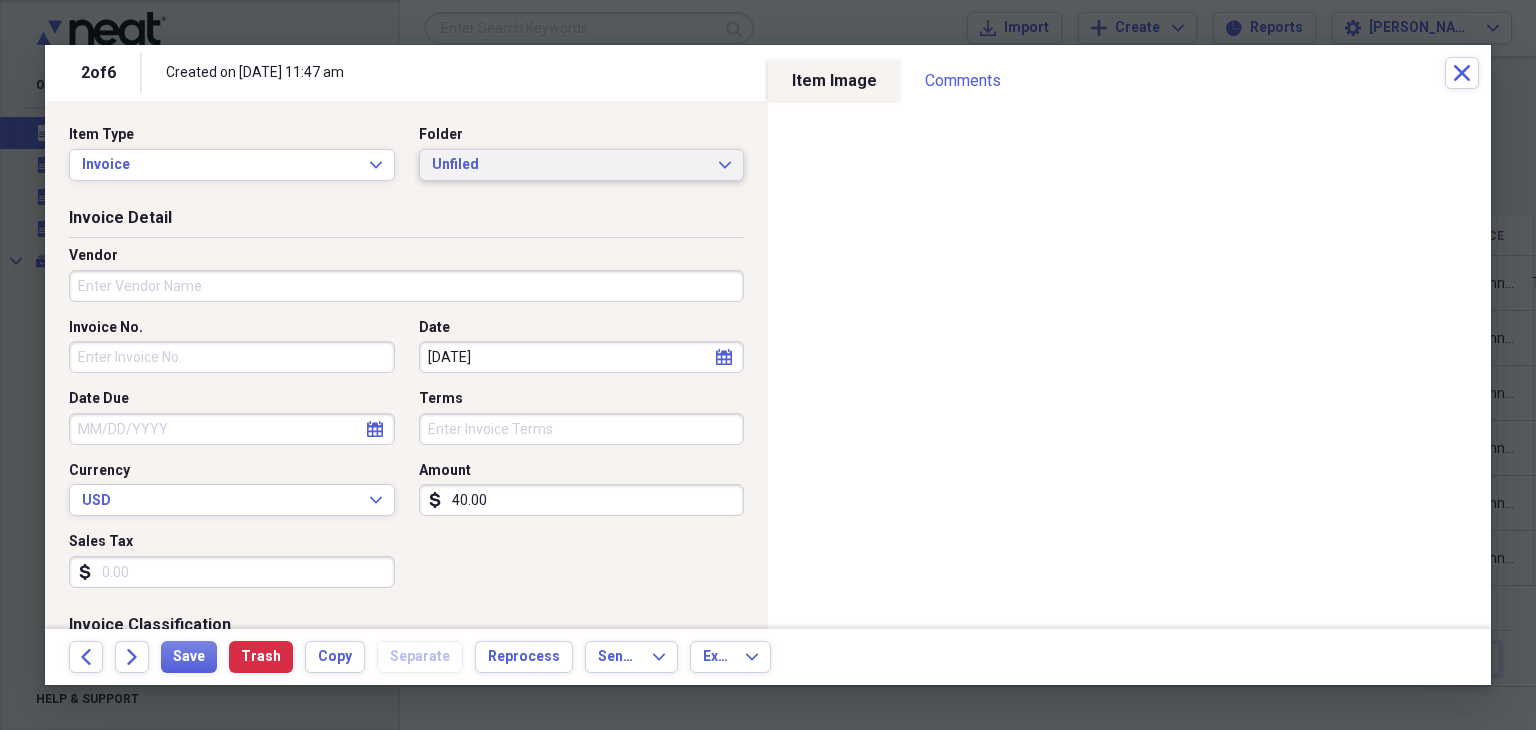 click on "Unfiled" at bounding box center (570, 165) 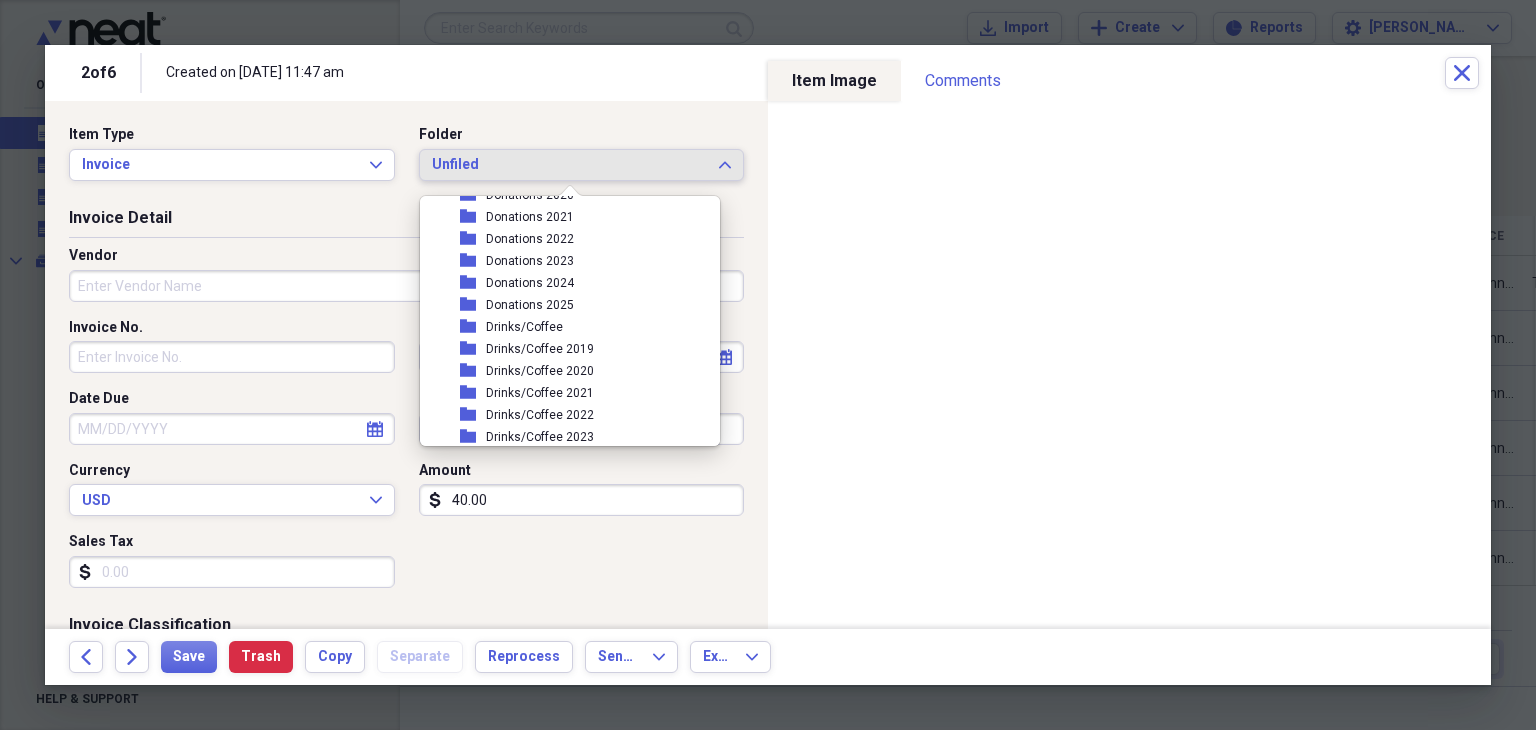 scroll, scrollTop: 1400, scrollLeft: 0, axis: vertical 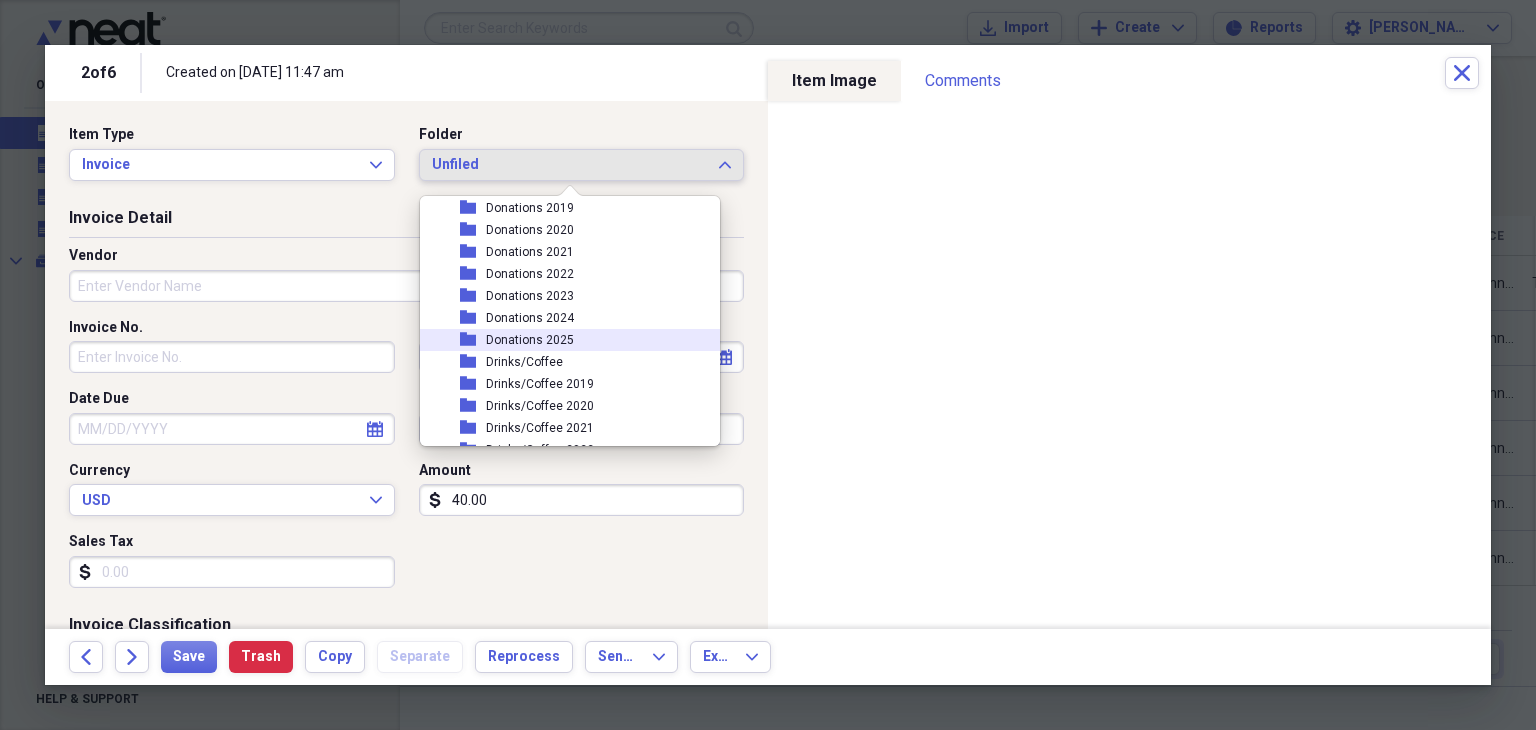 click on "Donations 2025" at bounding box center (530, 340) 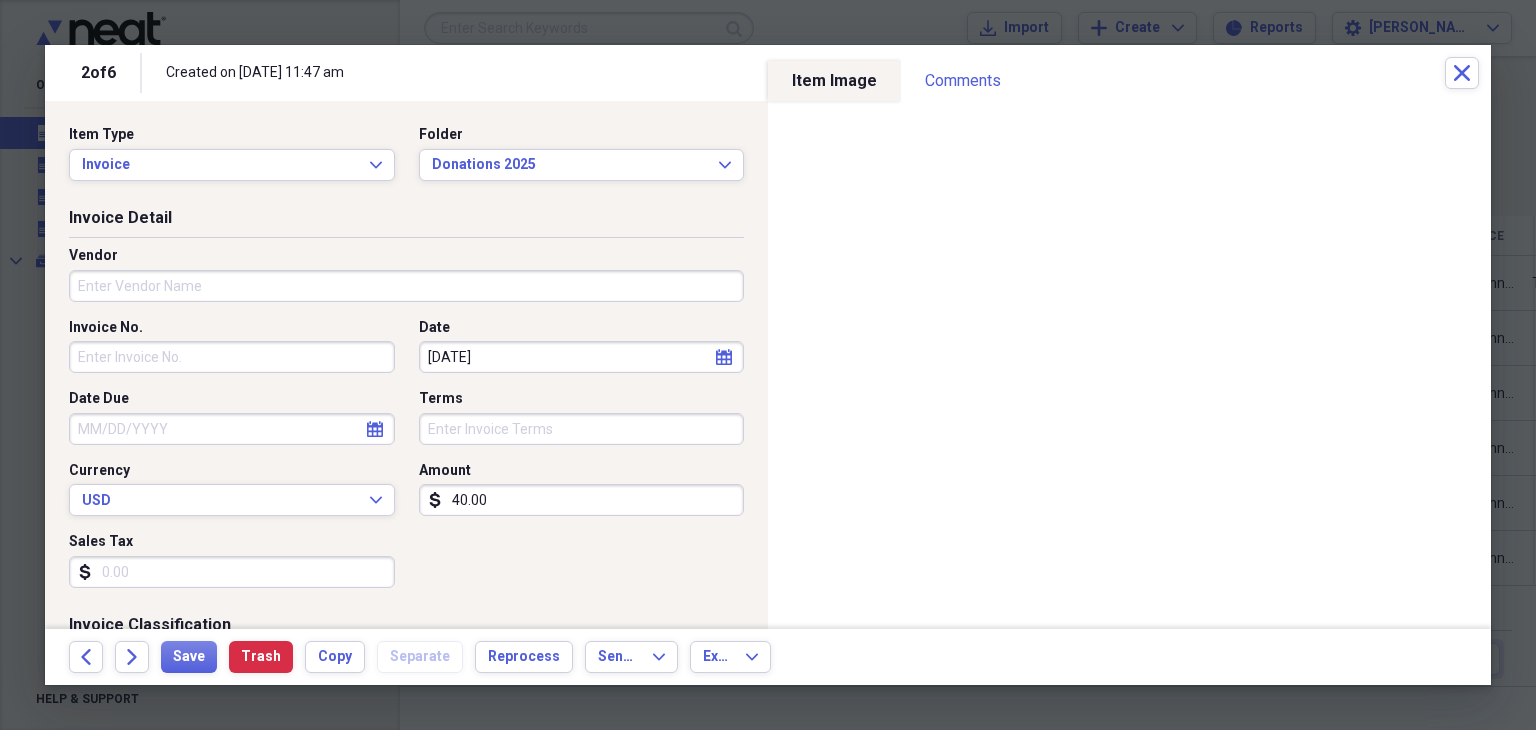 click on "Vendor" at bounding box center (406, 286) 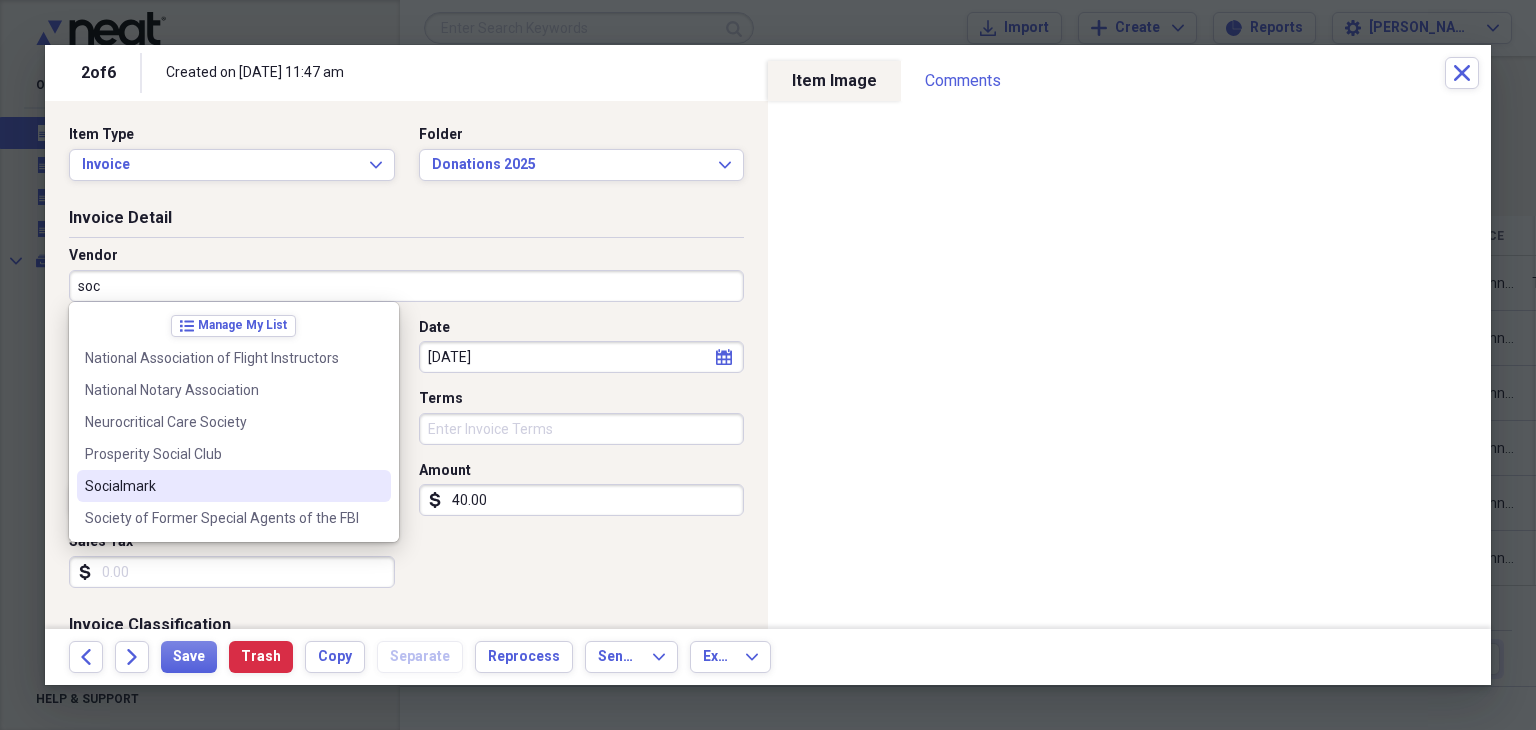 click on "Socialmark" at bounding box center [222, 486] 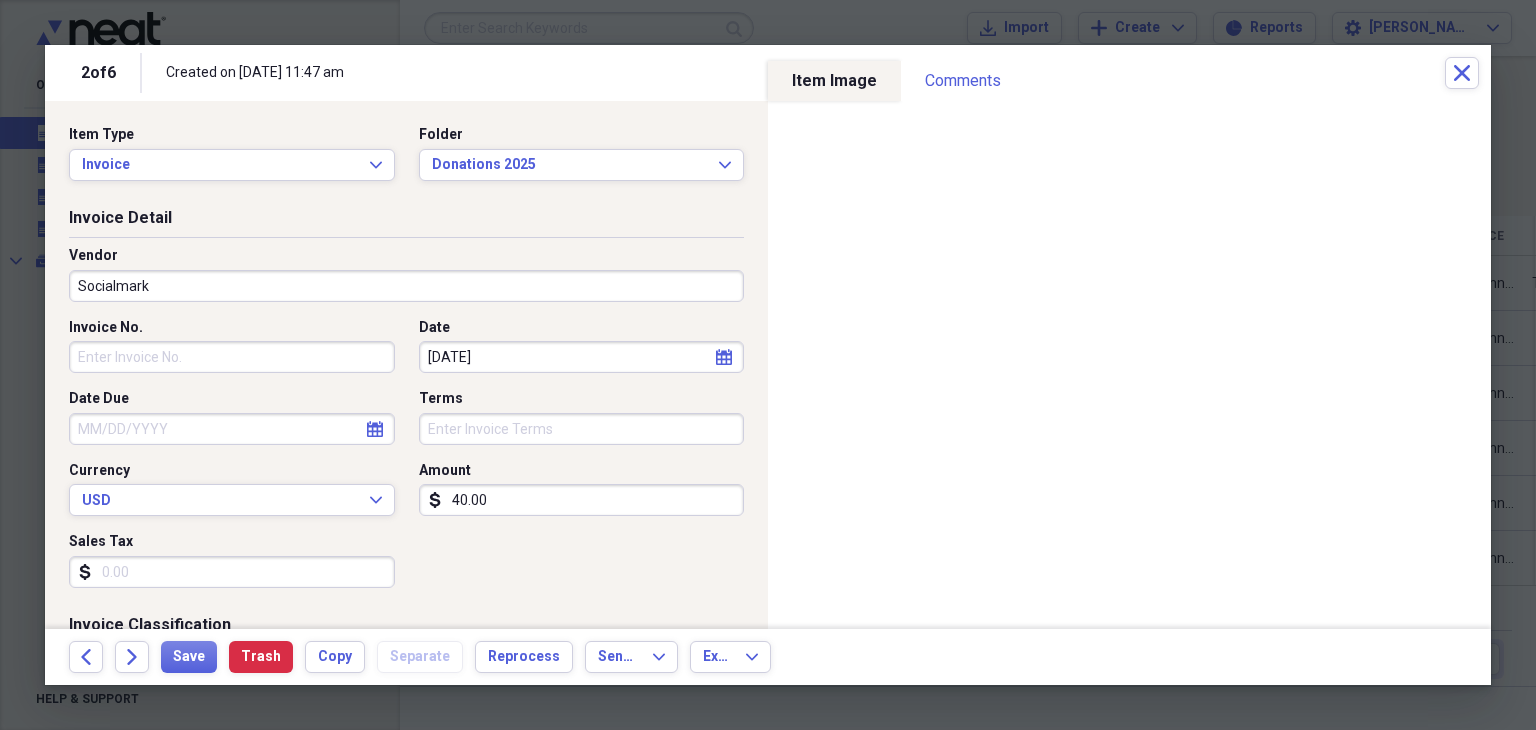 type on "Donations" 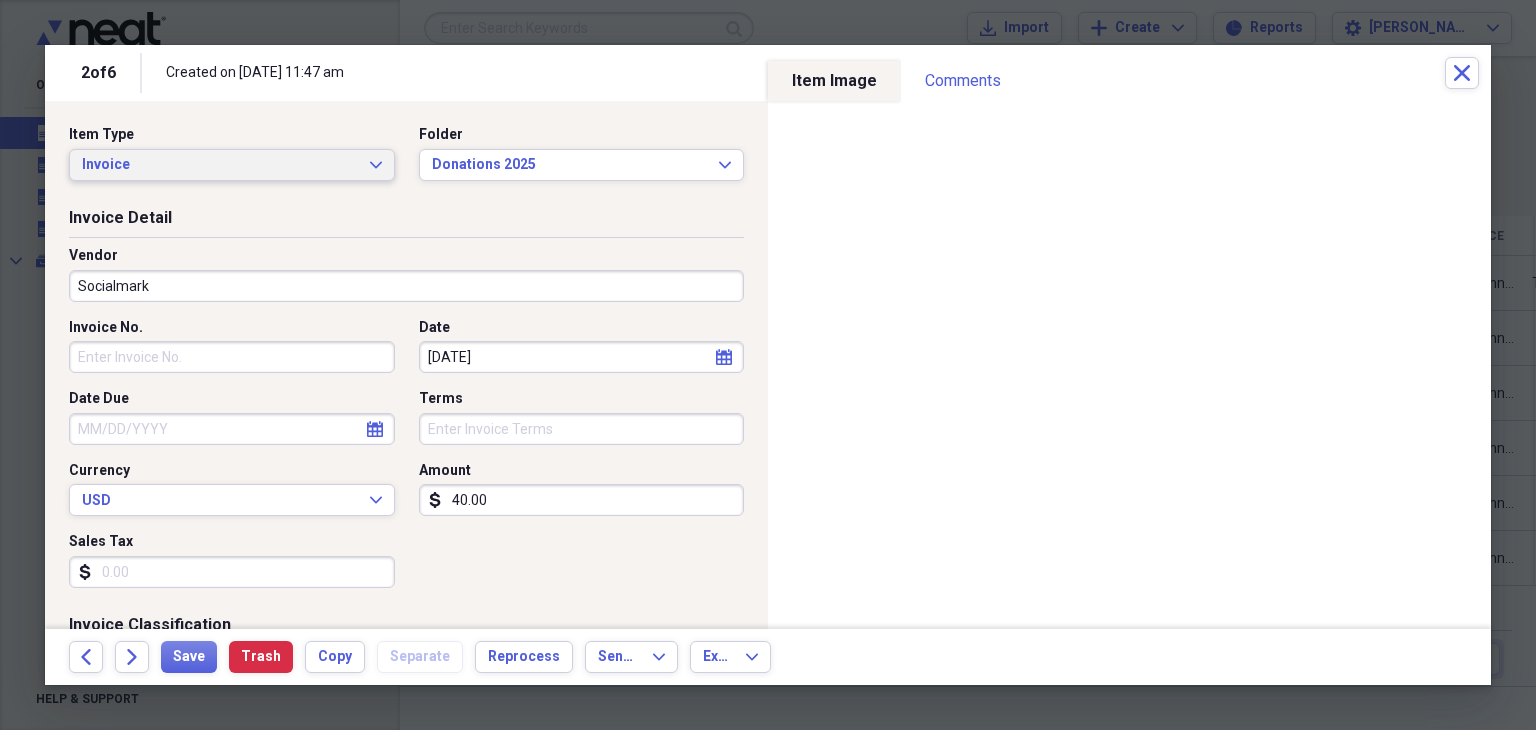 click on "Invoice Expand" at bounding box center (232, 165) 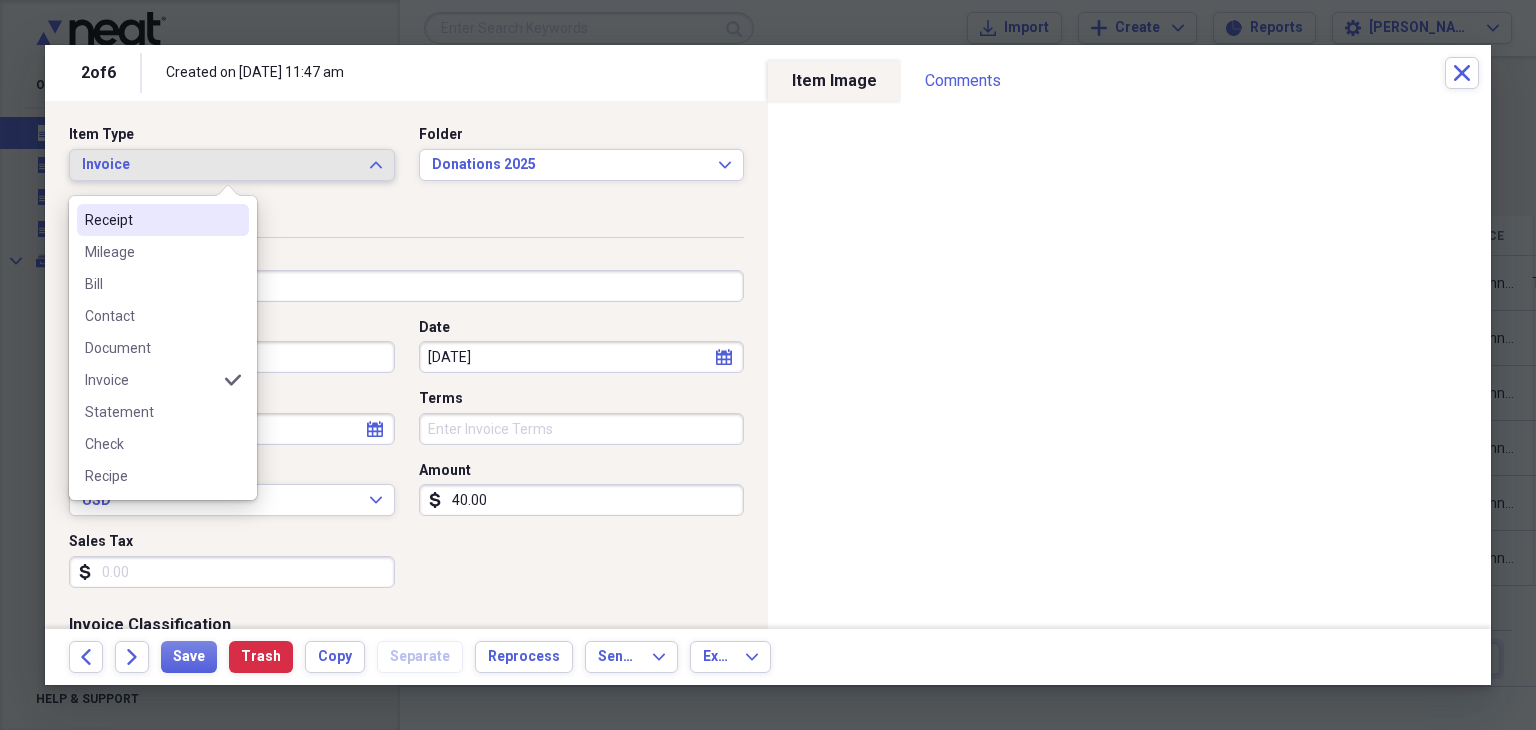 click on "Receipt" at bounding box center (163, 220) 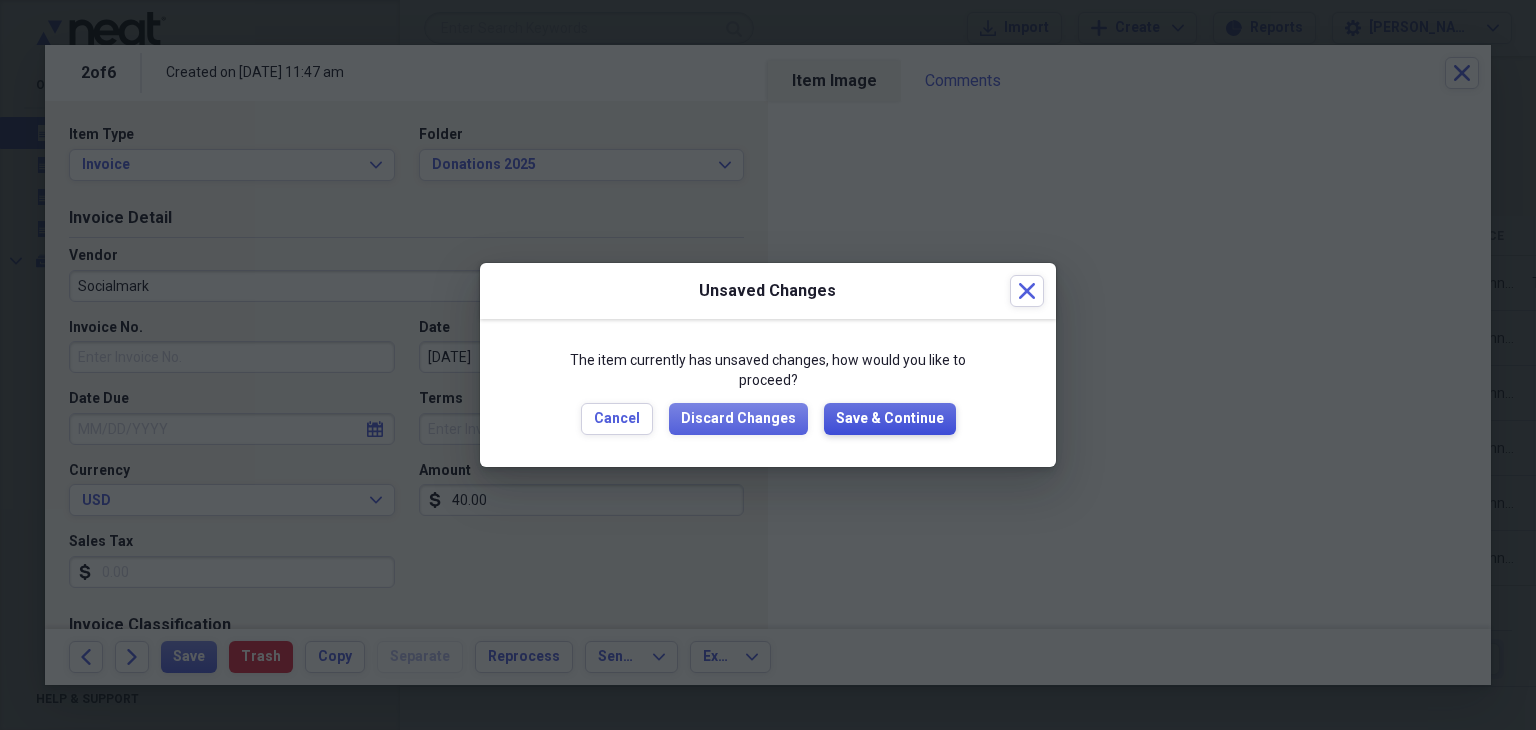 click on "Save & Continue" at bounding box center (890, 419) 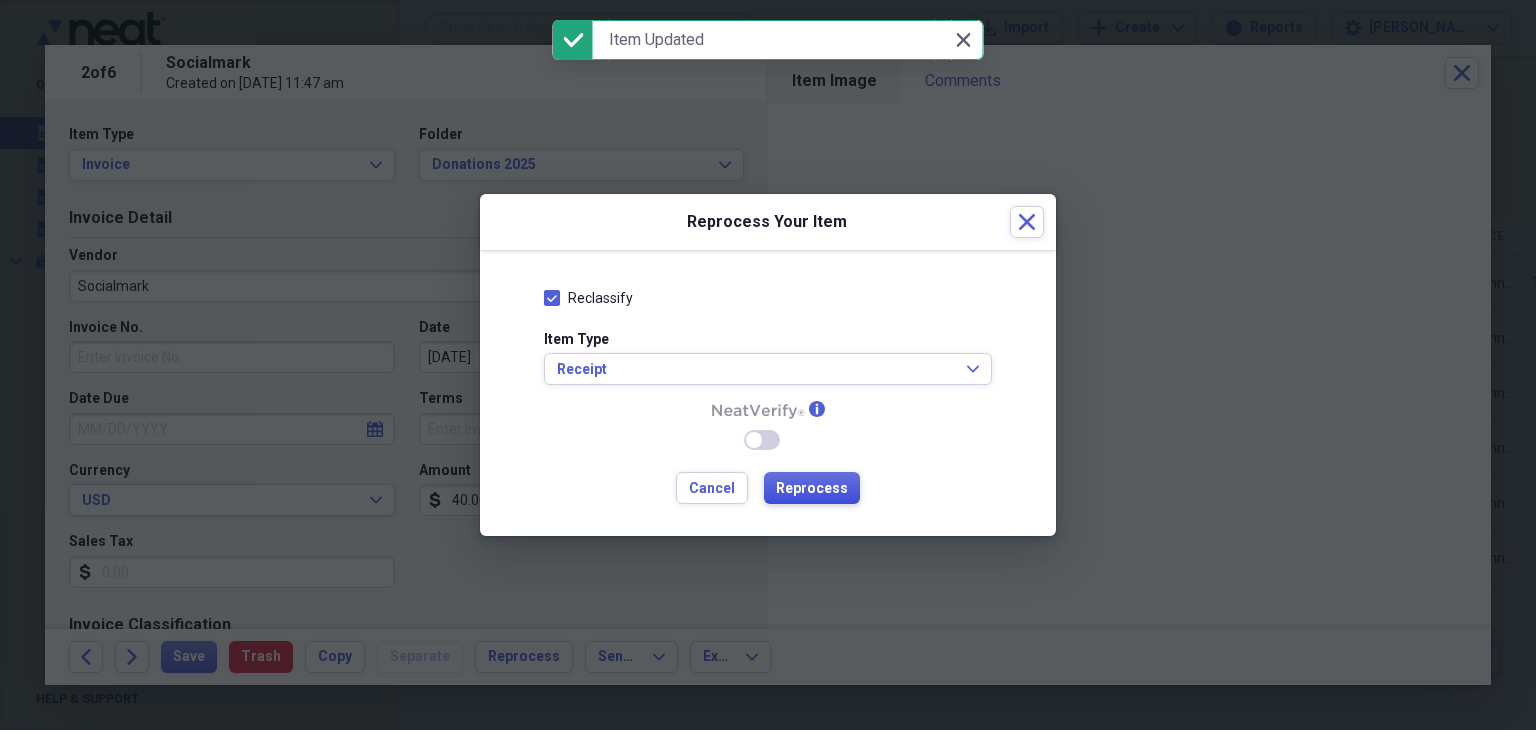 click on "Reprocess" at bounding box center (812, 489) 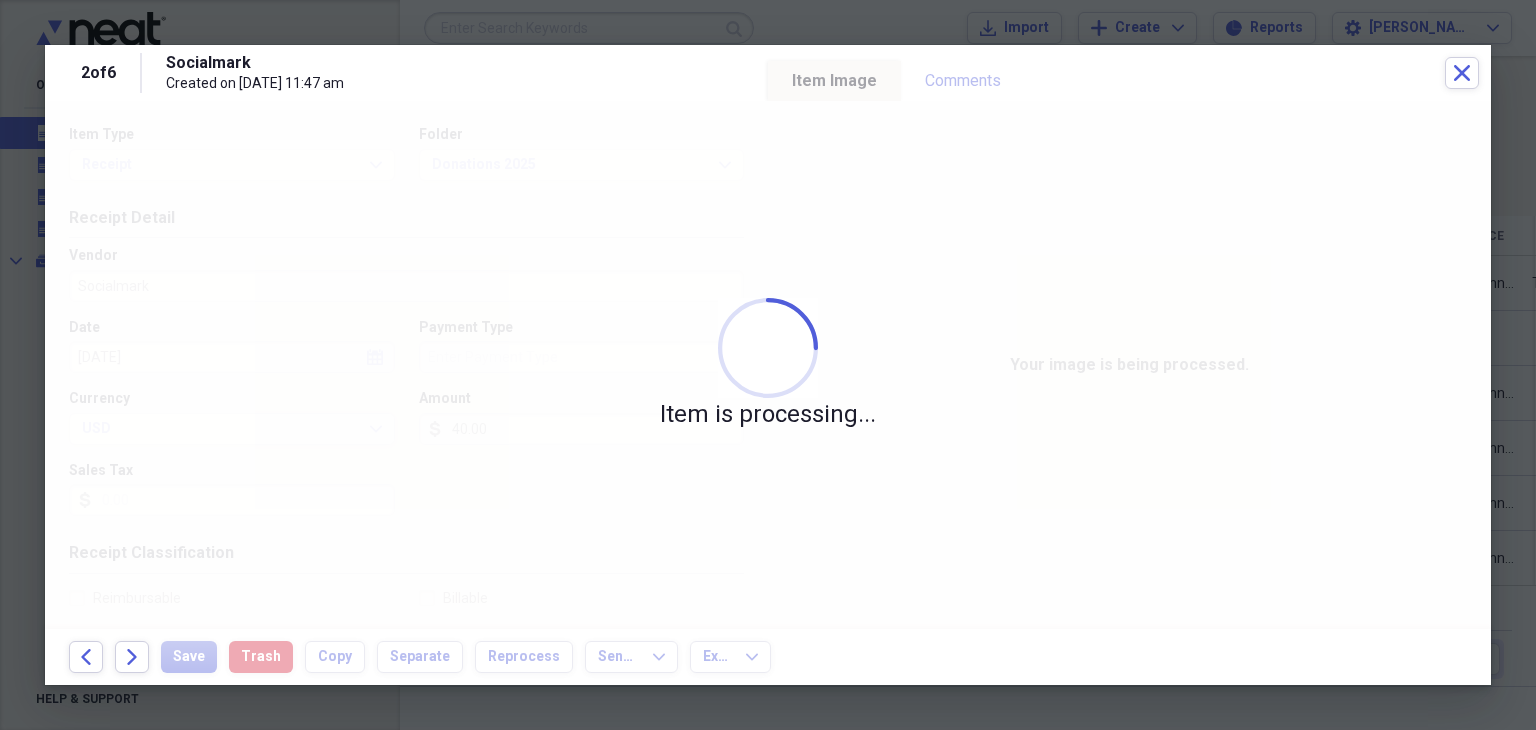 type on "Visa" 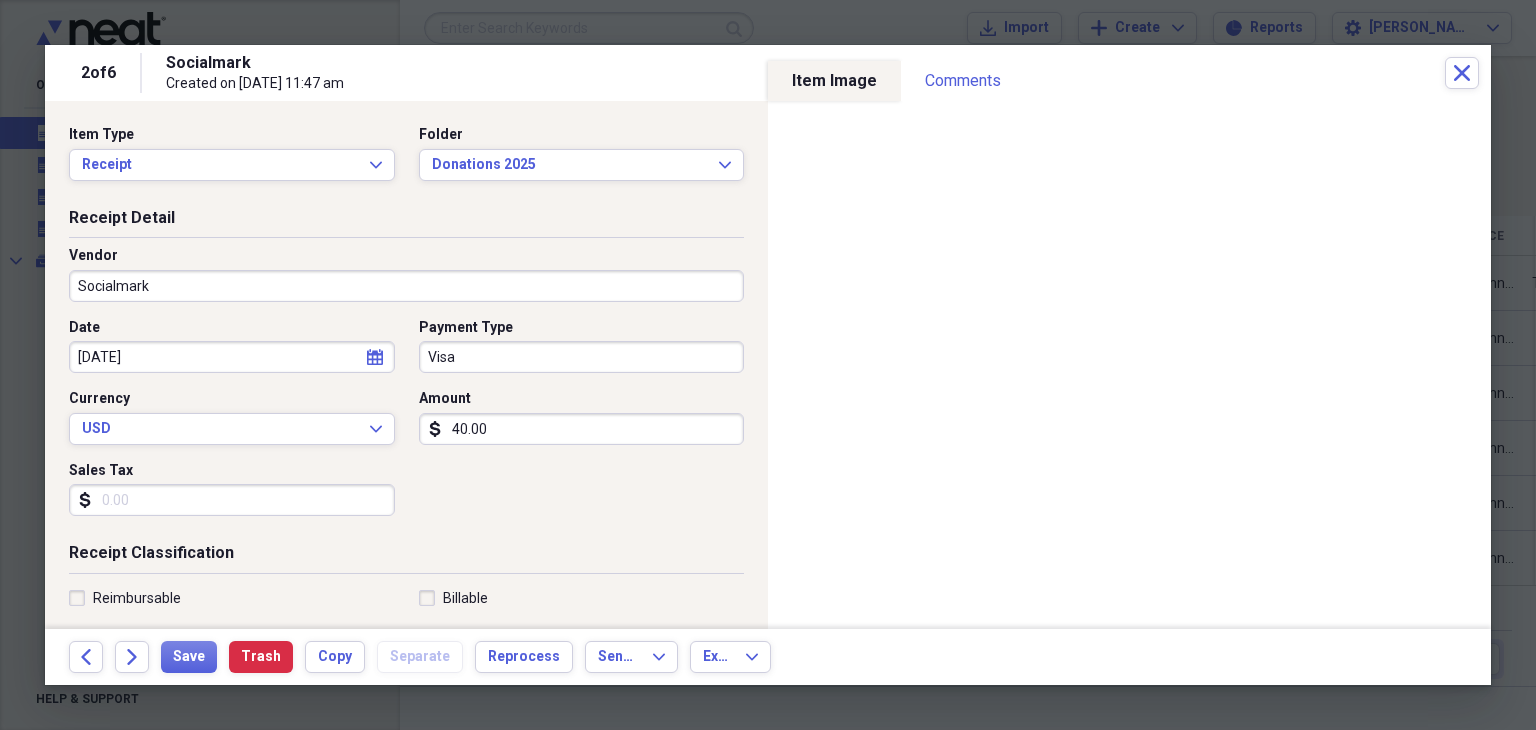 click 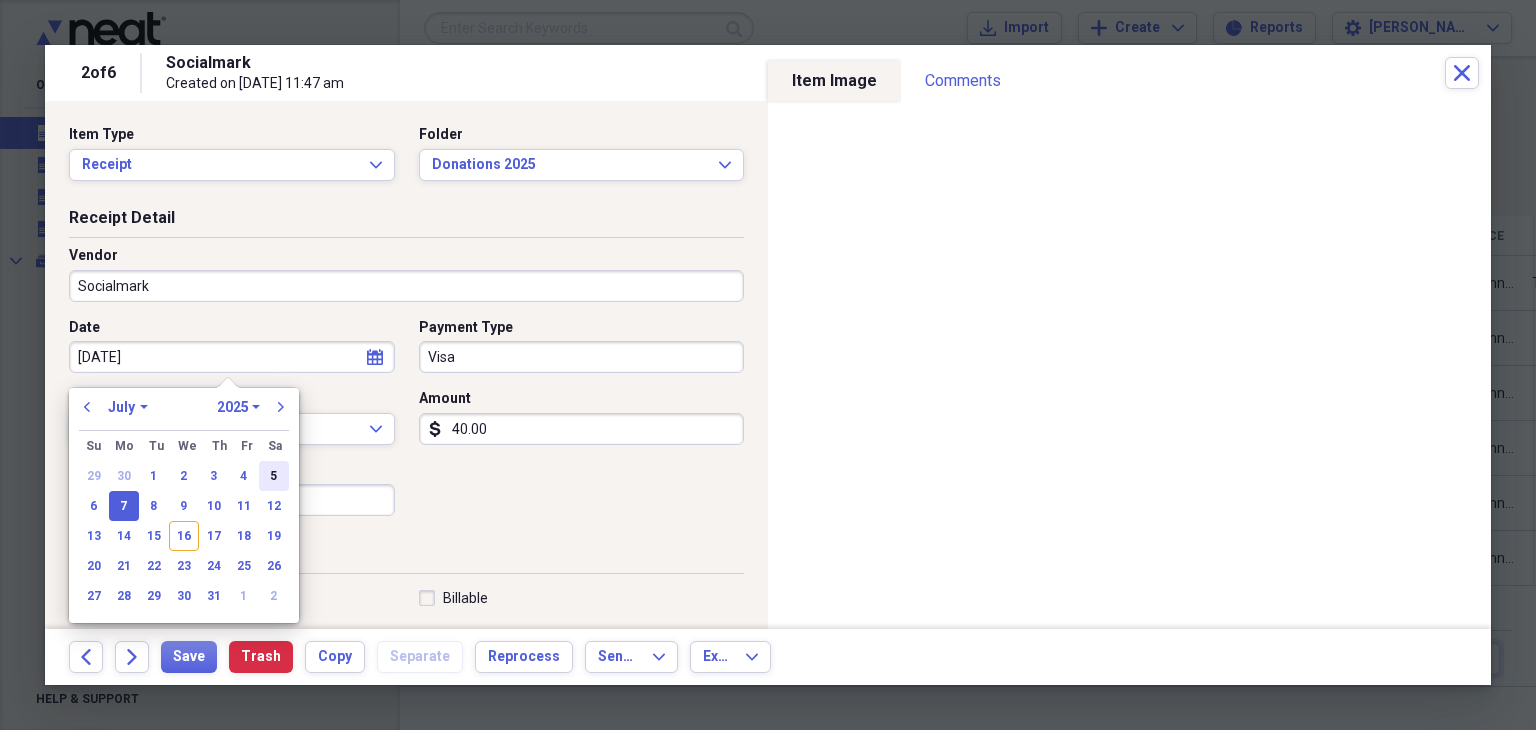 click on "5" at bounding box center [274, 476] 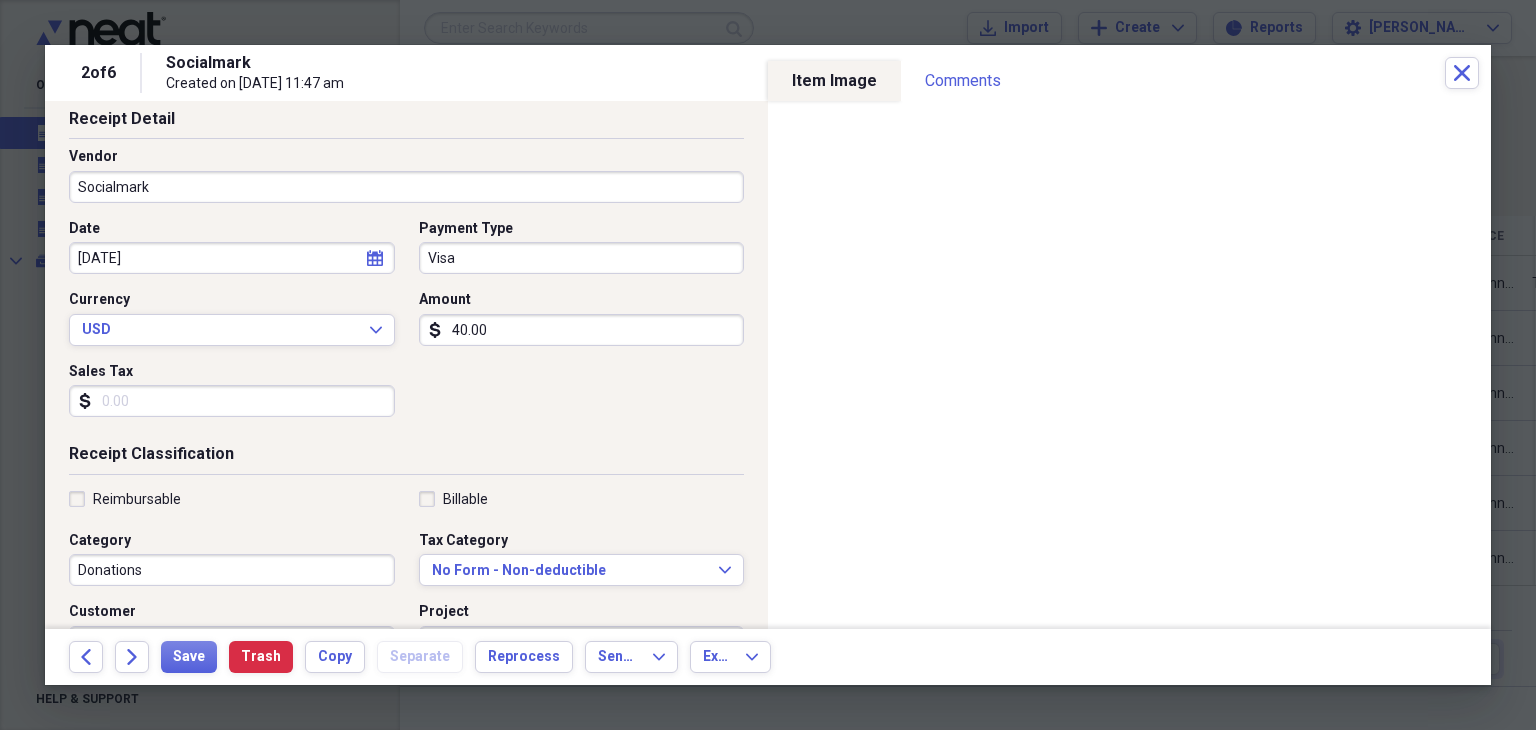 scroll, scrollTop: 200, scrollLeft: 0, axis: vertical 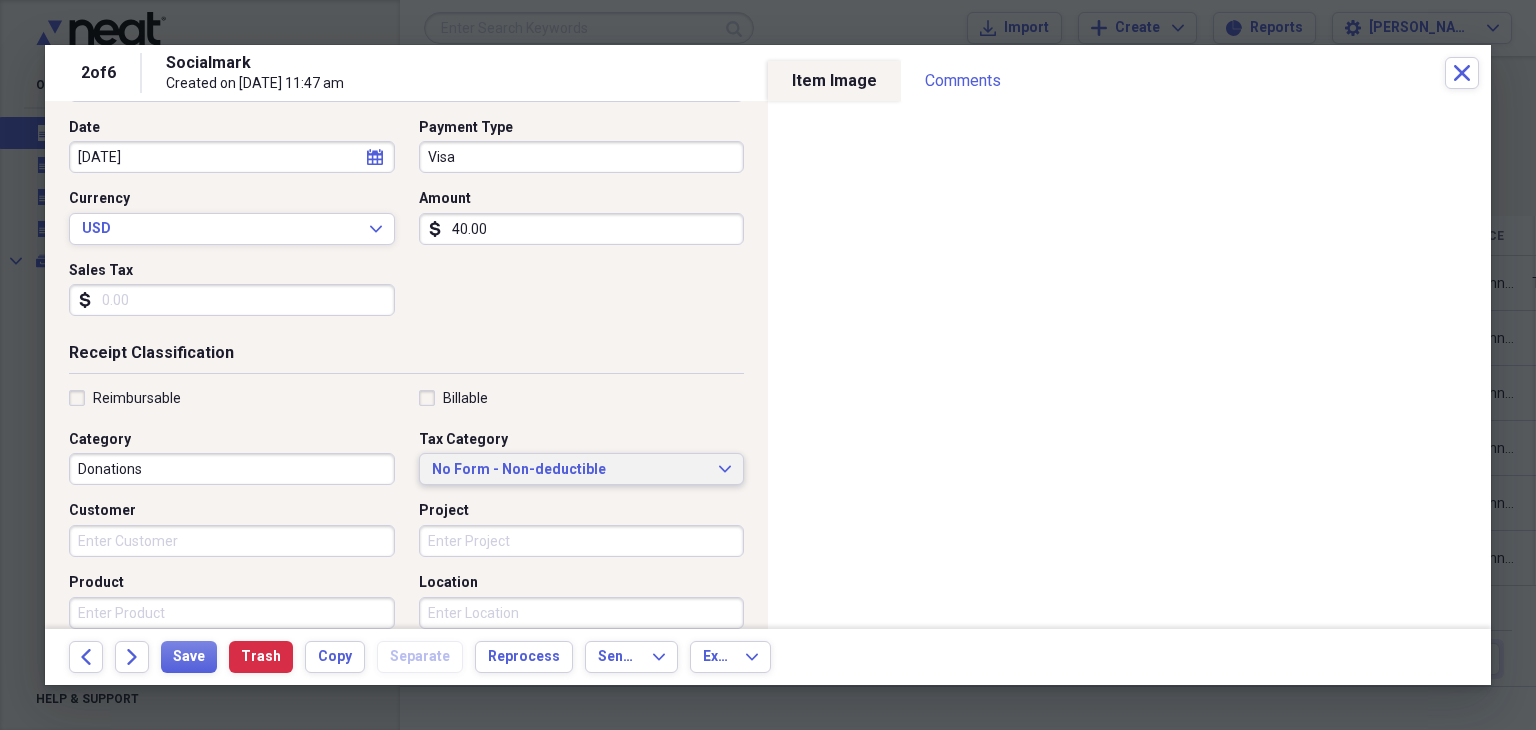click on "No Form - Non-deductible" at bounding box center (570, 470) 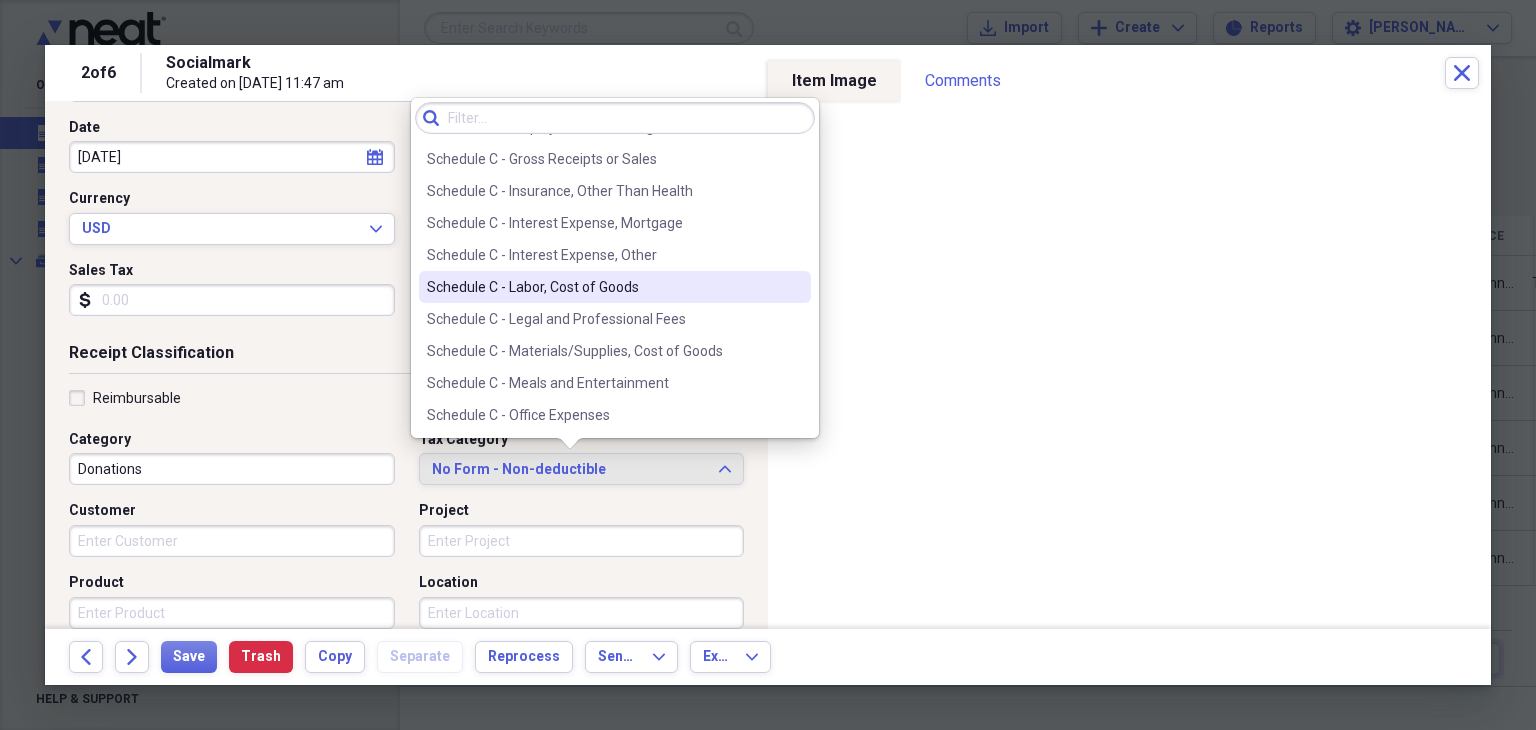 scroll, scrollTop: 3800, scrollLeft: 0, axis: vertical 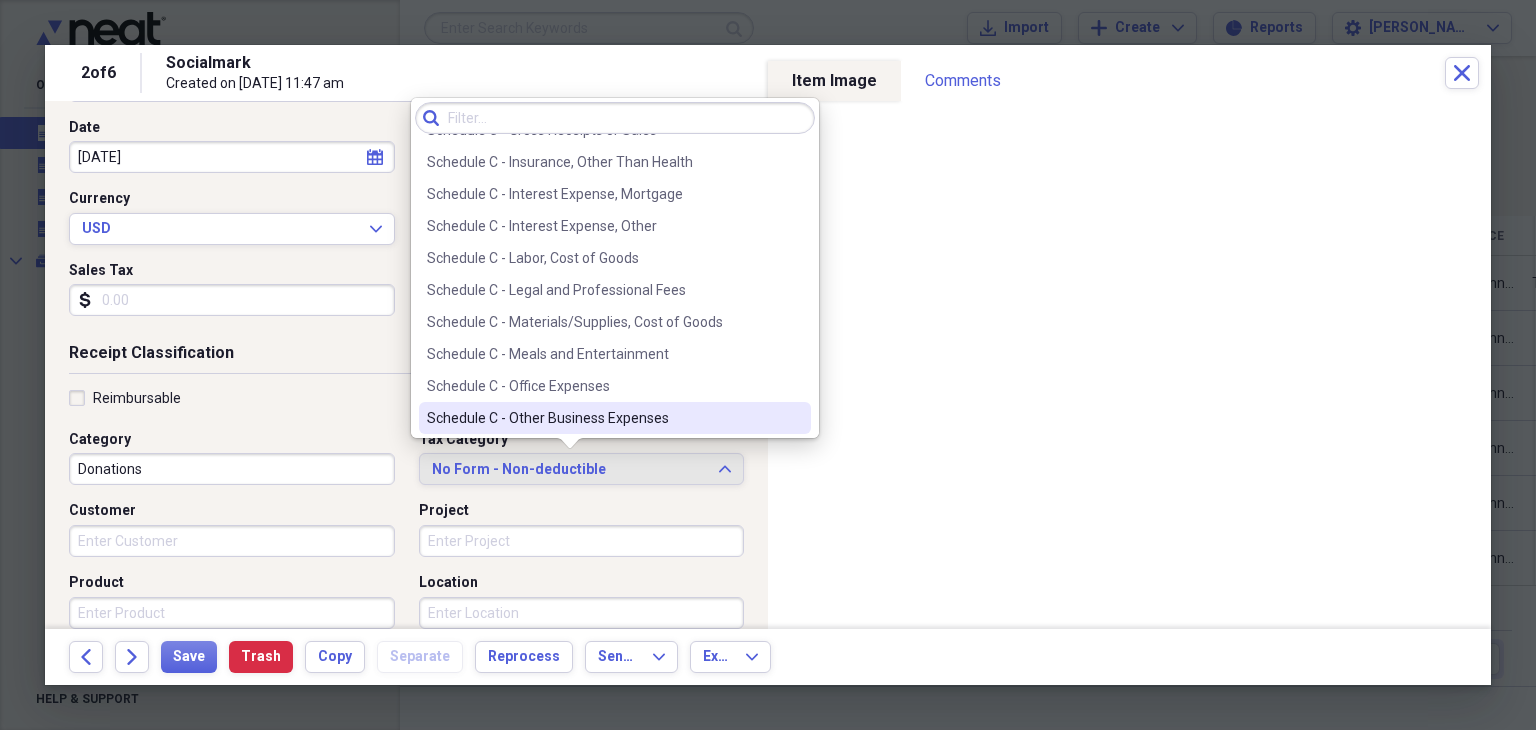 click on "Schedule C - Other Business Expenses" at bounding box center [603, 418] 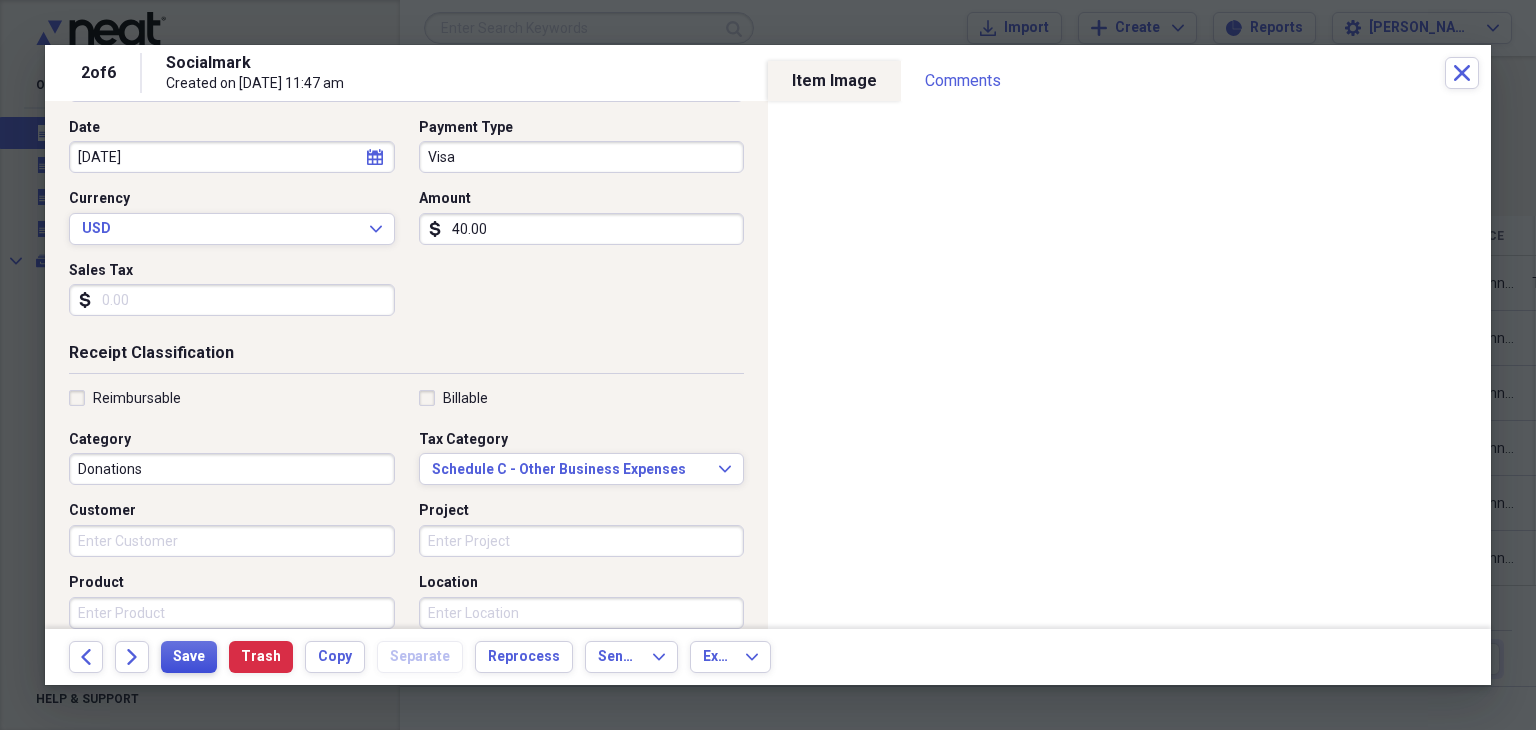 click on "Save" at bounding box center (189, 657) 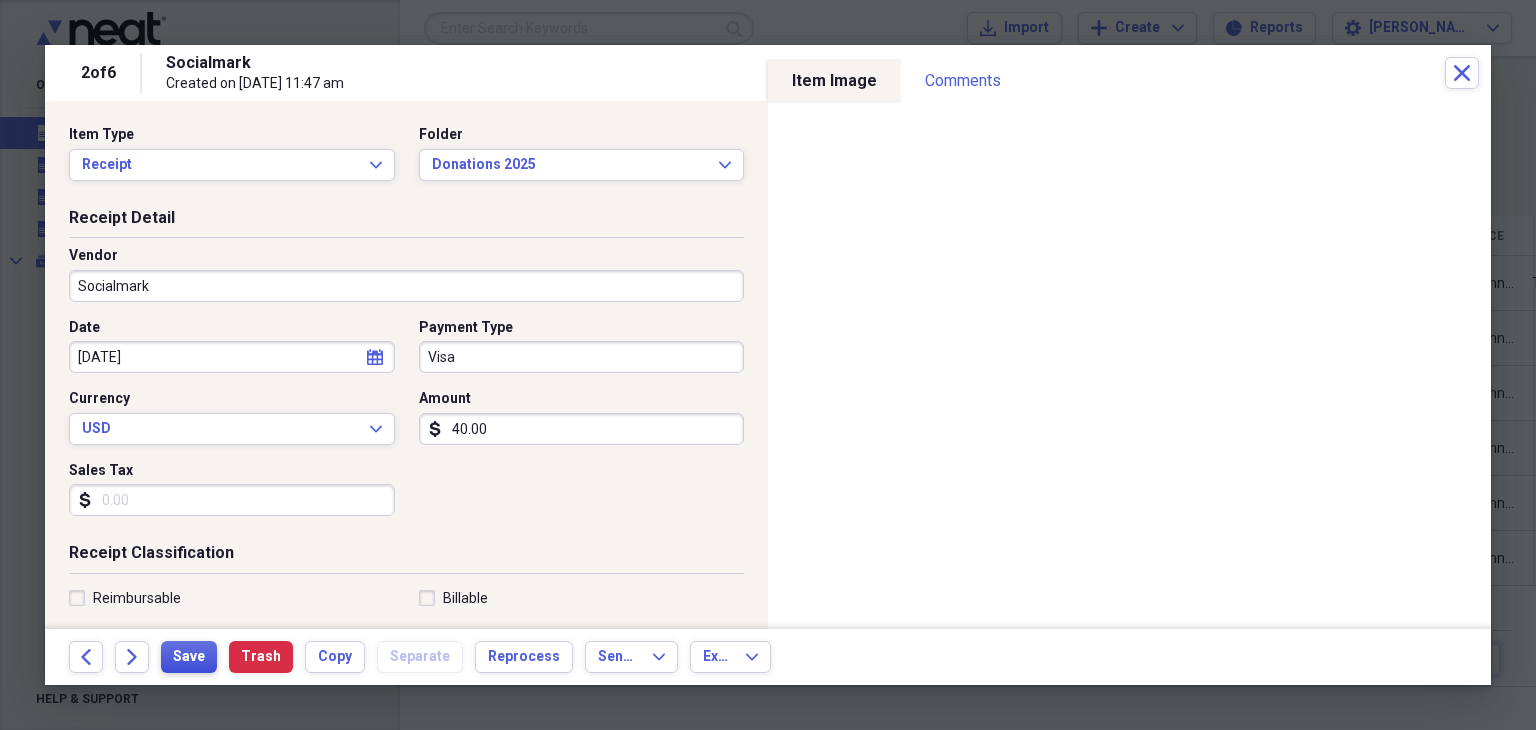 scroll, scrollTop: 200, scrollLeft: 0, axis: vertical 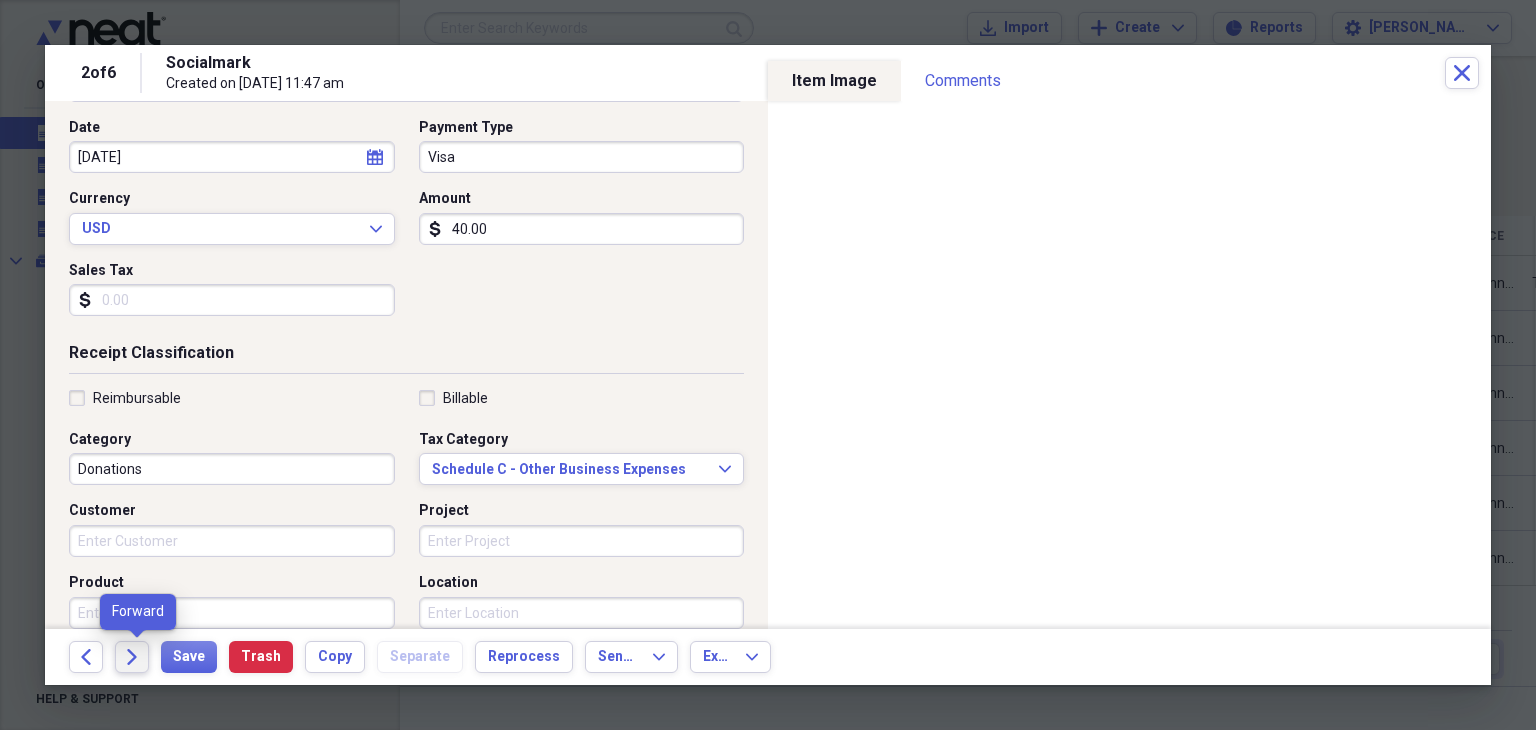 click on "Forward" at bounding box center [132, 657] 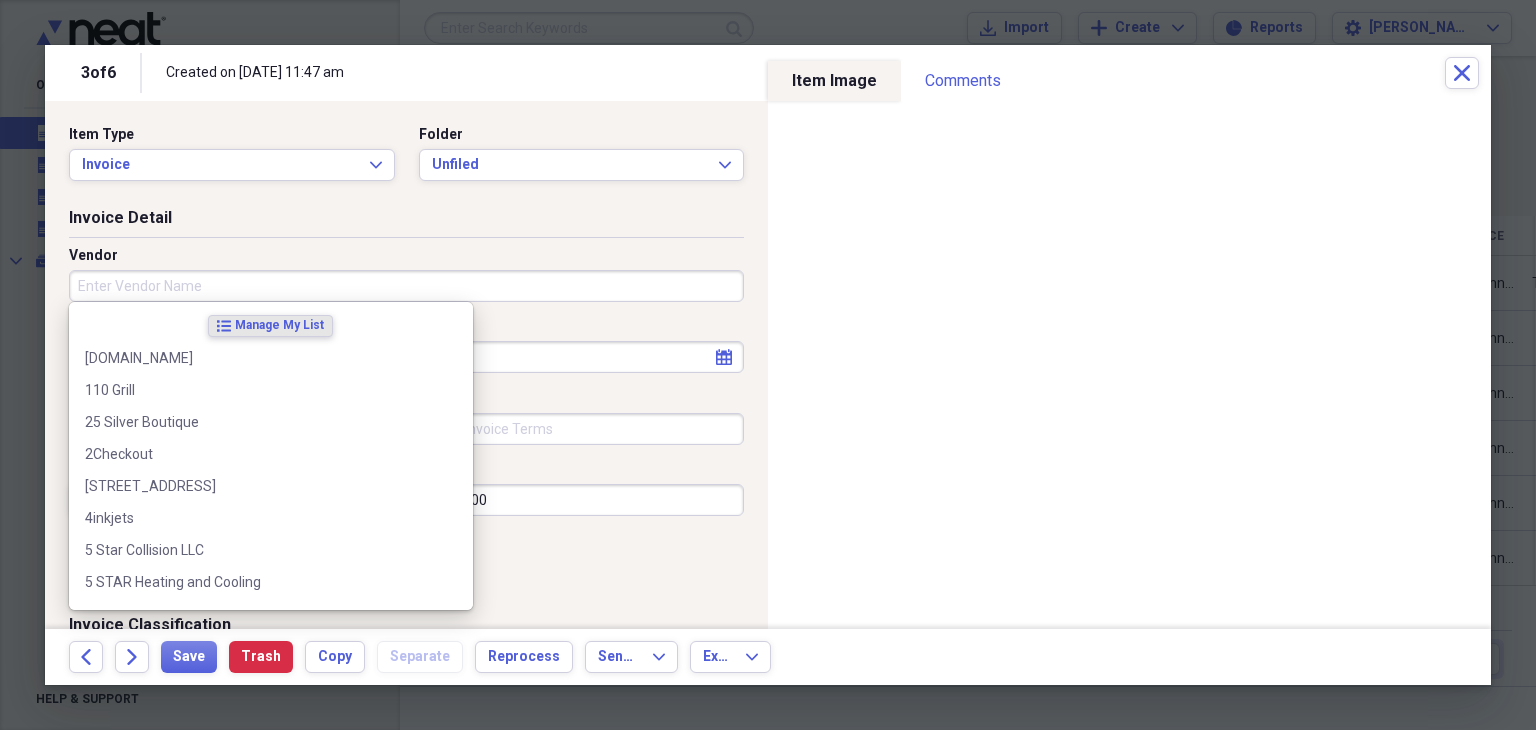 click on "Vendor" at bounding box center [406, 286] 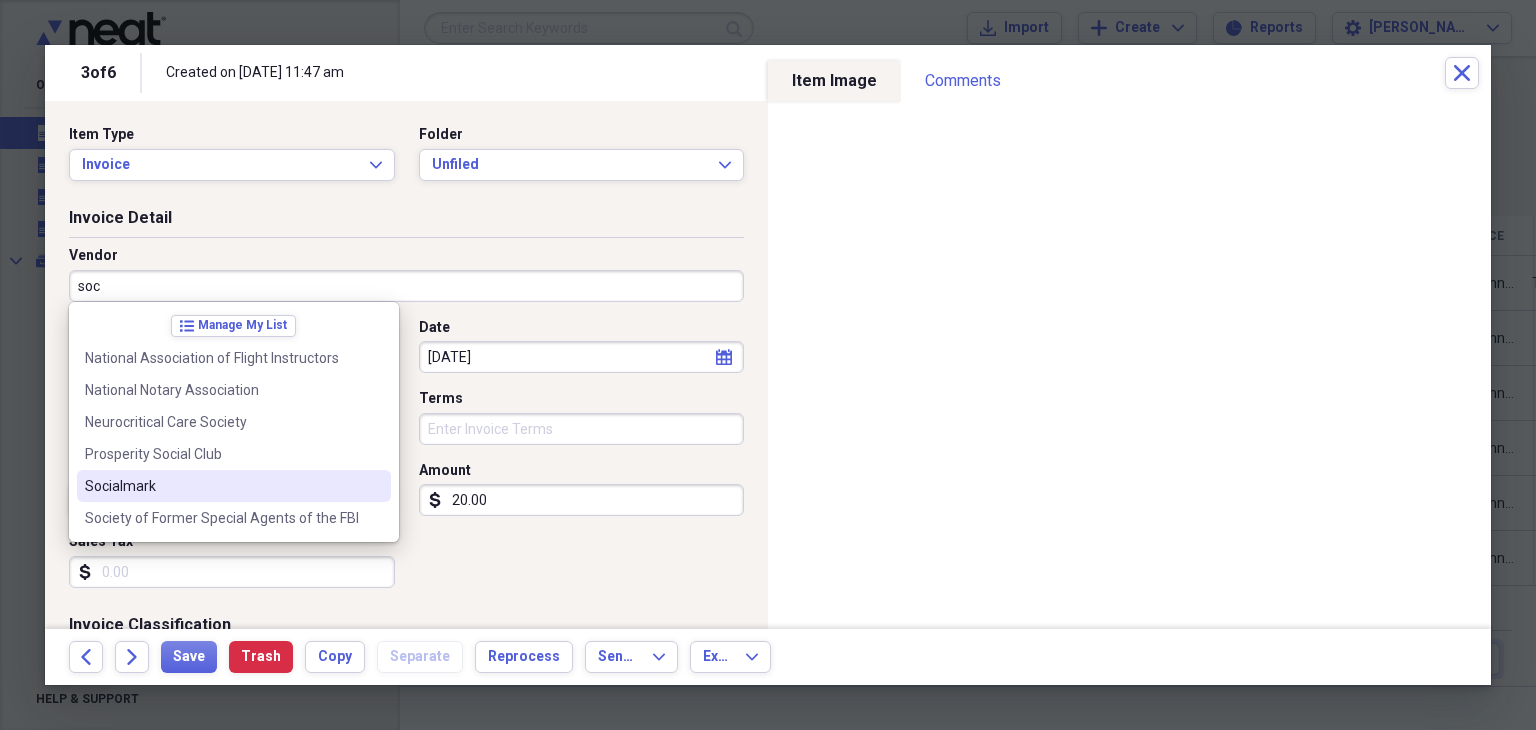 click on "Socialmark" at bounding box center [222, 486] 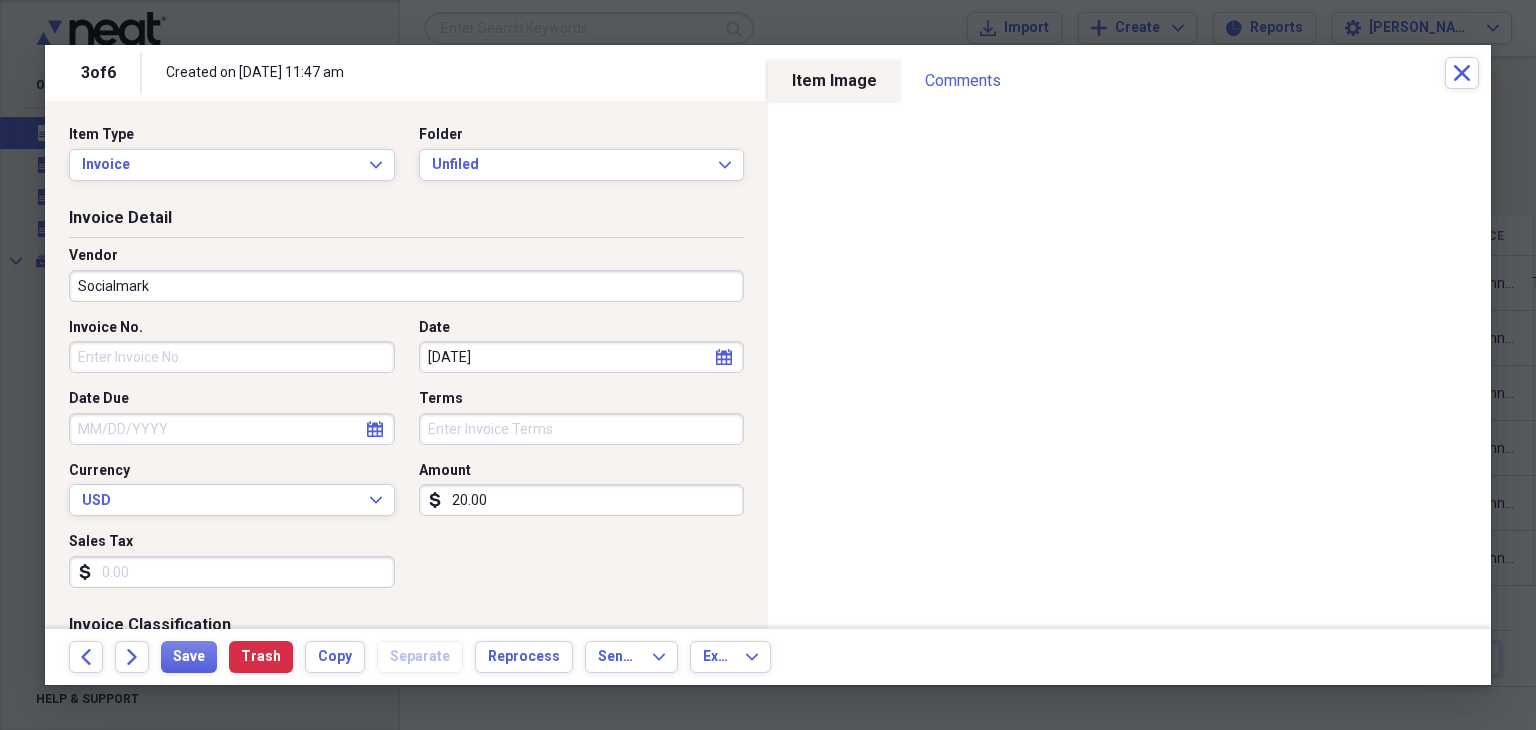 type on "Donations" 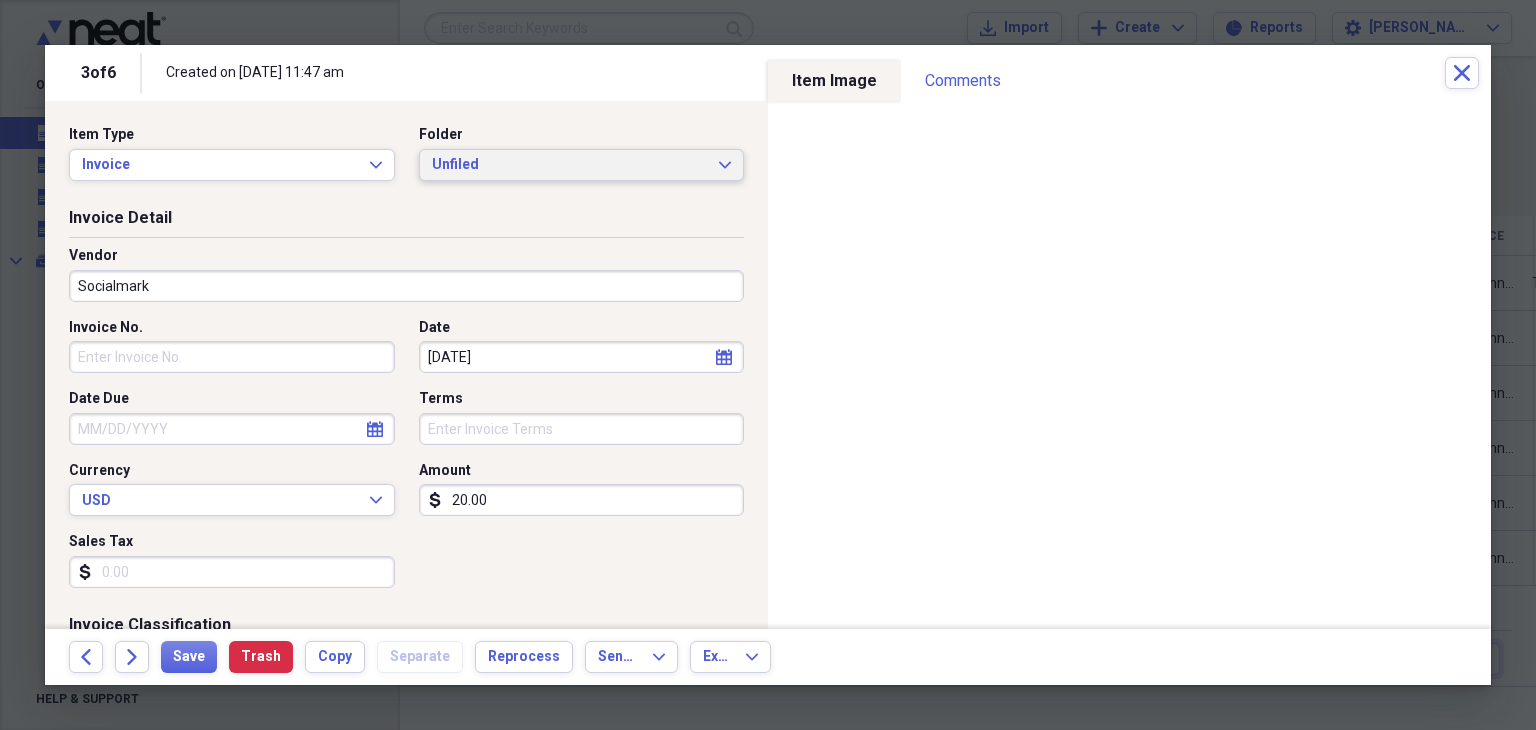 click on "Unfiled" at bounding box center (570, 165) 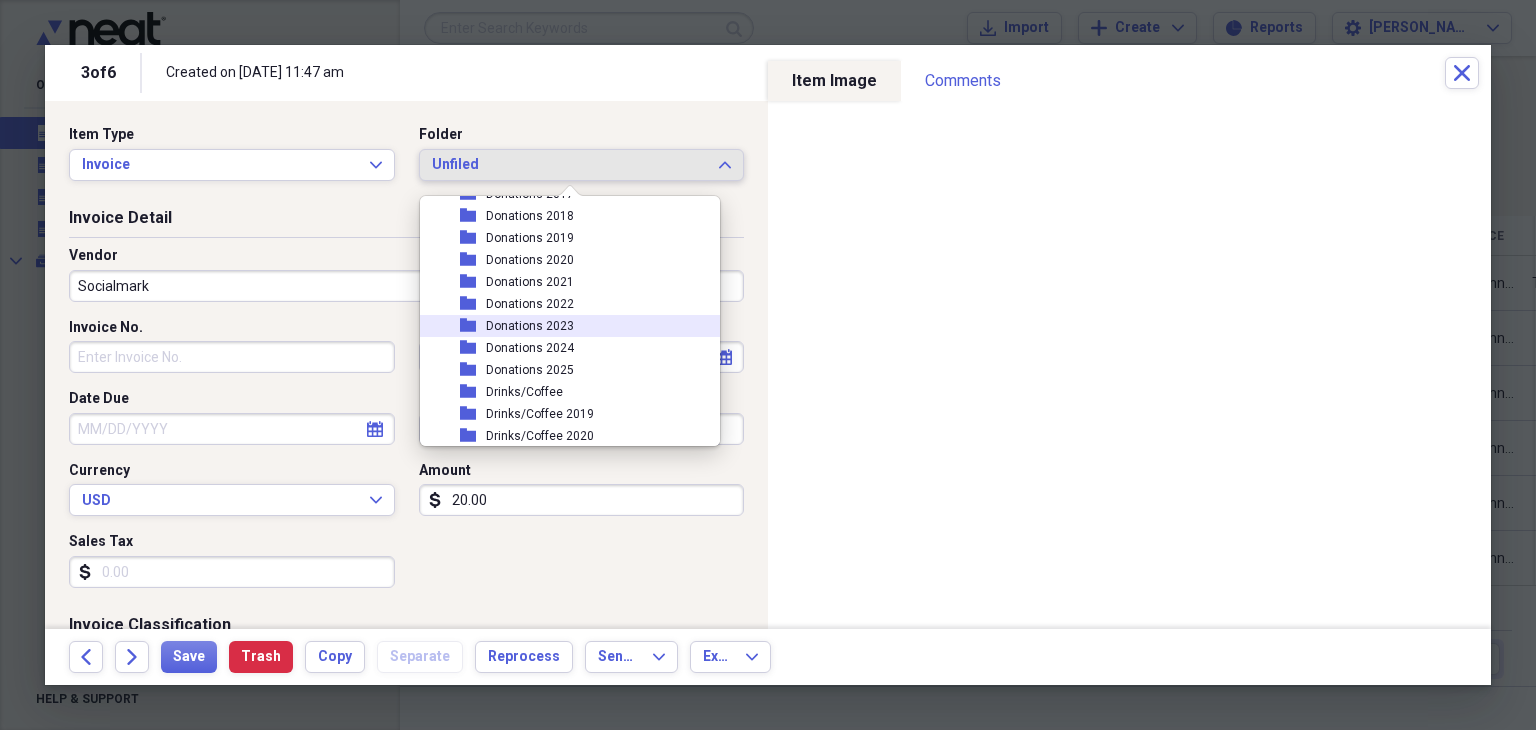 scroll, scrollTop: 1400, scrollLeft: 0, axis: vertical 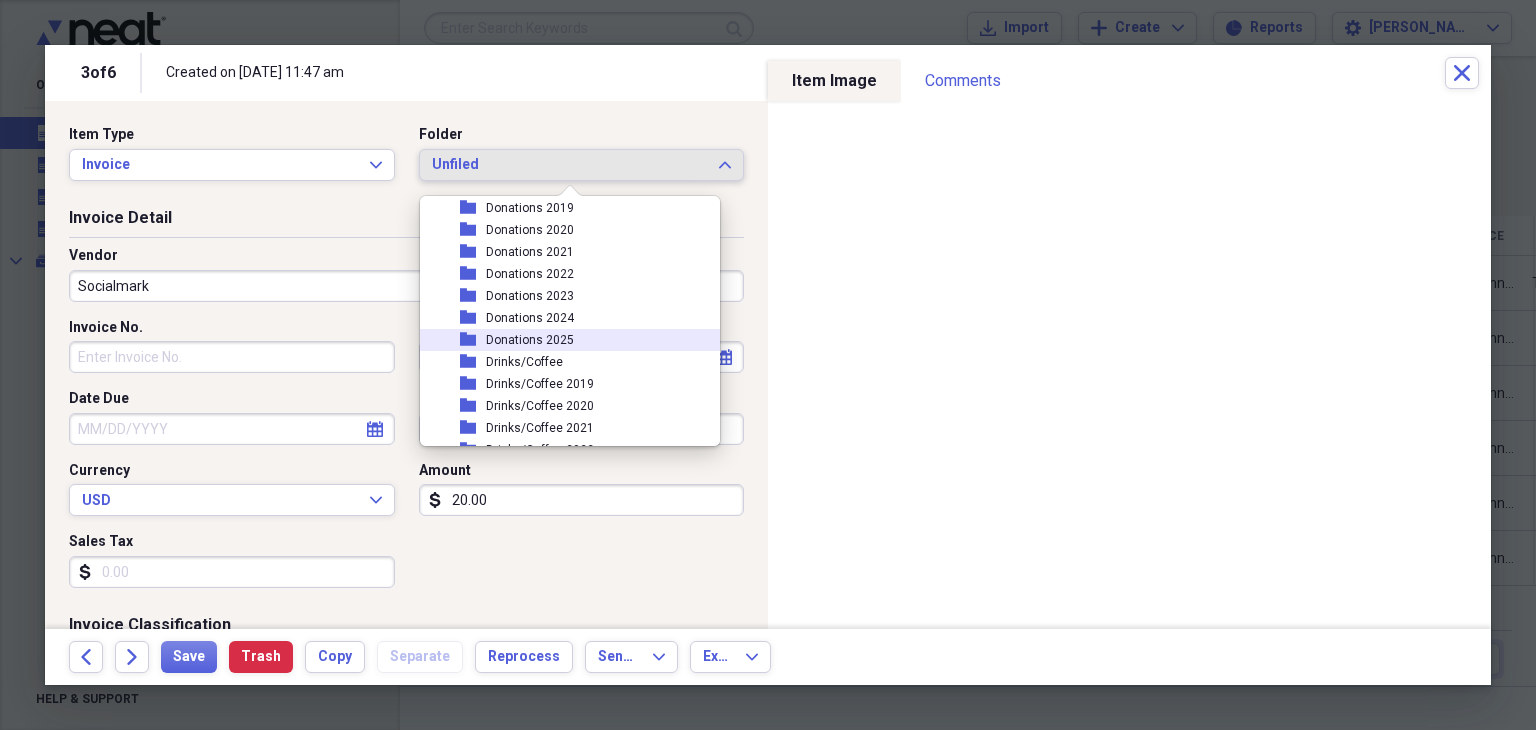 click on "Donations 2025" at bounding box center [530, 340] 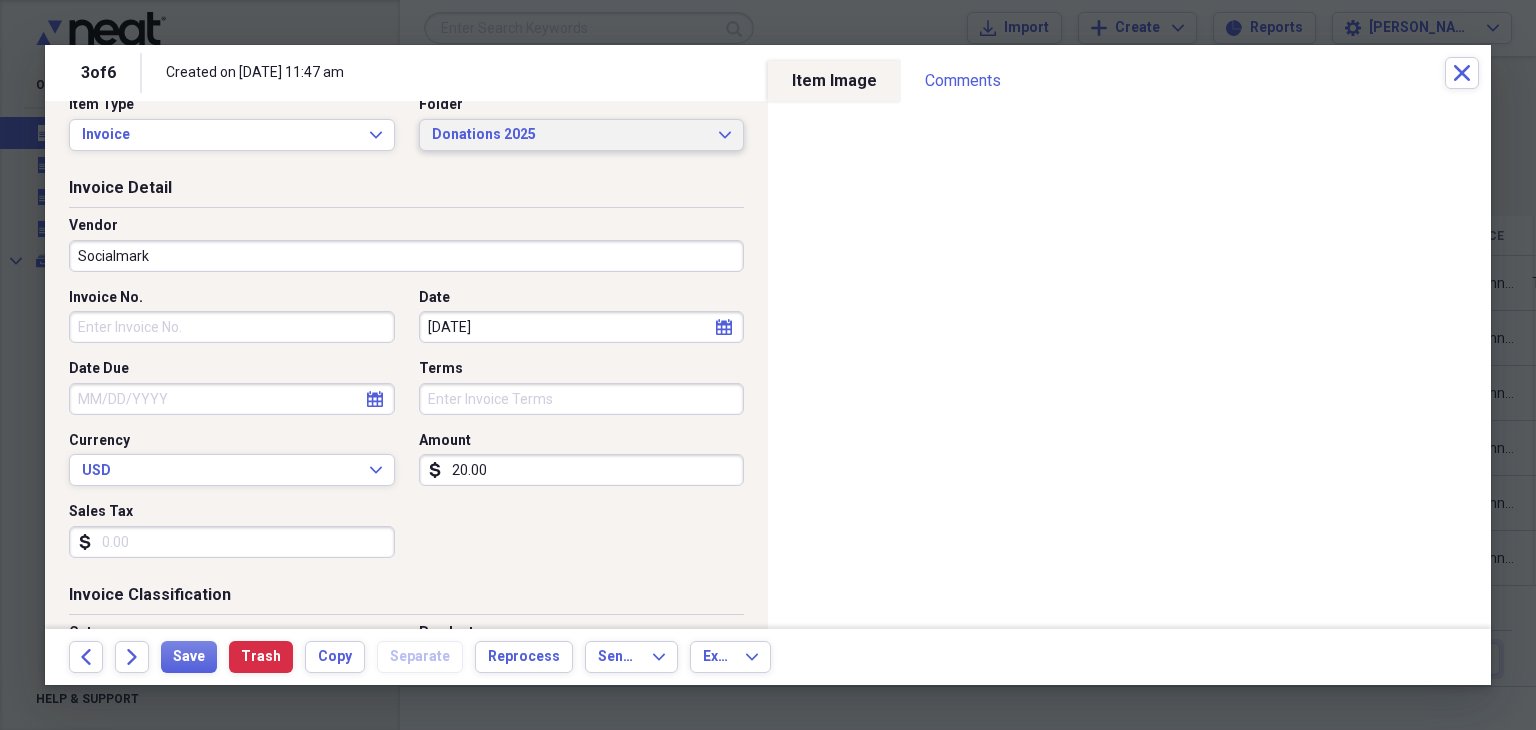 scroll, scrollTop: 0, scrollLeft: 0, axis: both 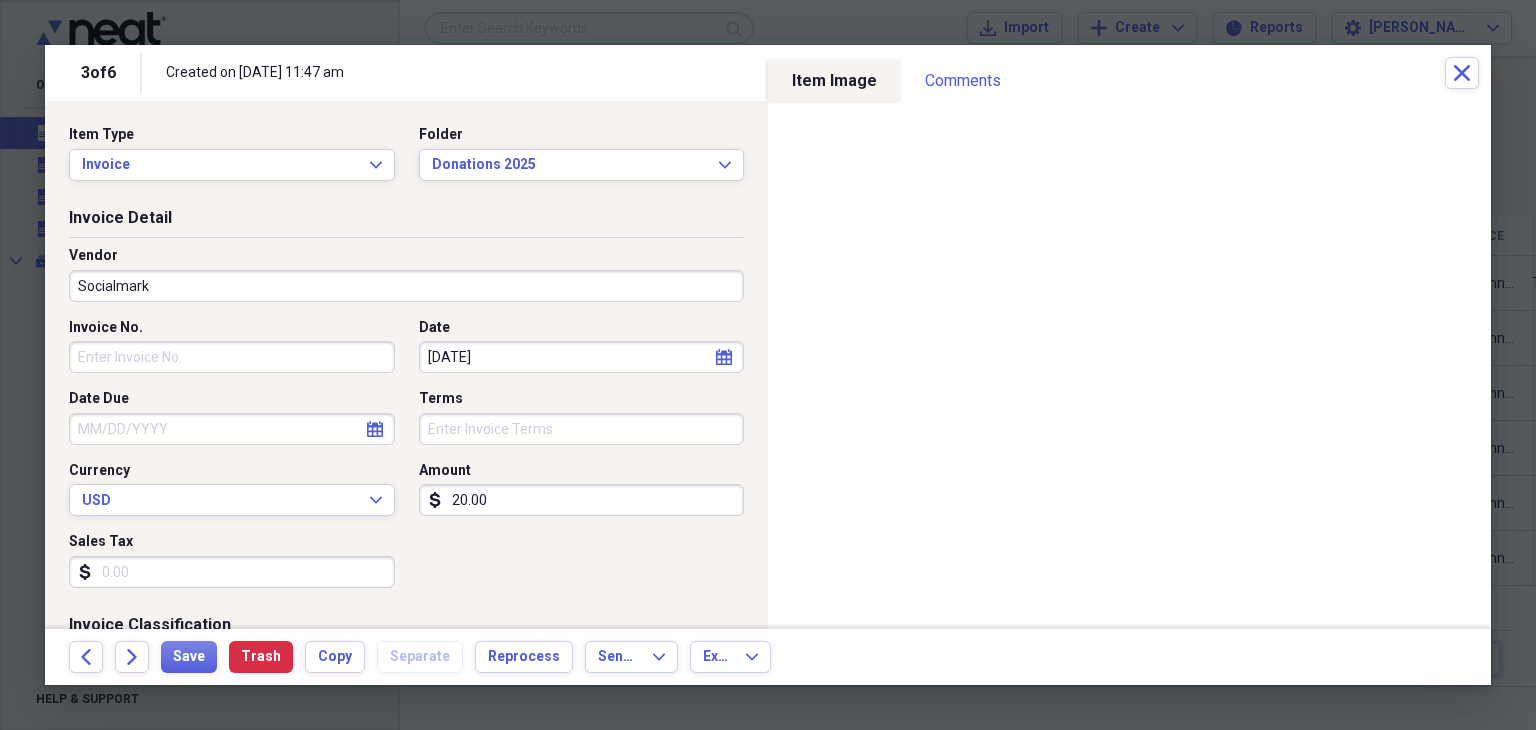 click on "calendar" 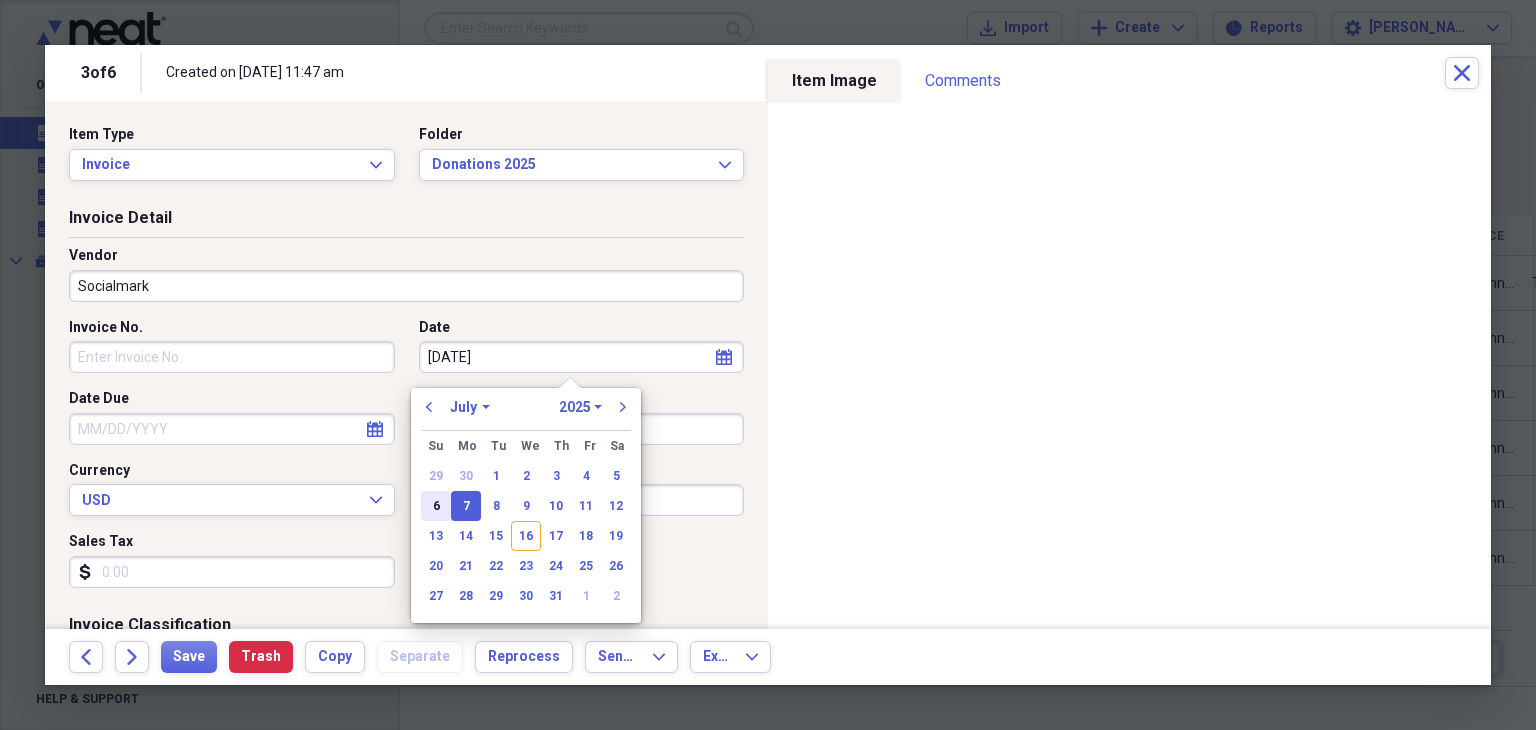 click on "6" at bounding box center [436, 506] 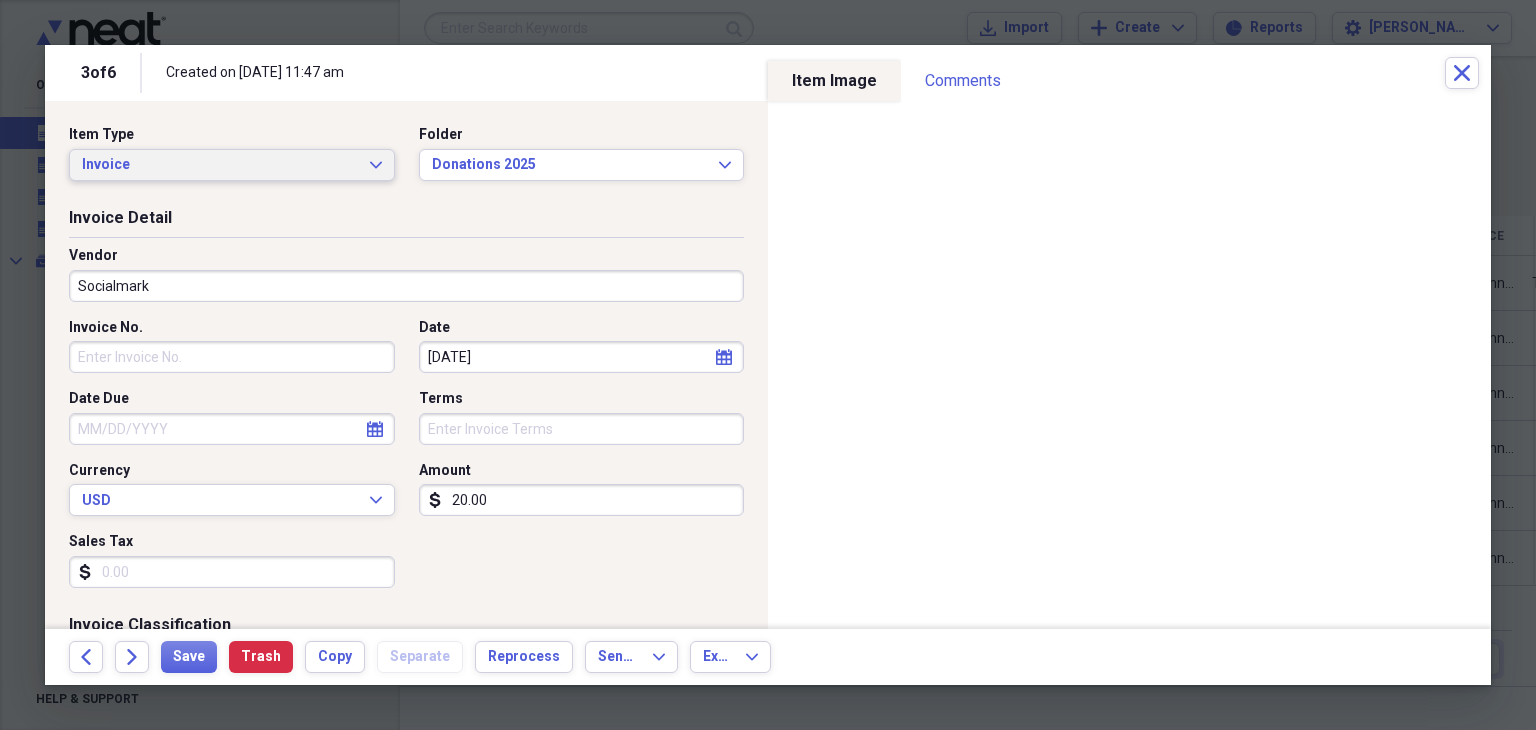 click on "Expand" 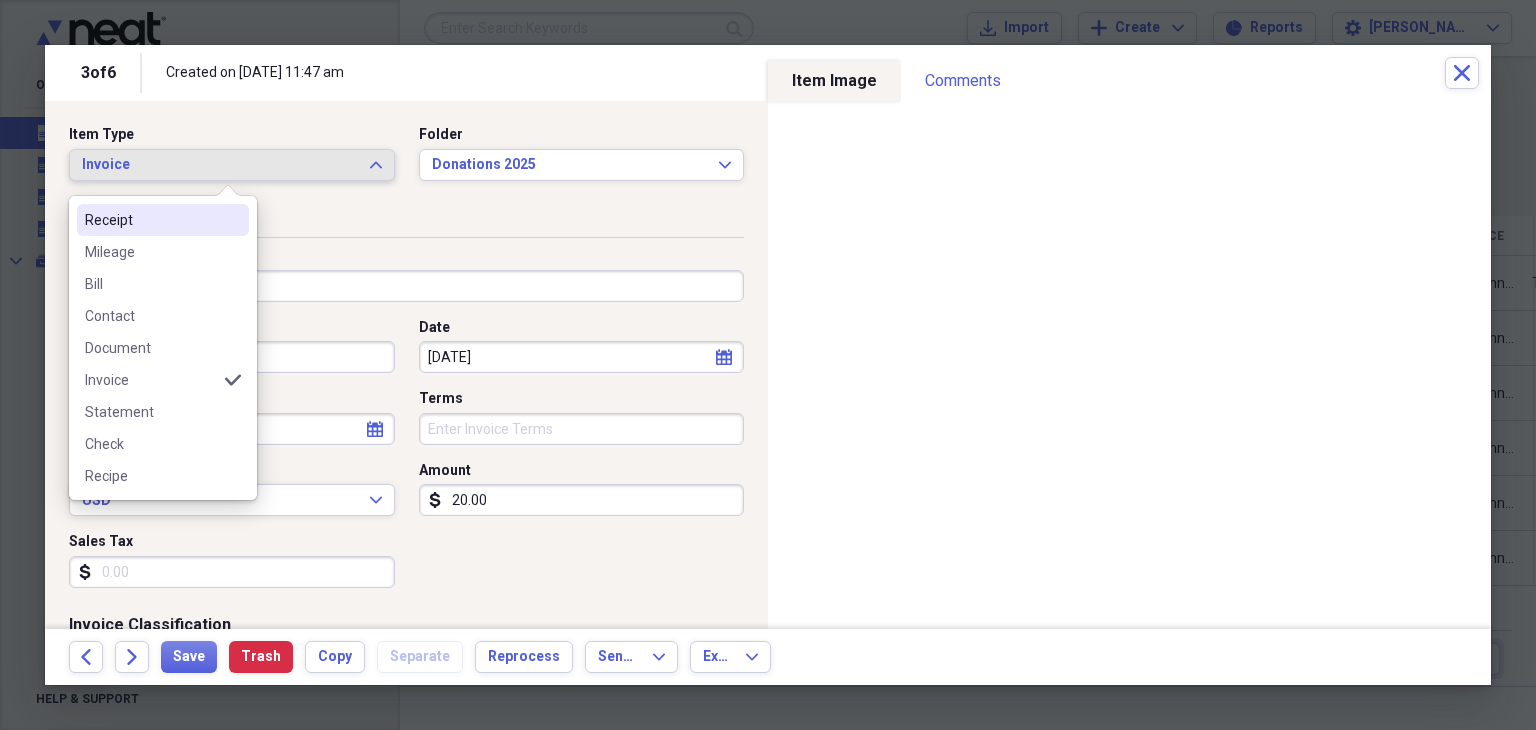 click on "Receipt" at bounding box center [163, 220] 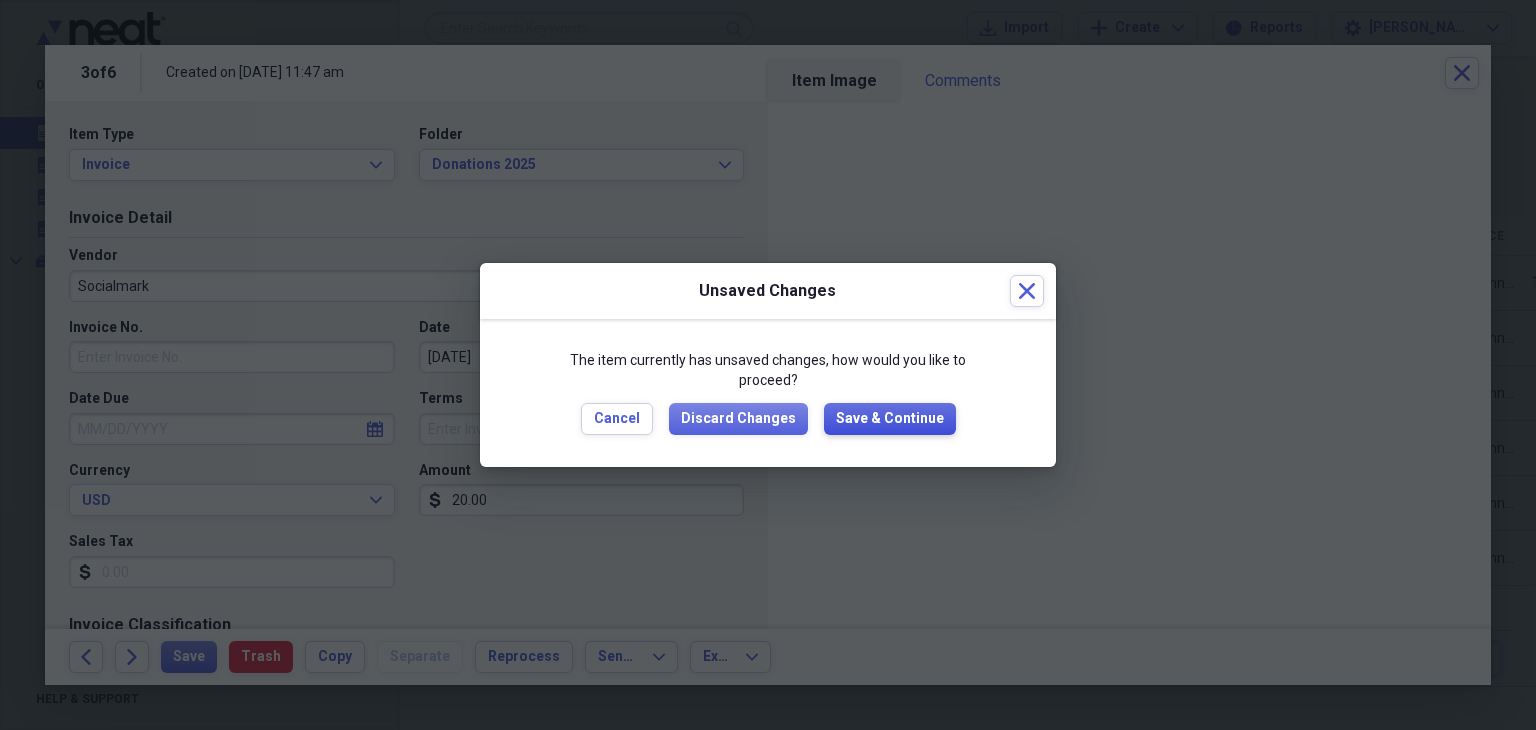 click on "Save & Continue" at bounding box center [890, 419] 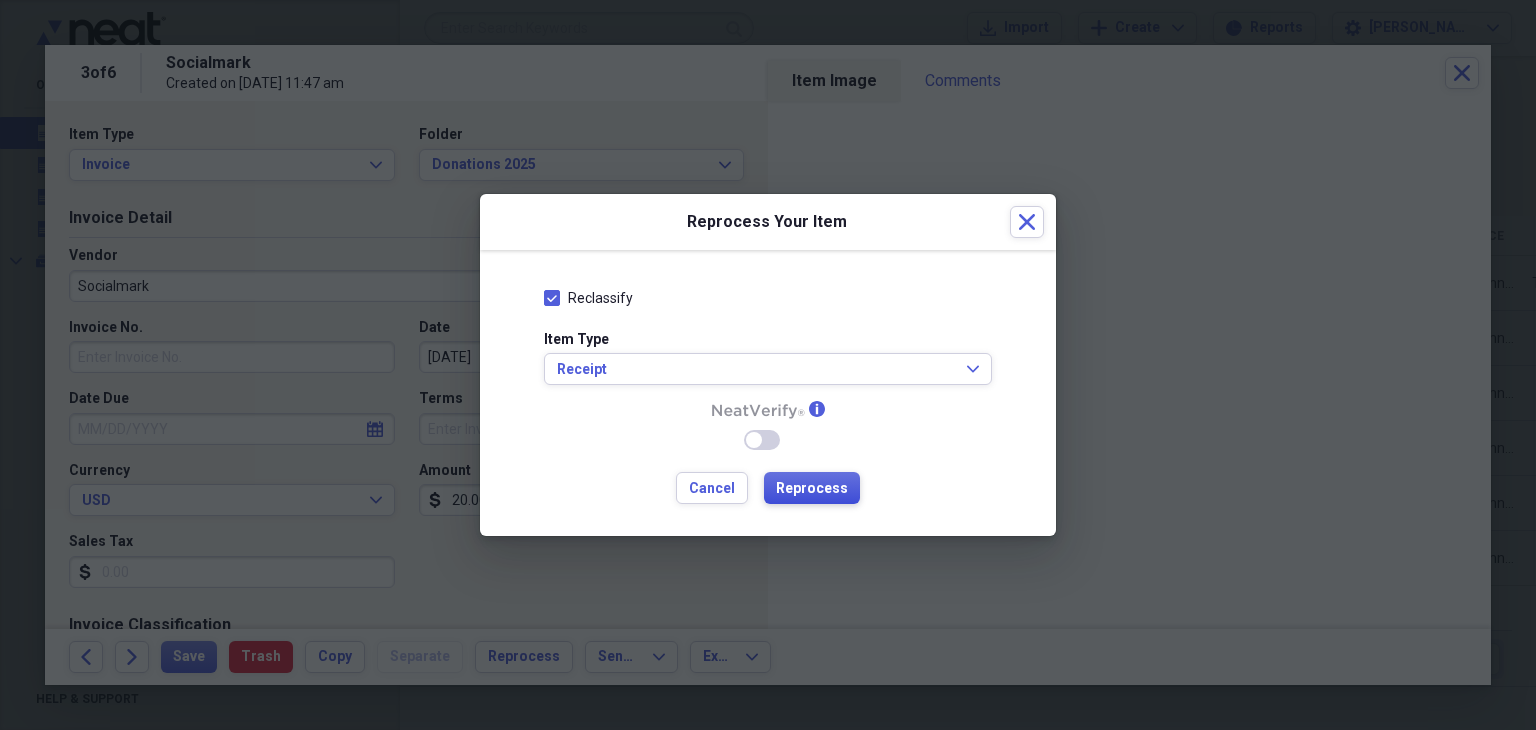 click on "Reprocess" at bounding box center (812, 489) 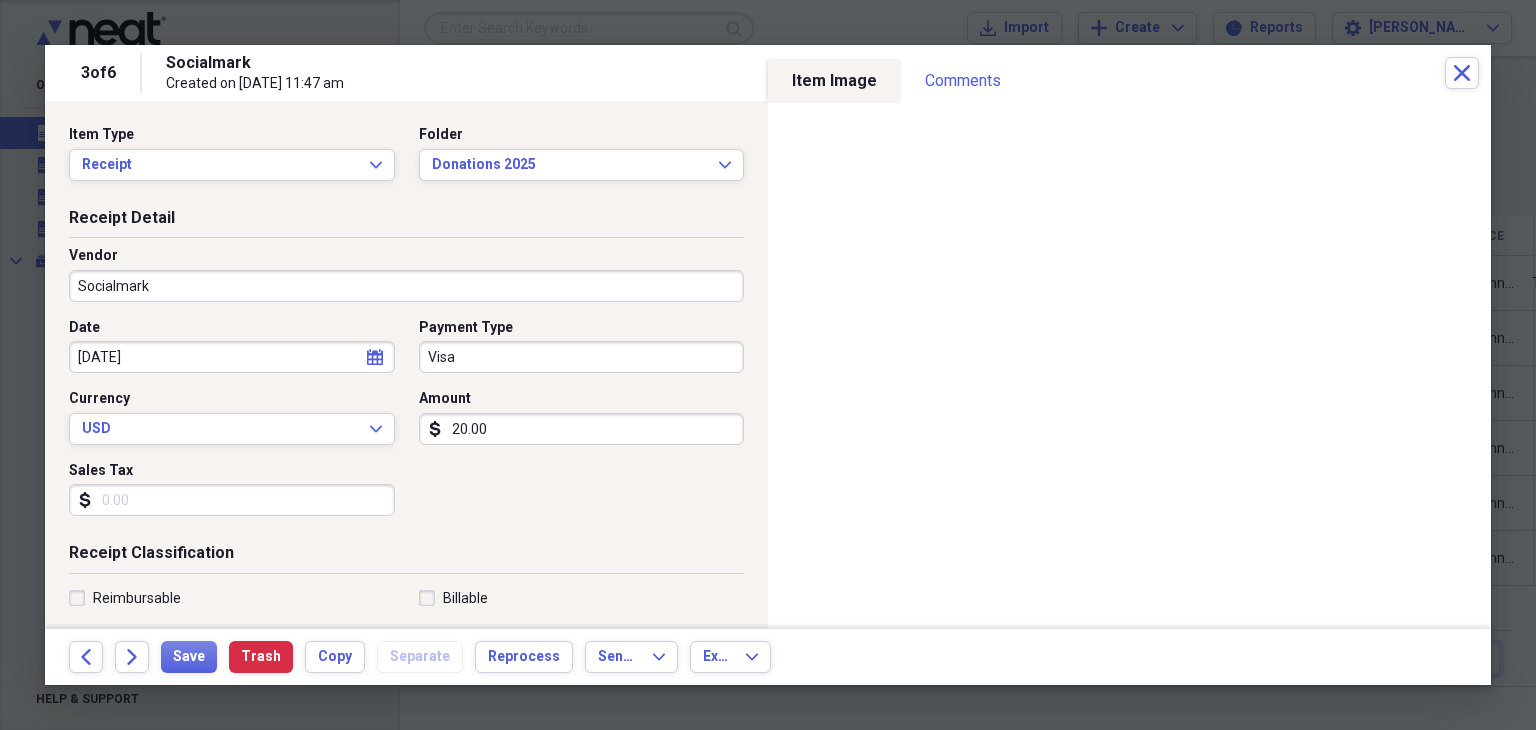 type on "Visa" 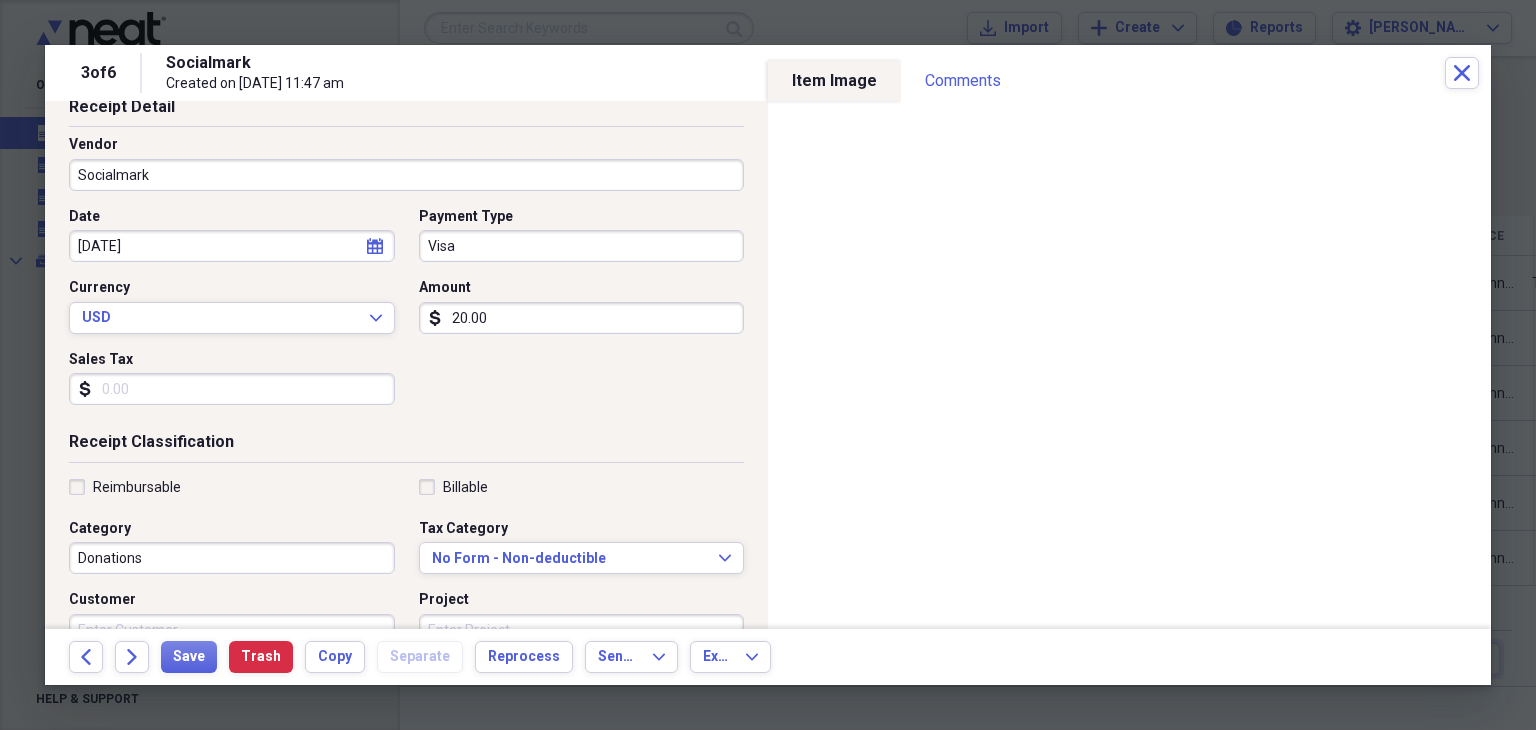 scroll, scrollTop: 300, scrollLeft: 0, axis: vertical 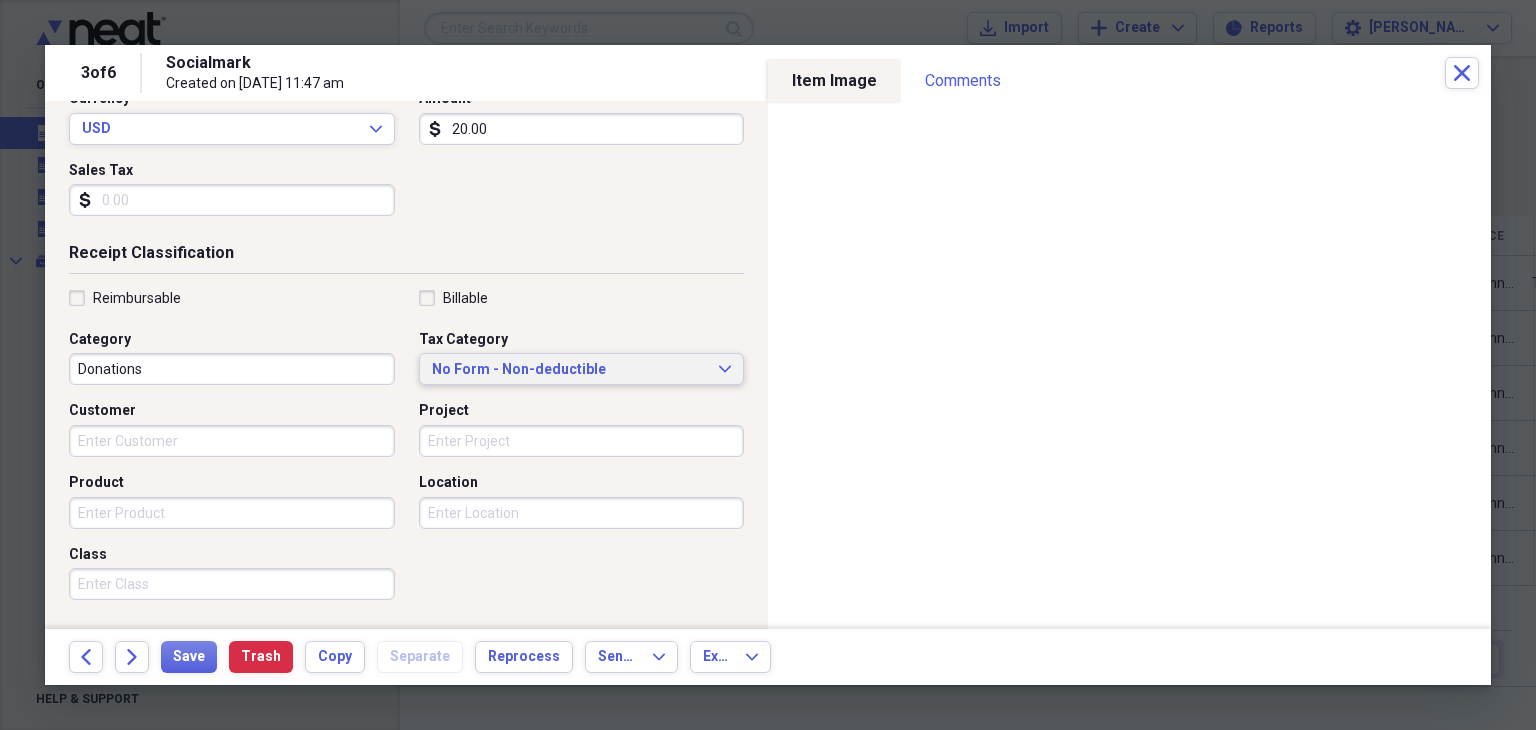 click on "No Form - Non-deductible" at bounding box center [570, 370] 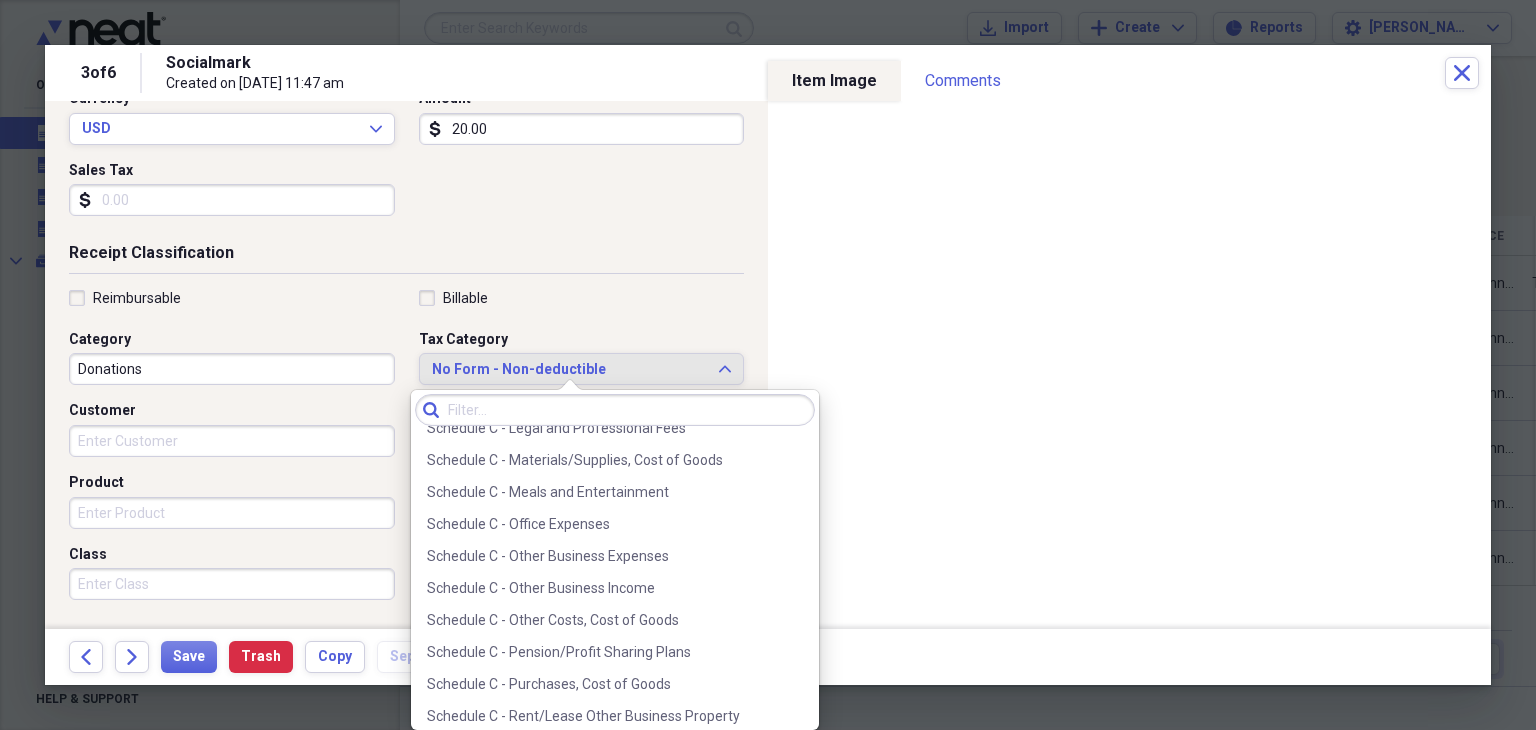 scroll, scrollTop: 4000, scrollLeft: 0, axis: vertical 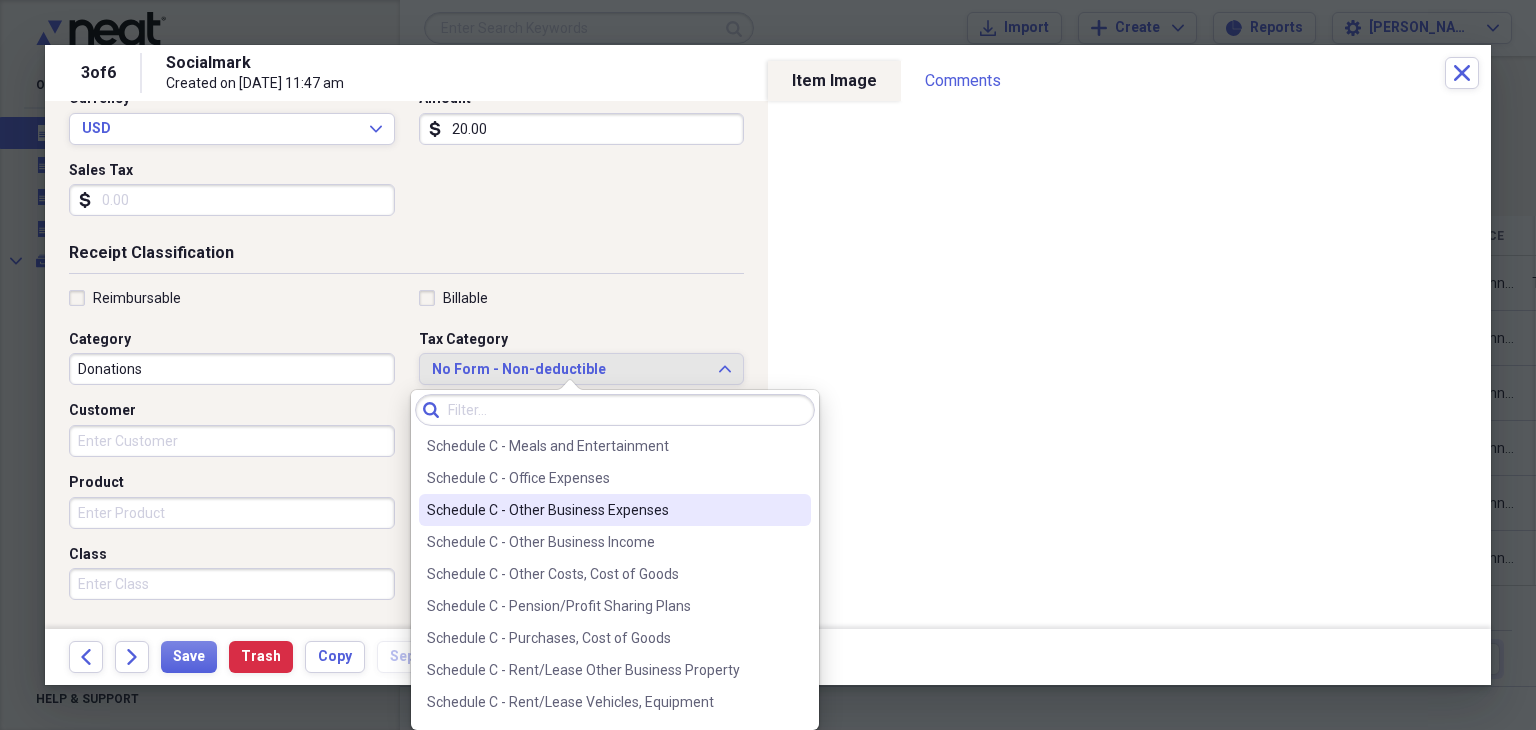 click on "Schedule C - Other Business Expenses" at bounding box center (603, 510) 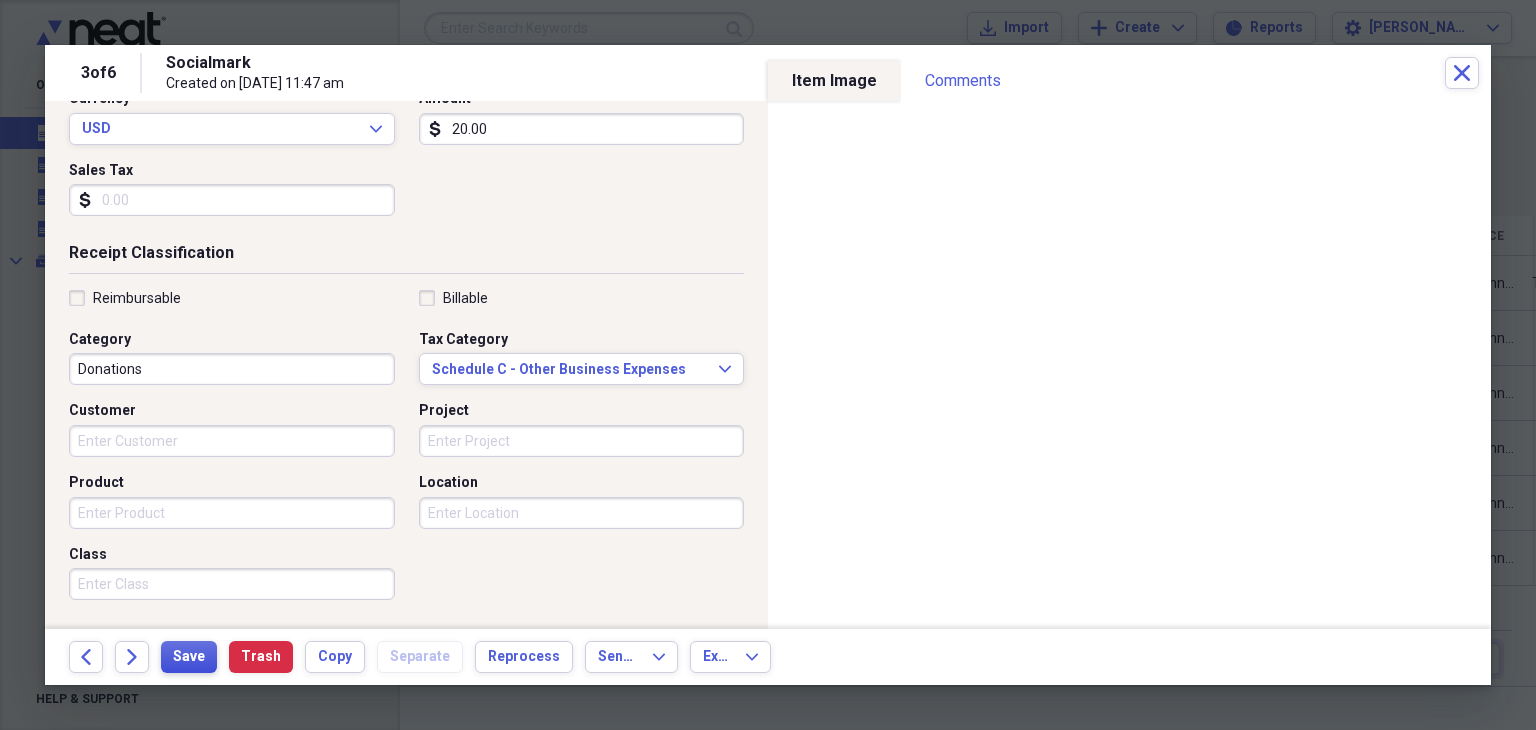 click on "Save" at bounding box center [189, 657] 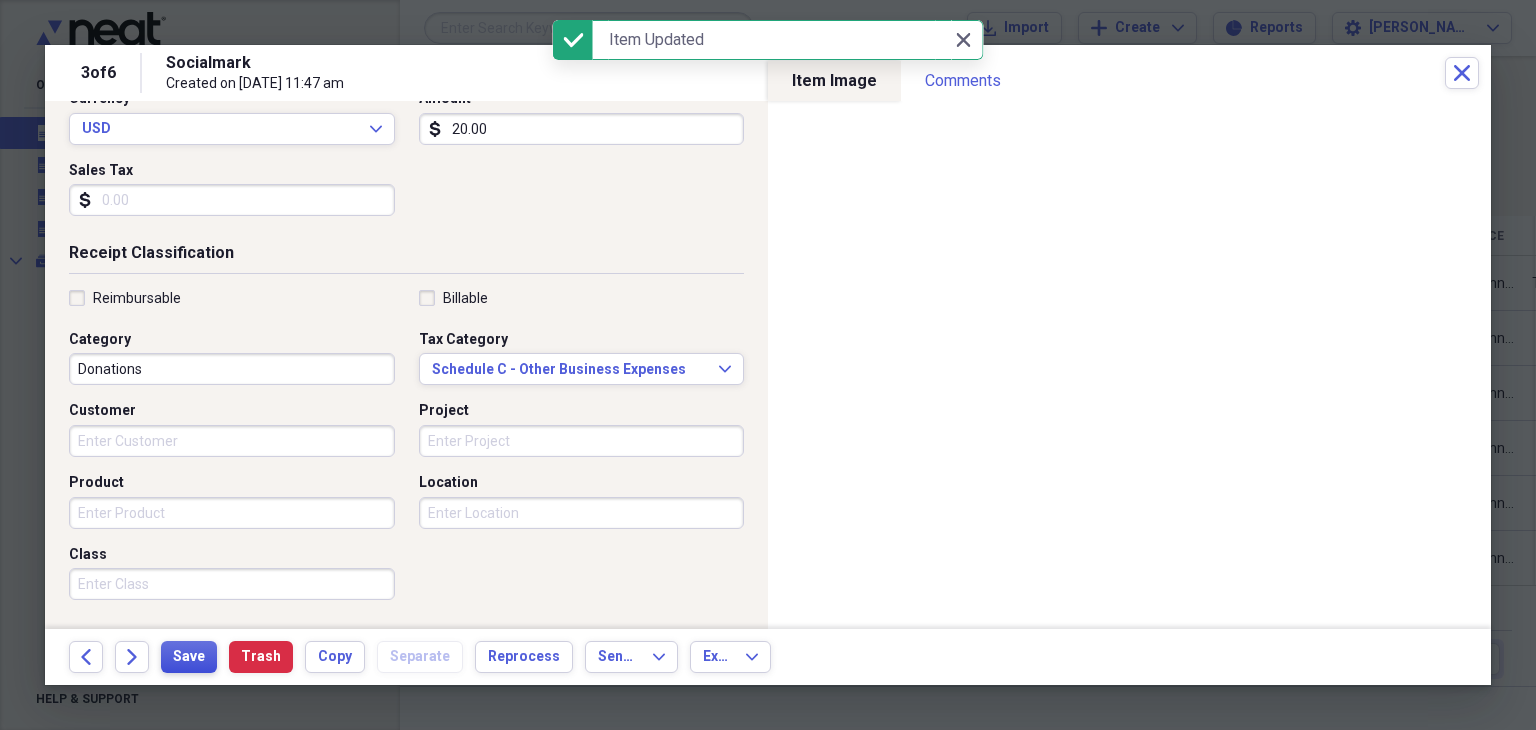scroll, scrollTop: 0, scrollLeft: 0, axis: both 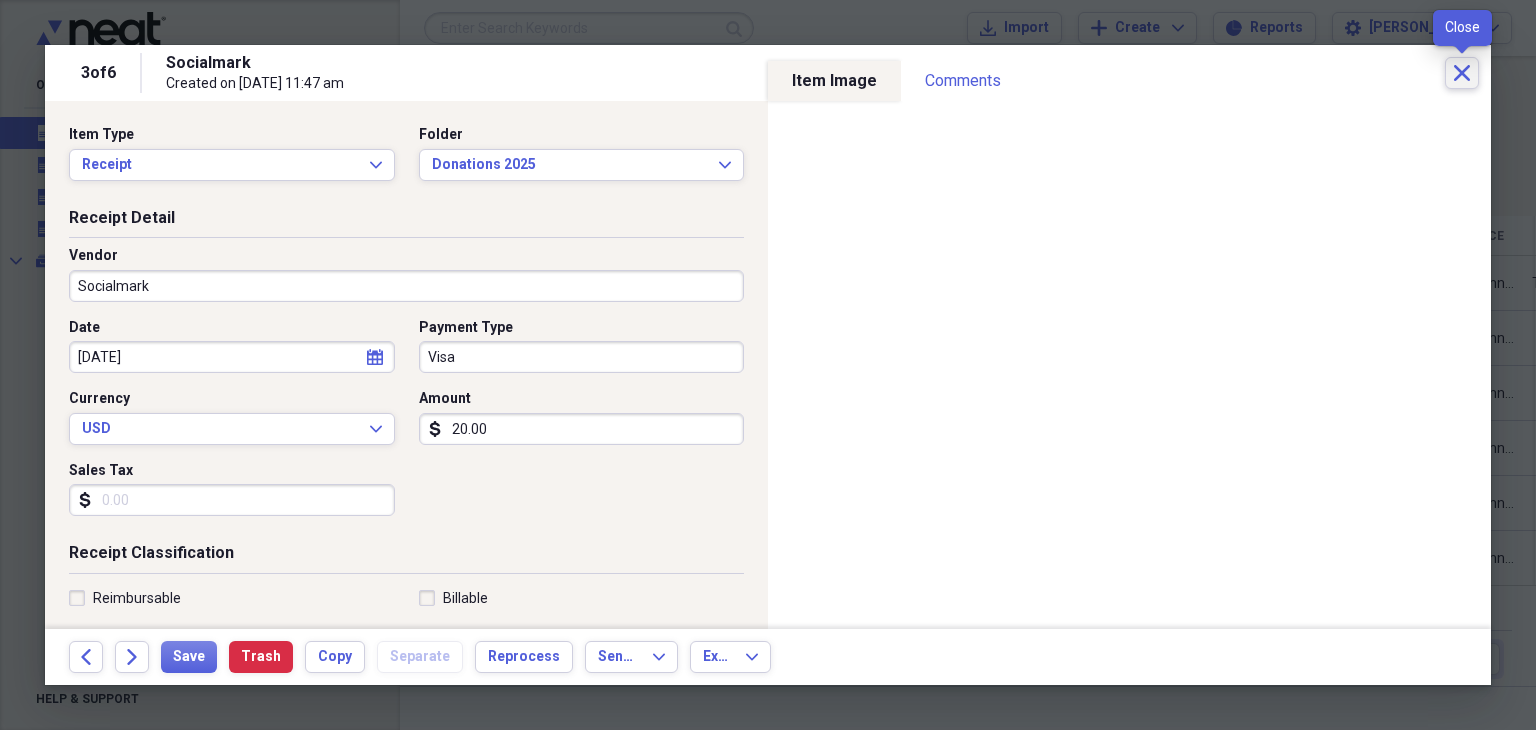 click 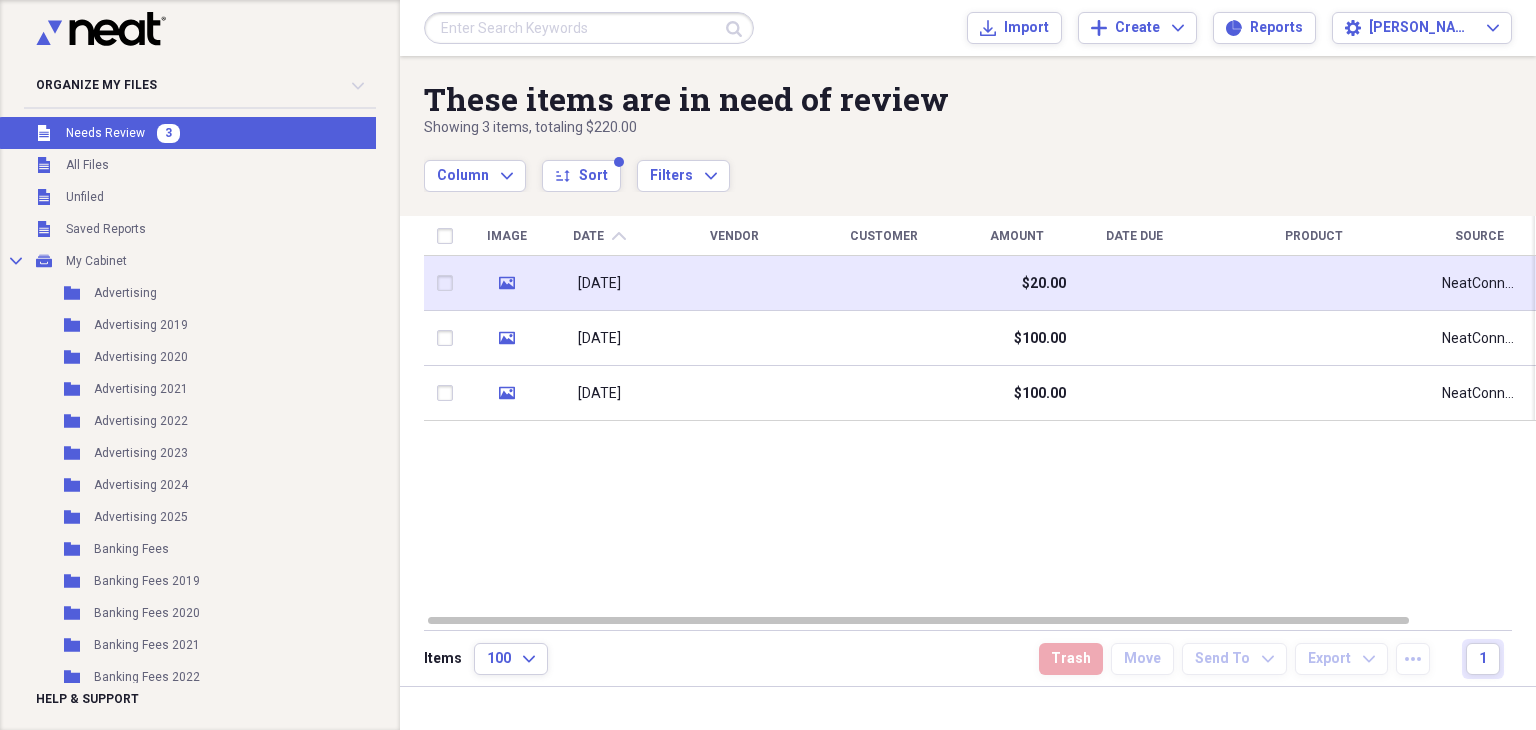 click at bounding box center (734, 283) 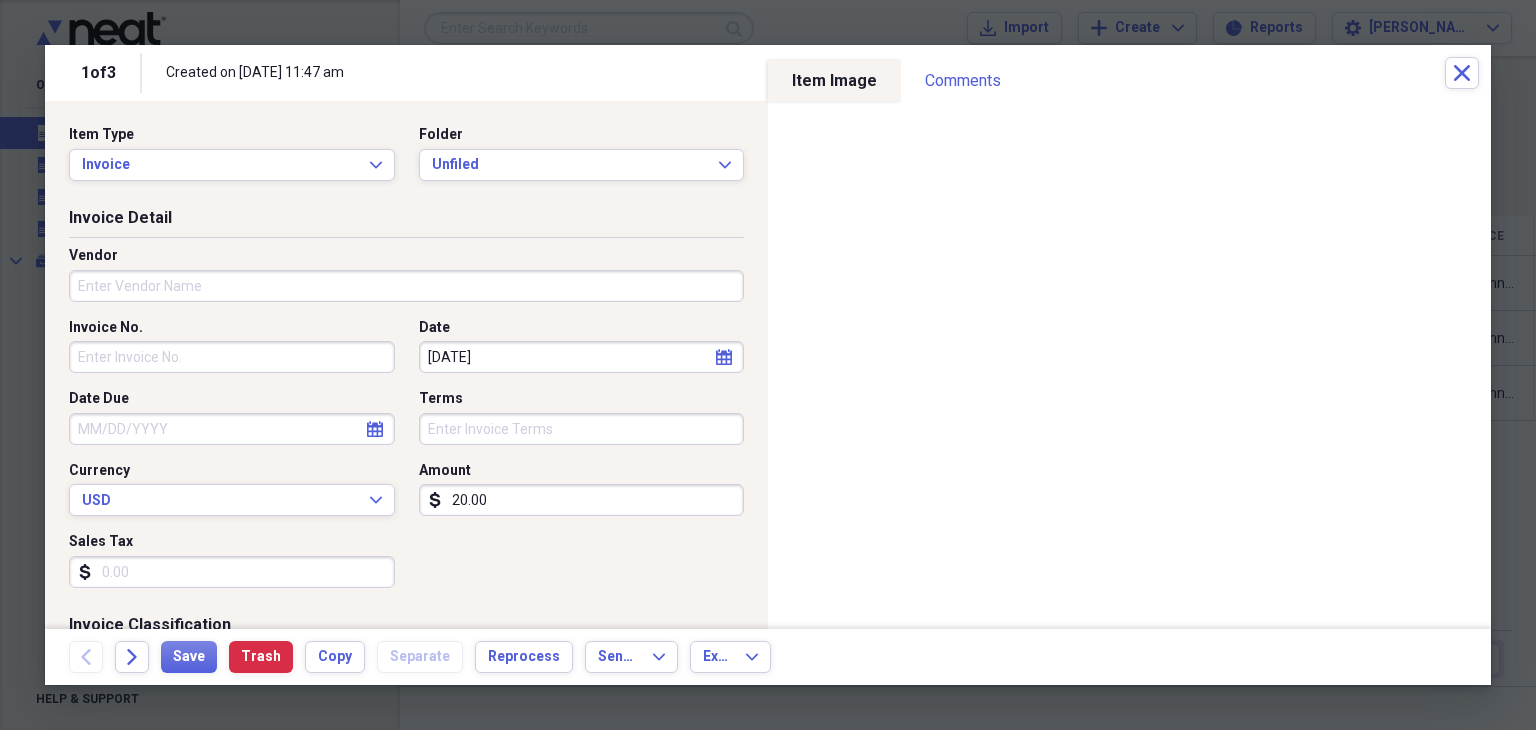 click 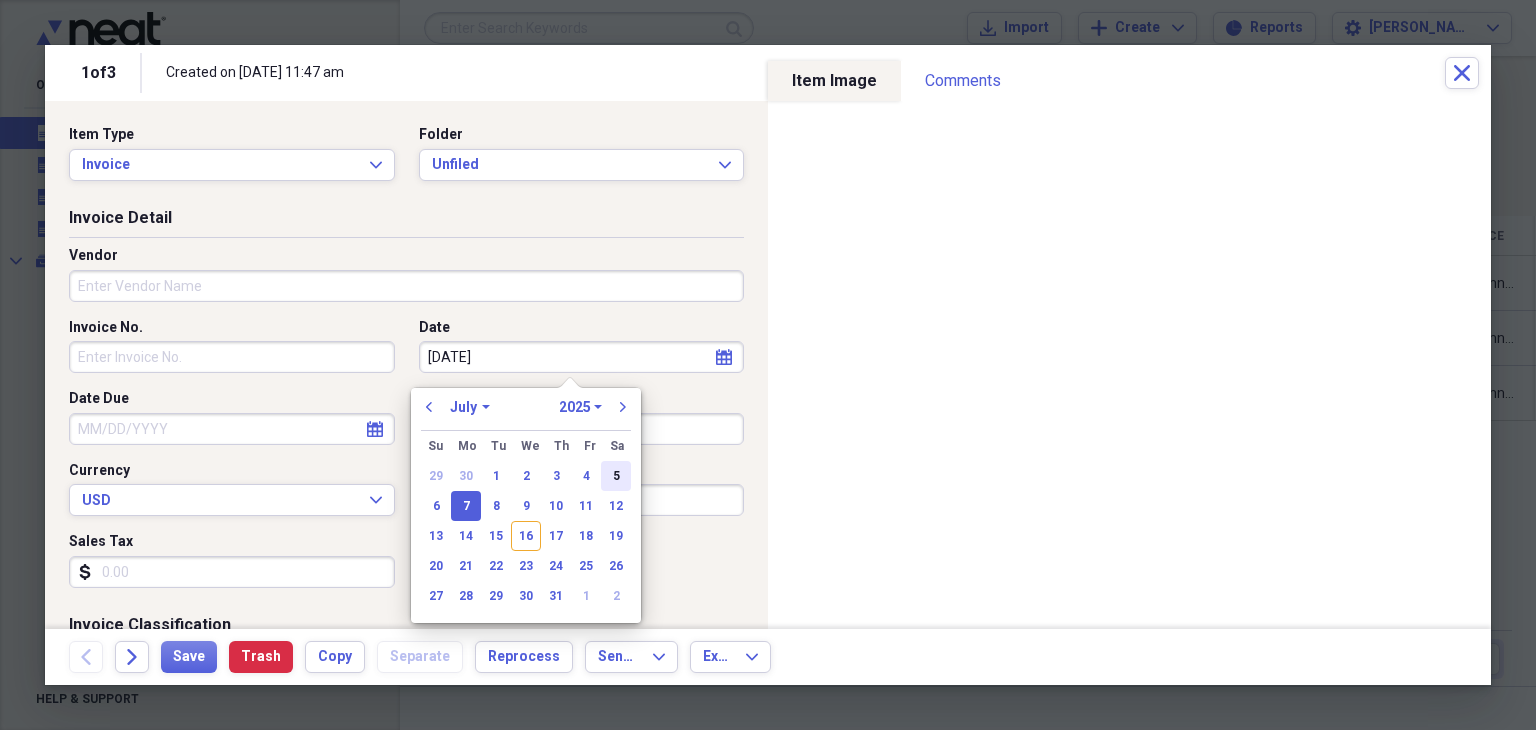 click on "5" at bounding box center (616, 476) 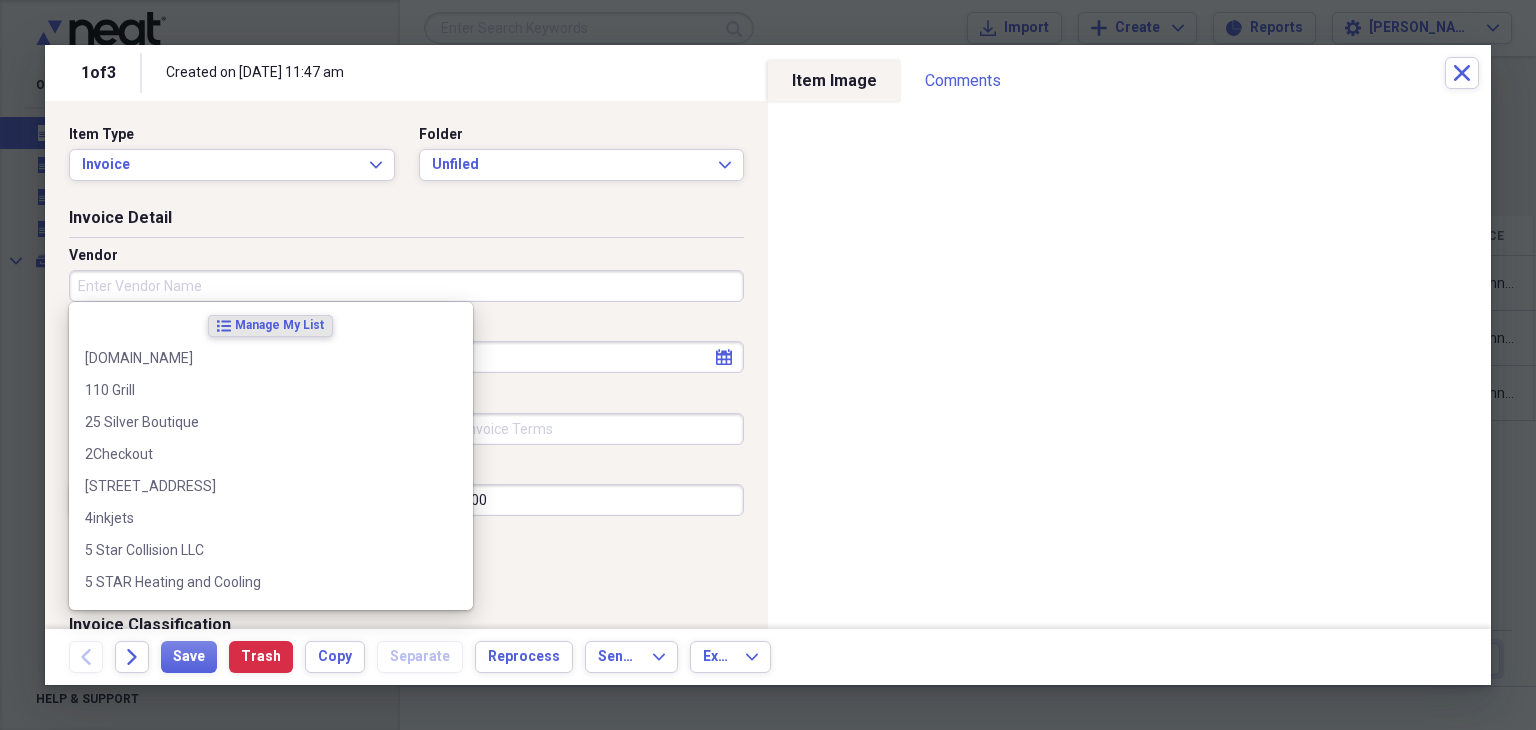 click on "Vendor" at bounding box center (406, 286) 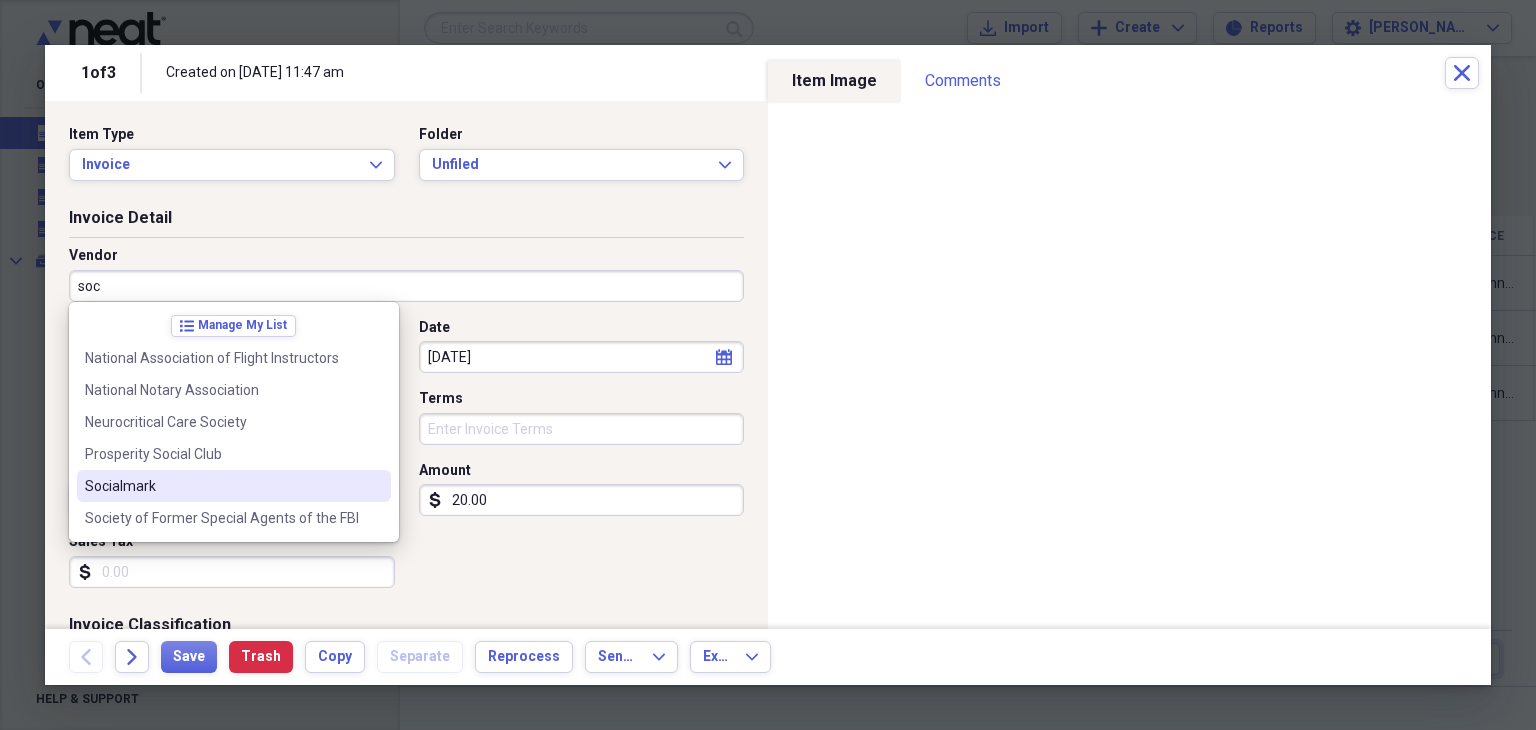 click on "Socialmark" at bounding box center (222, 486) 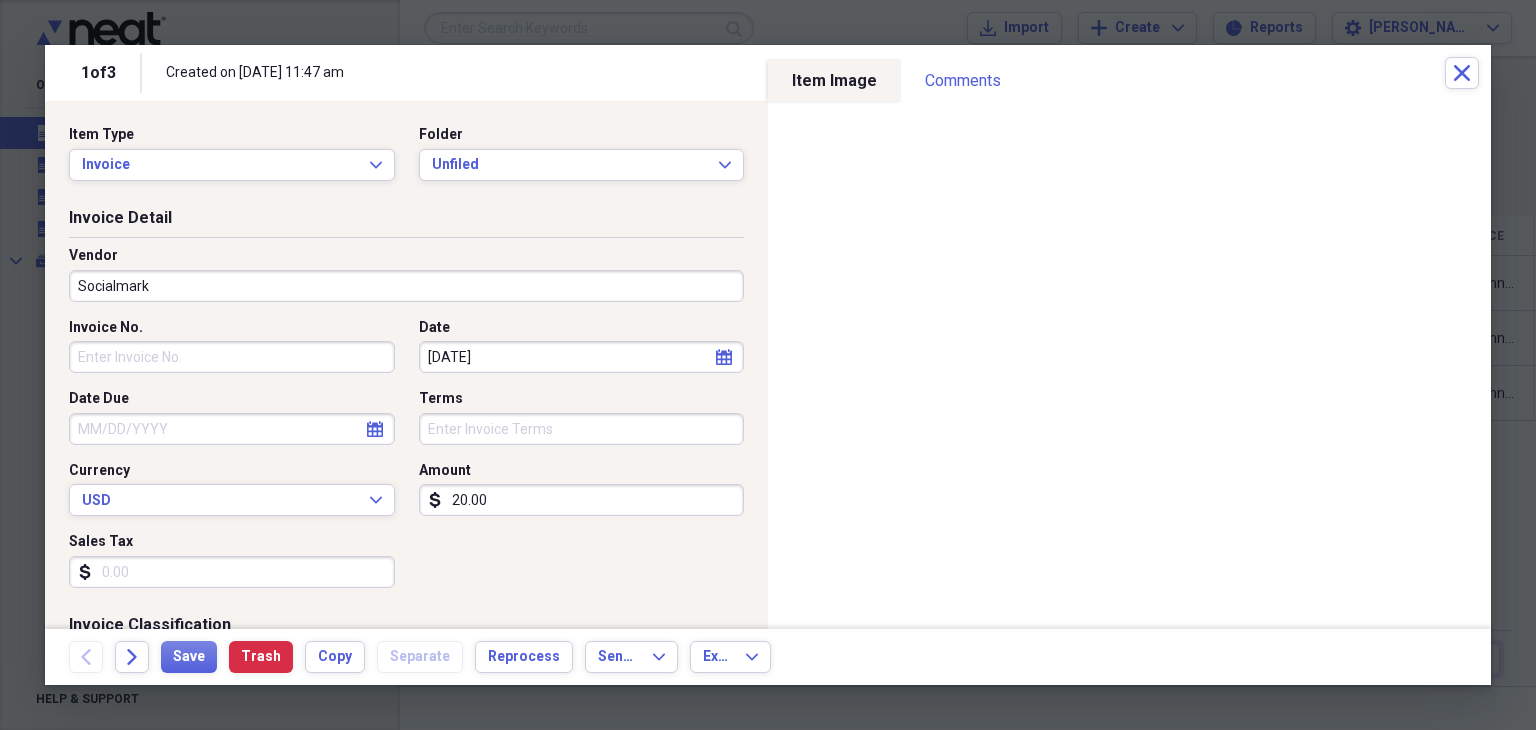 type on "Donations" 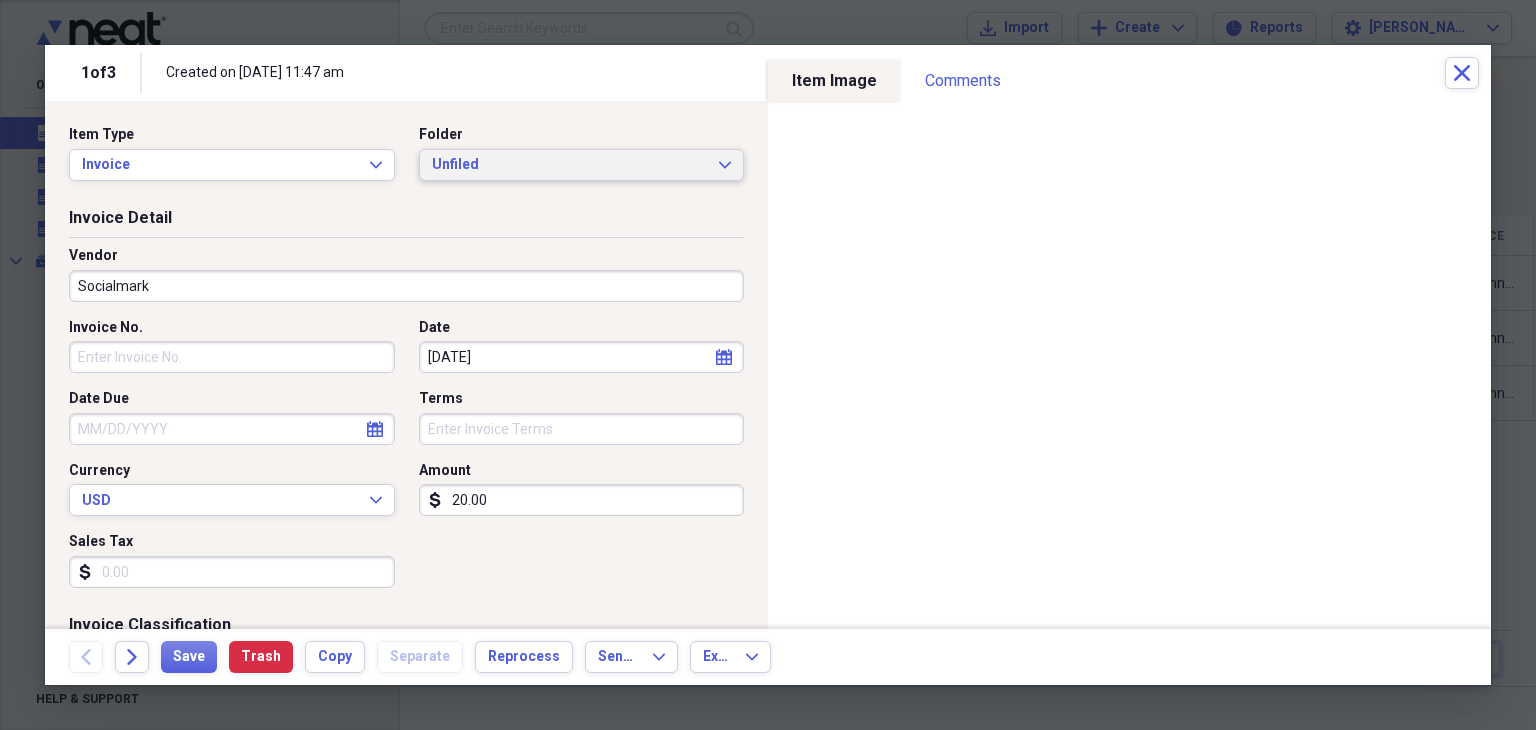 click on "Unfiled" at bounding box center (570, 165) 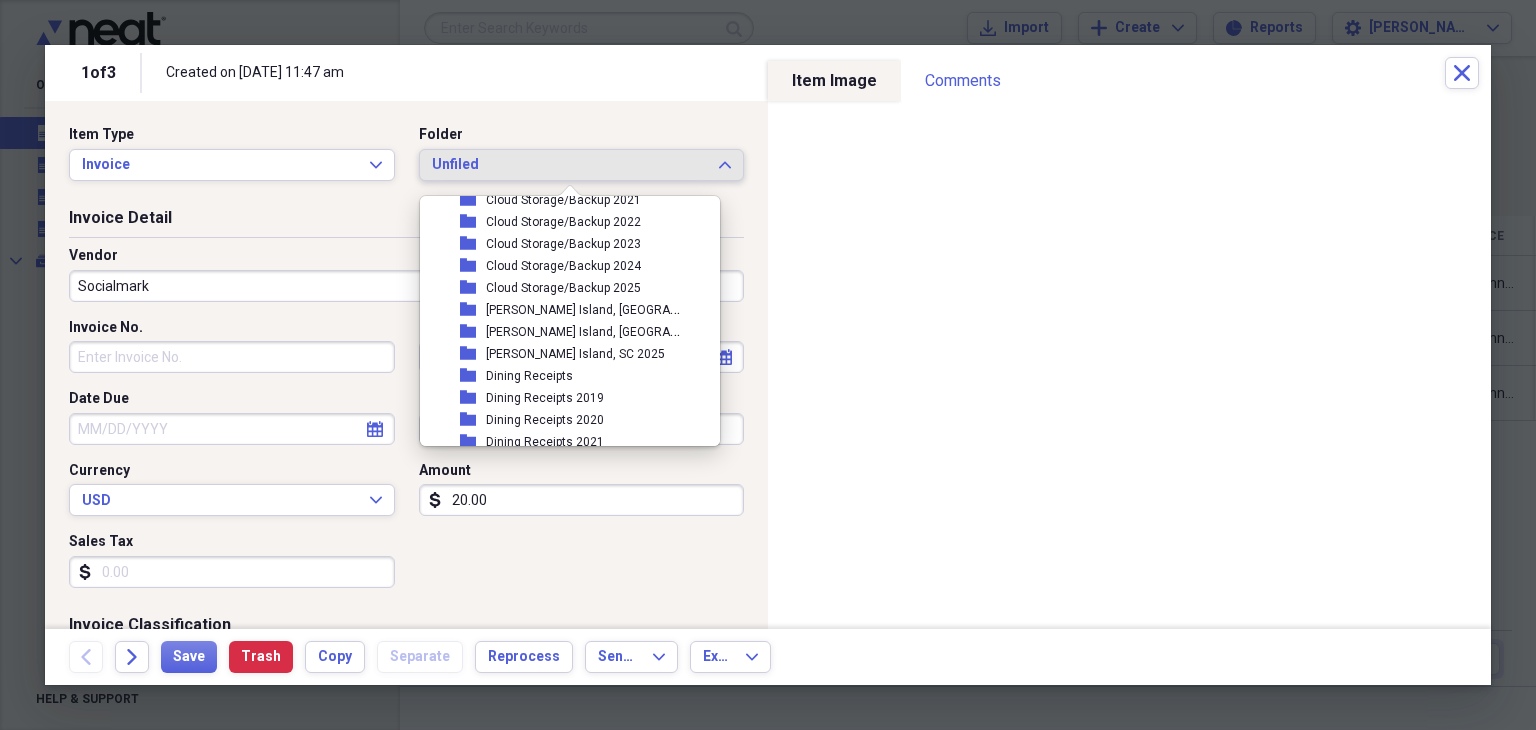 scroll, scrollTop: 1400, scrollLeft: 0, axis: vertical 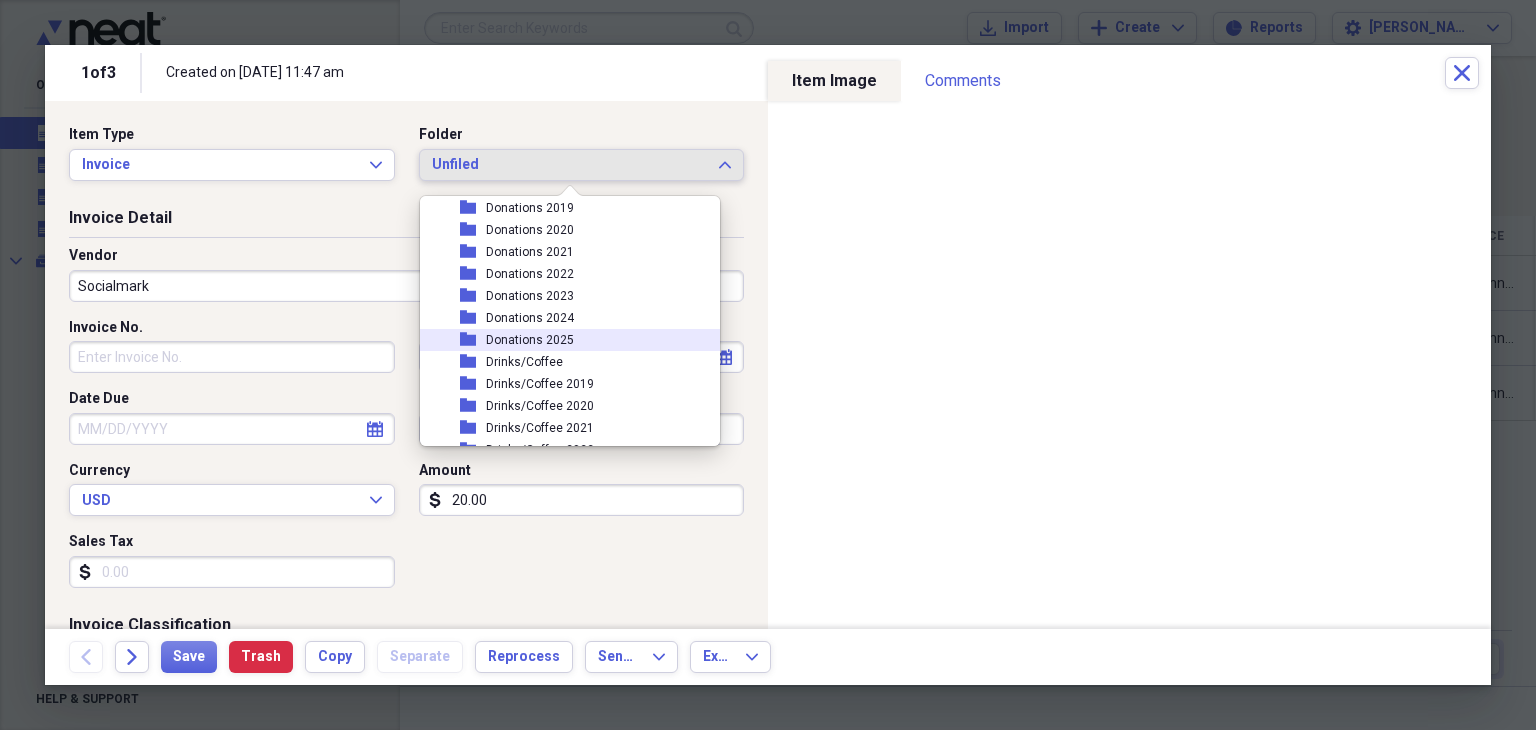 click on "Donations 2025" at bounding box center (530, 340) 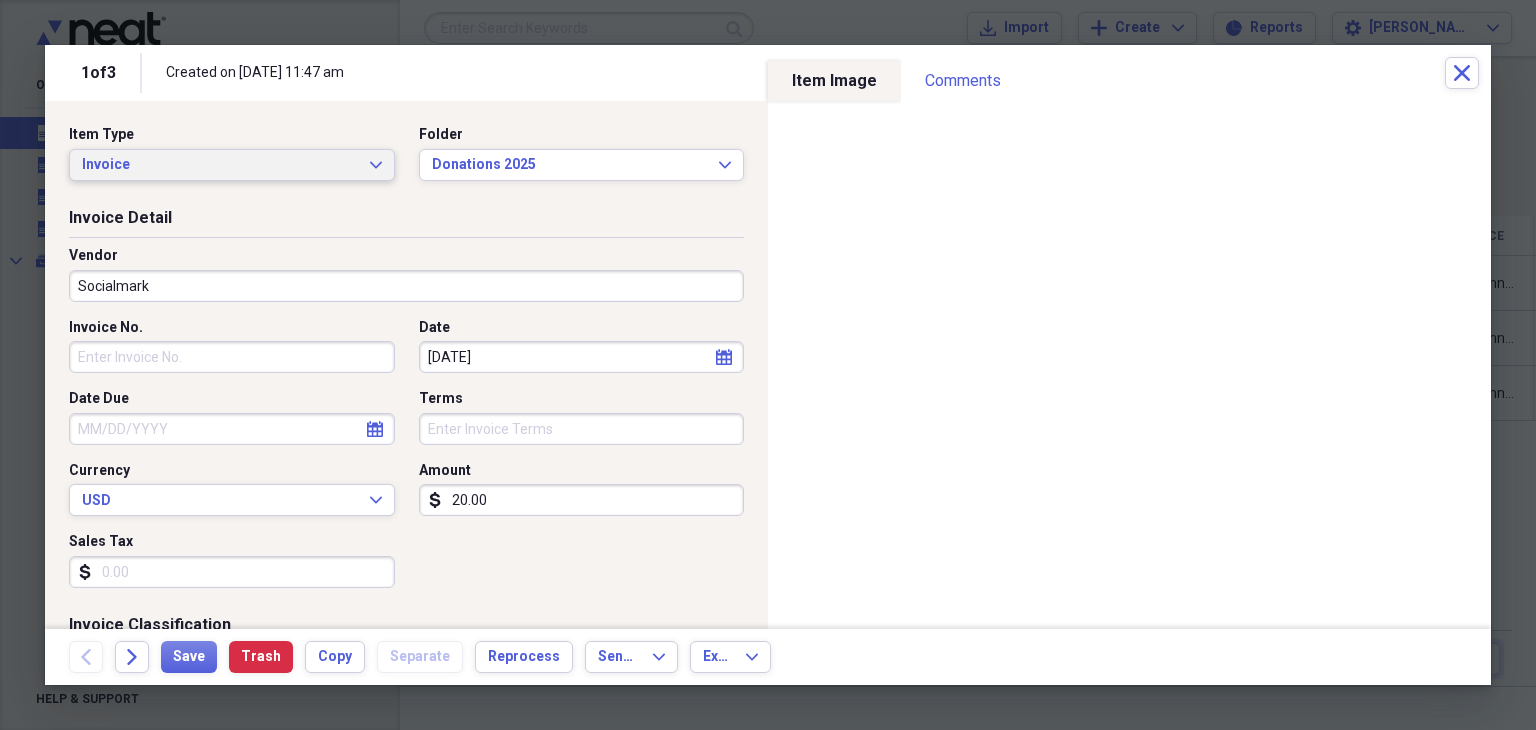 click on "Expand" 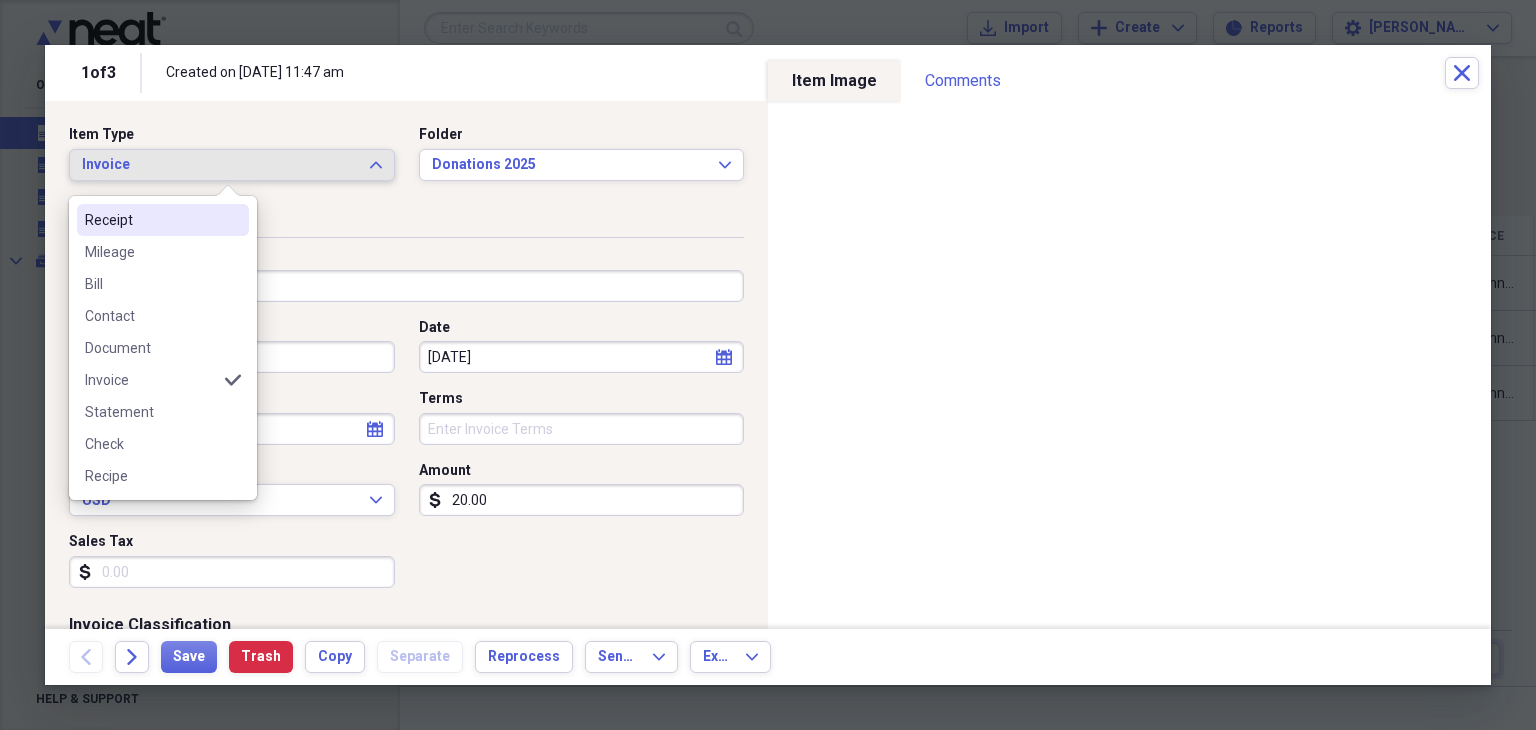 click on "Receipt" at bounding box center (151, 220) 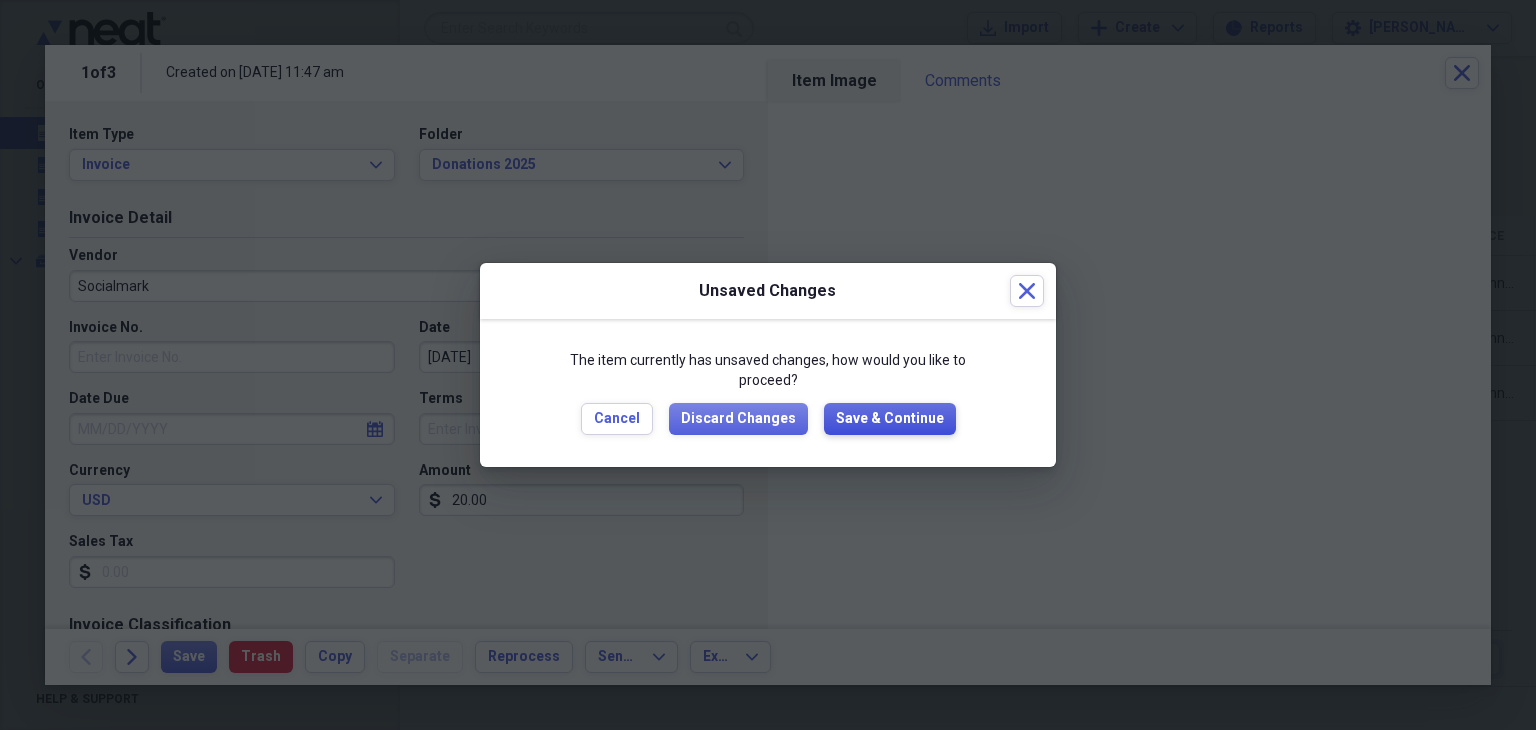 click on "Save & Continue" at bounding box center [890, 419] 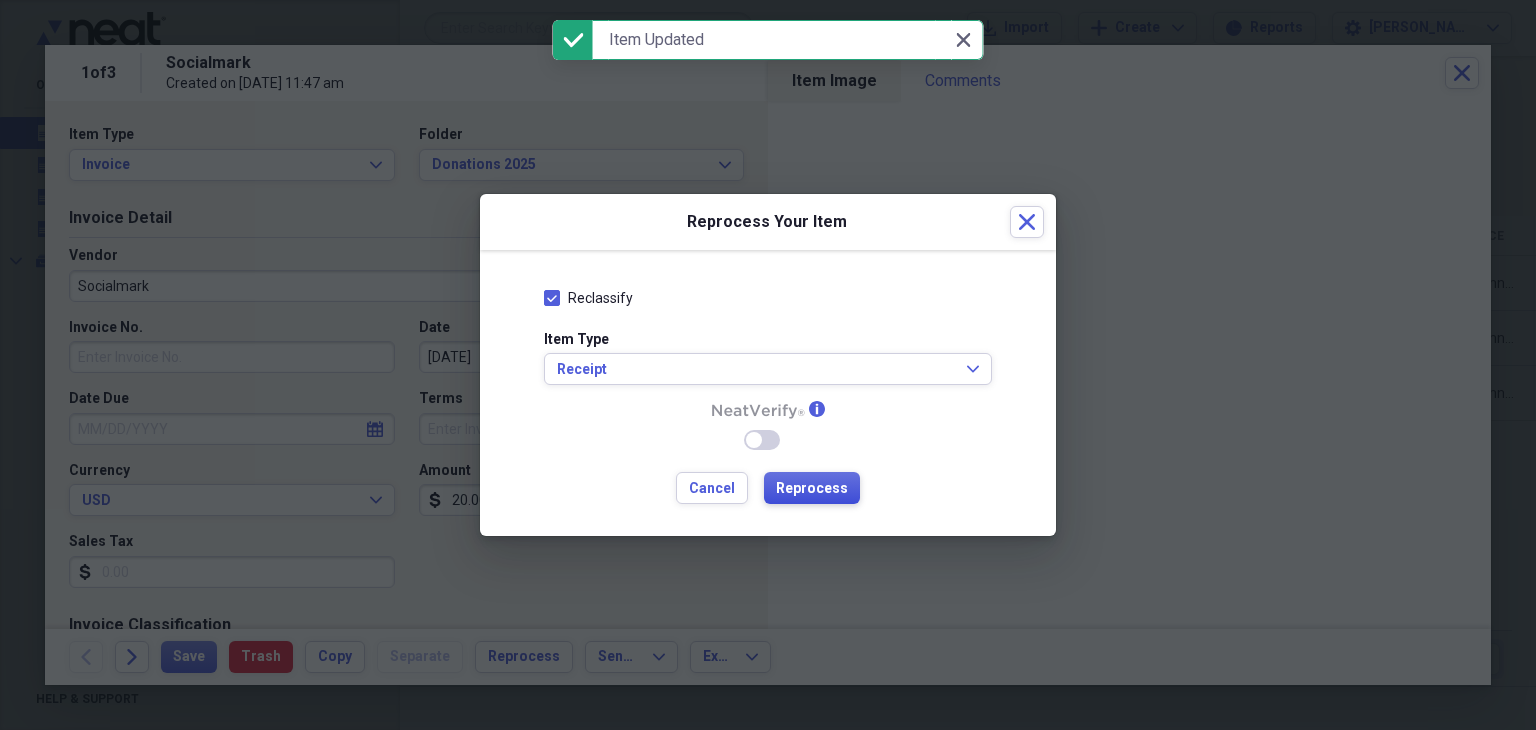click on "Reprocess" at bounding box center [812, 489] 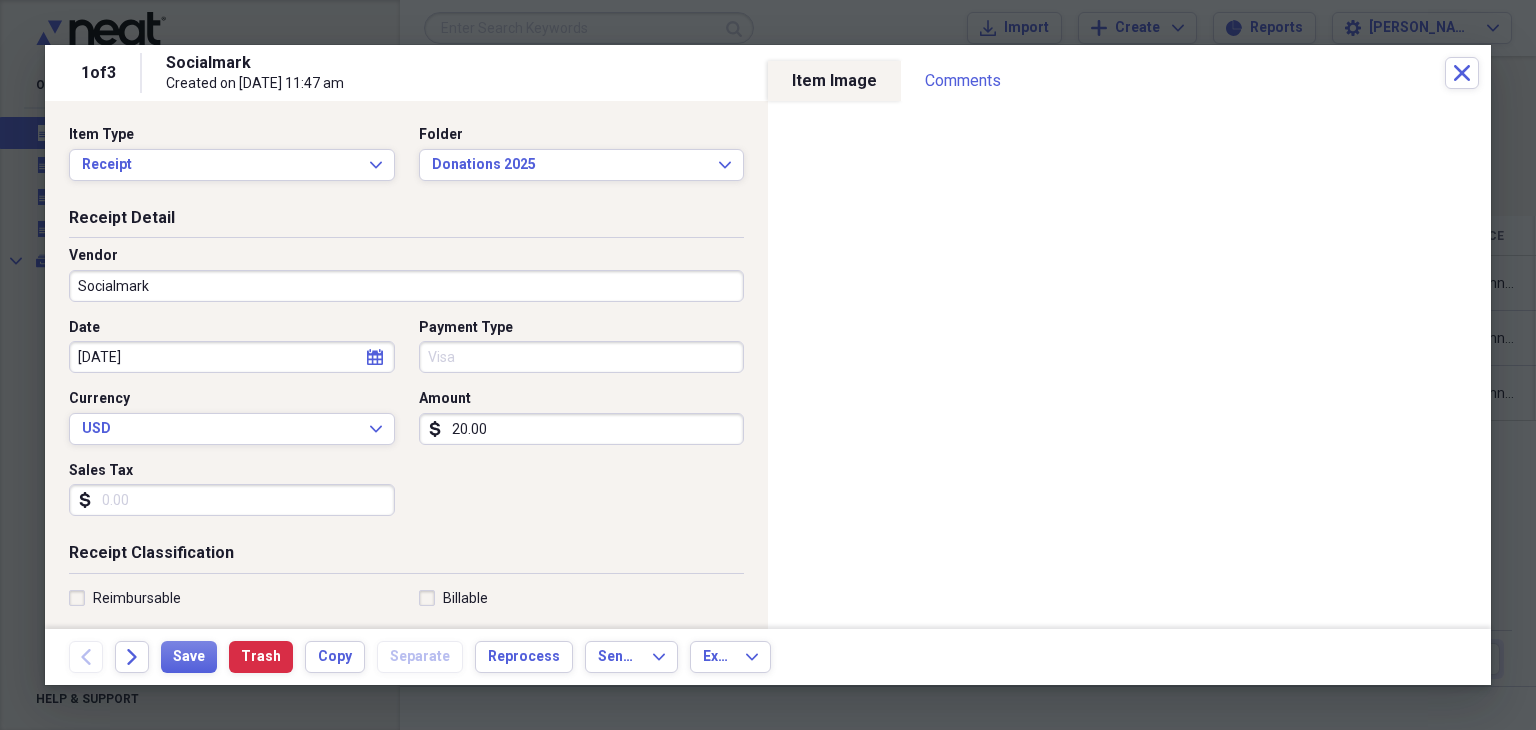 type on "Visa" 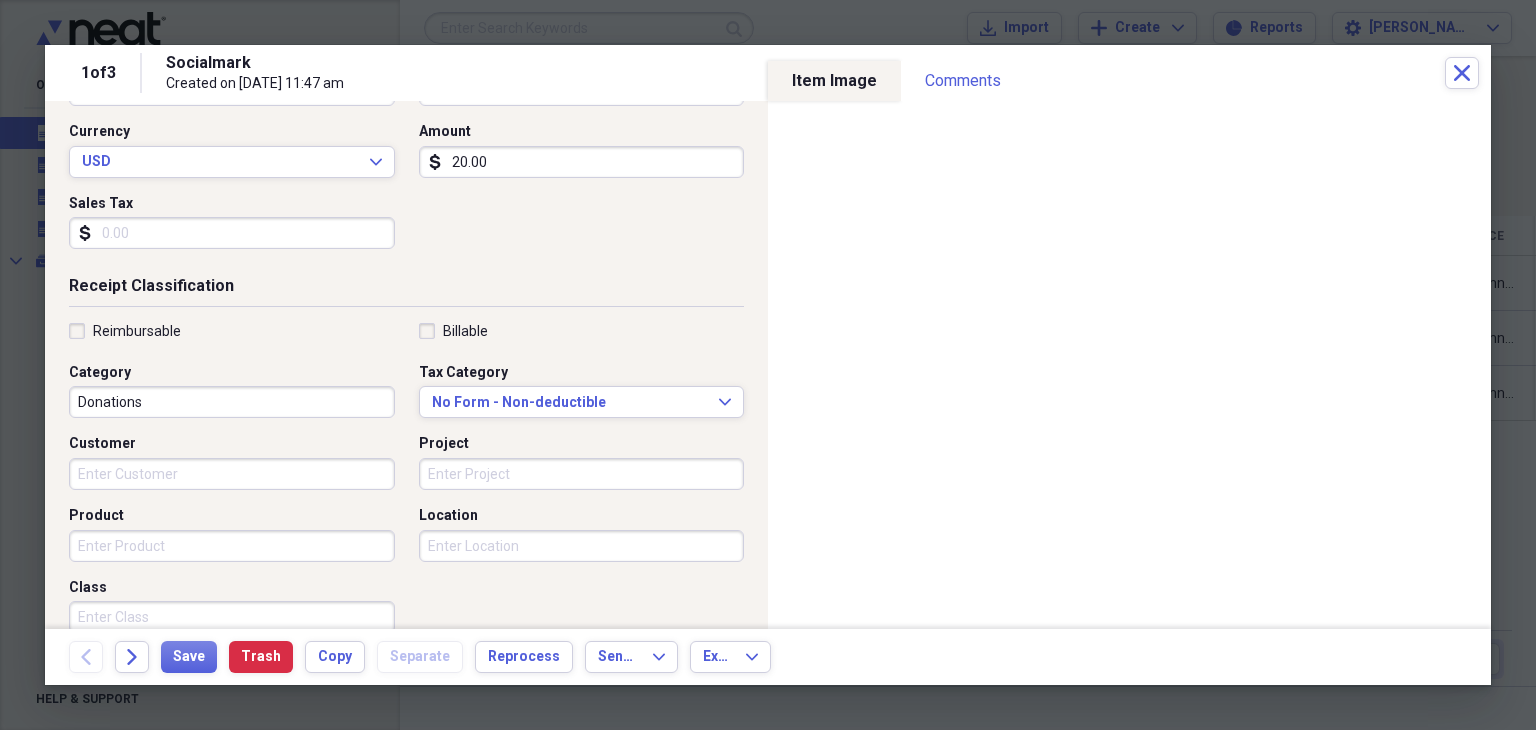 scroll, scrollTop: 300, scrollLeft: 0, axis: vertical 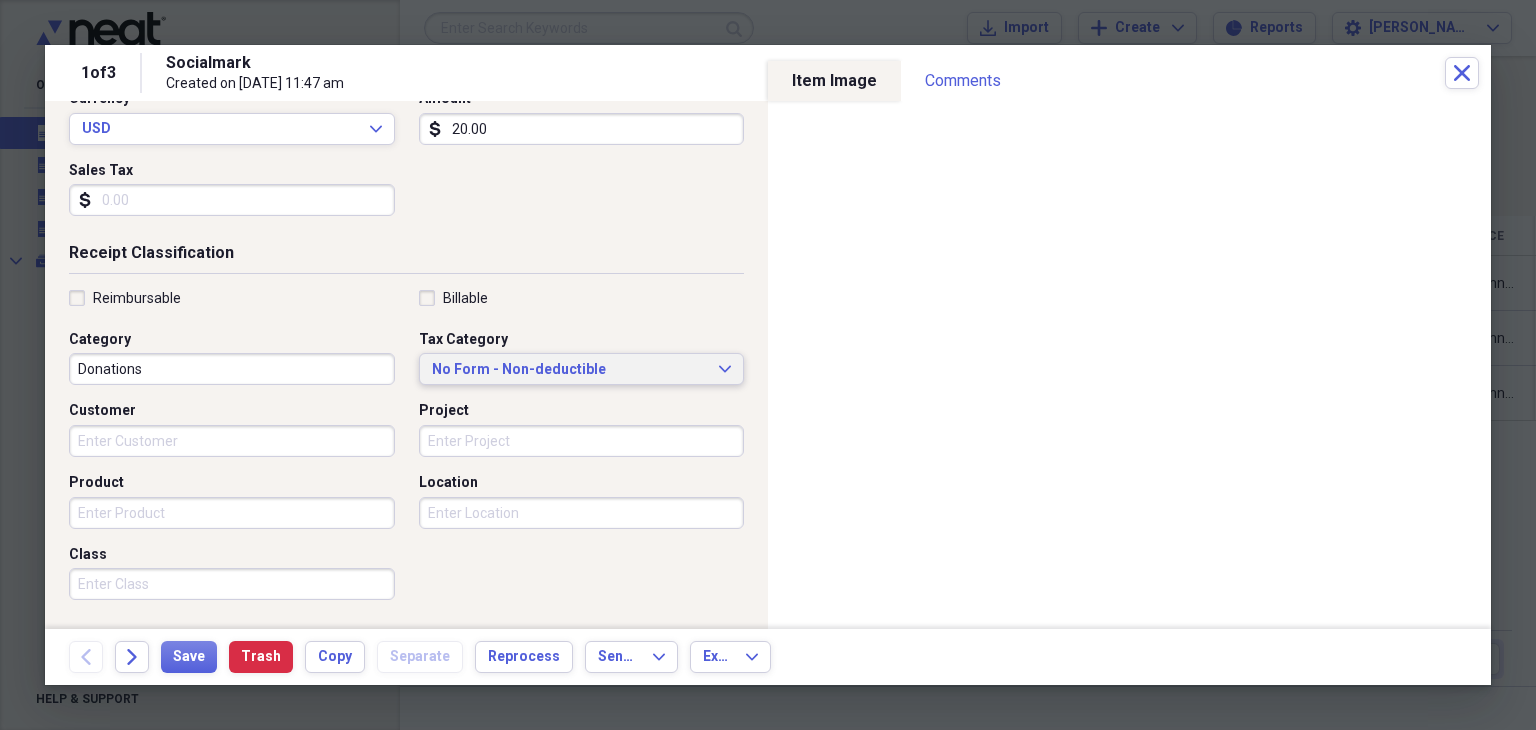 click on "No Form - Non-deductible" at bounding box center (570, 370) 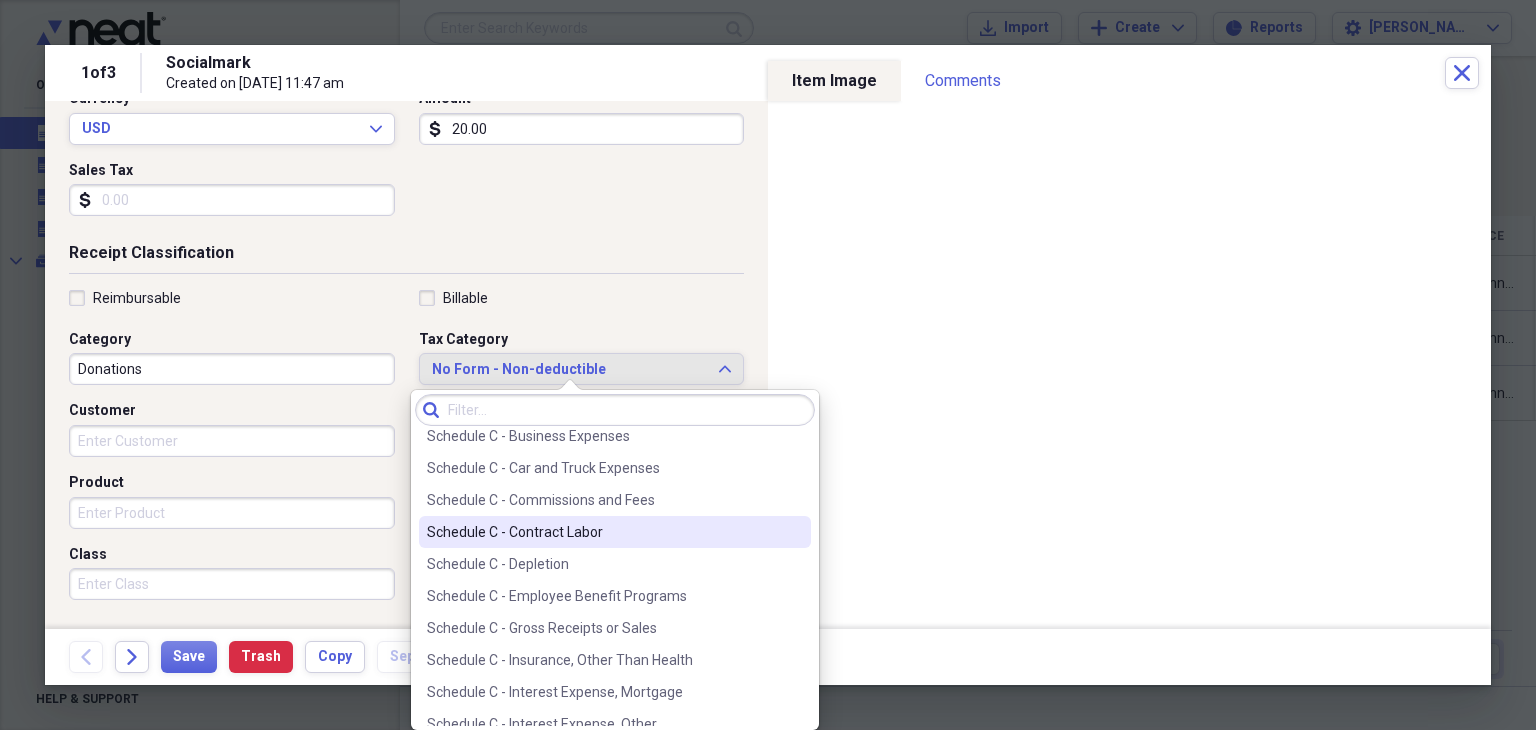 scroll, scrollTop: 3900, scrollLeft: 0, axis: vertical 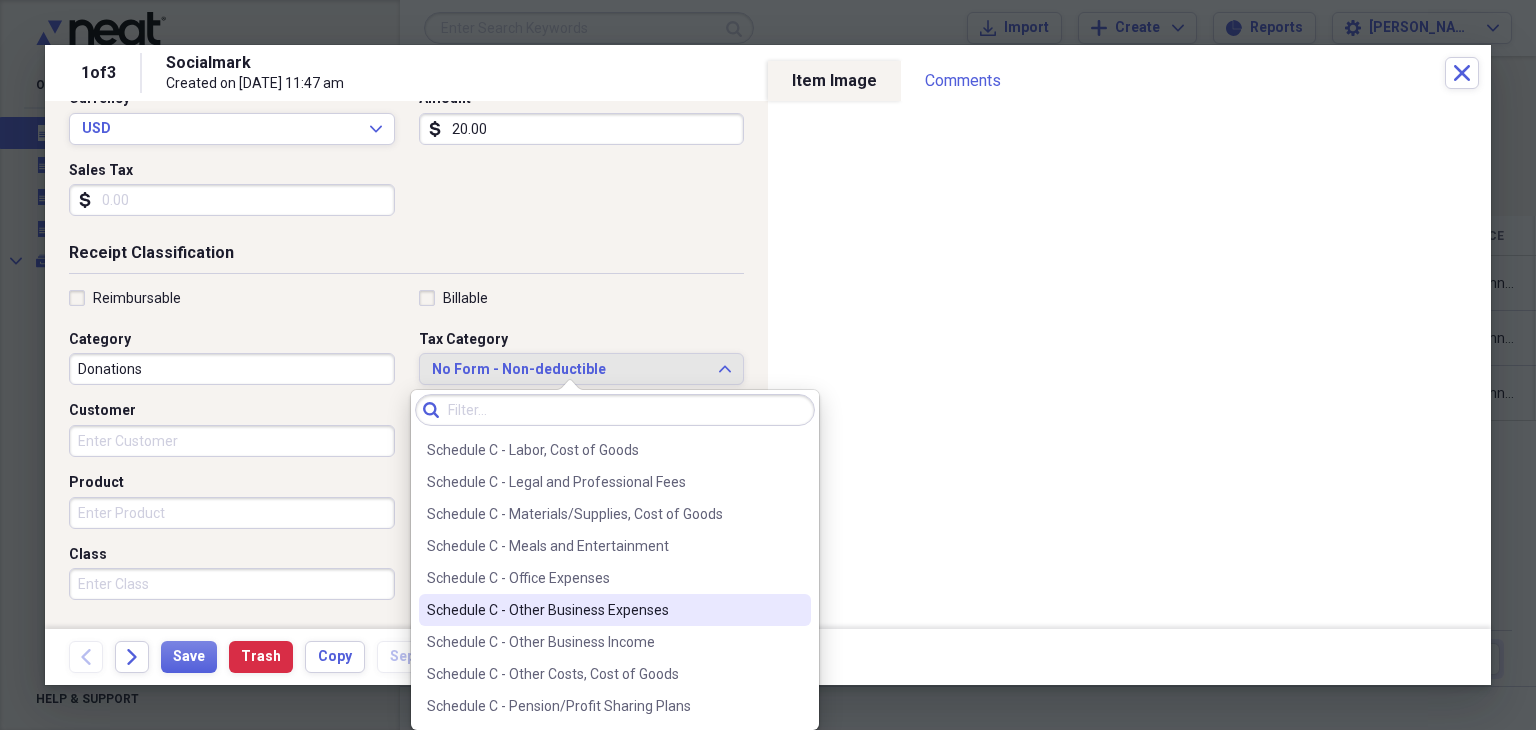 click on "Schedule C - Other Business Expenses" at bounding box center [603, 610] 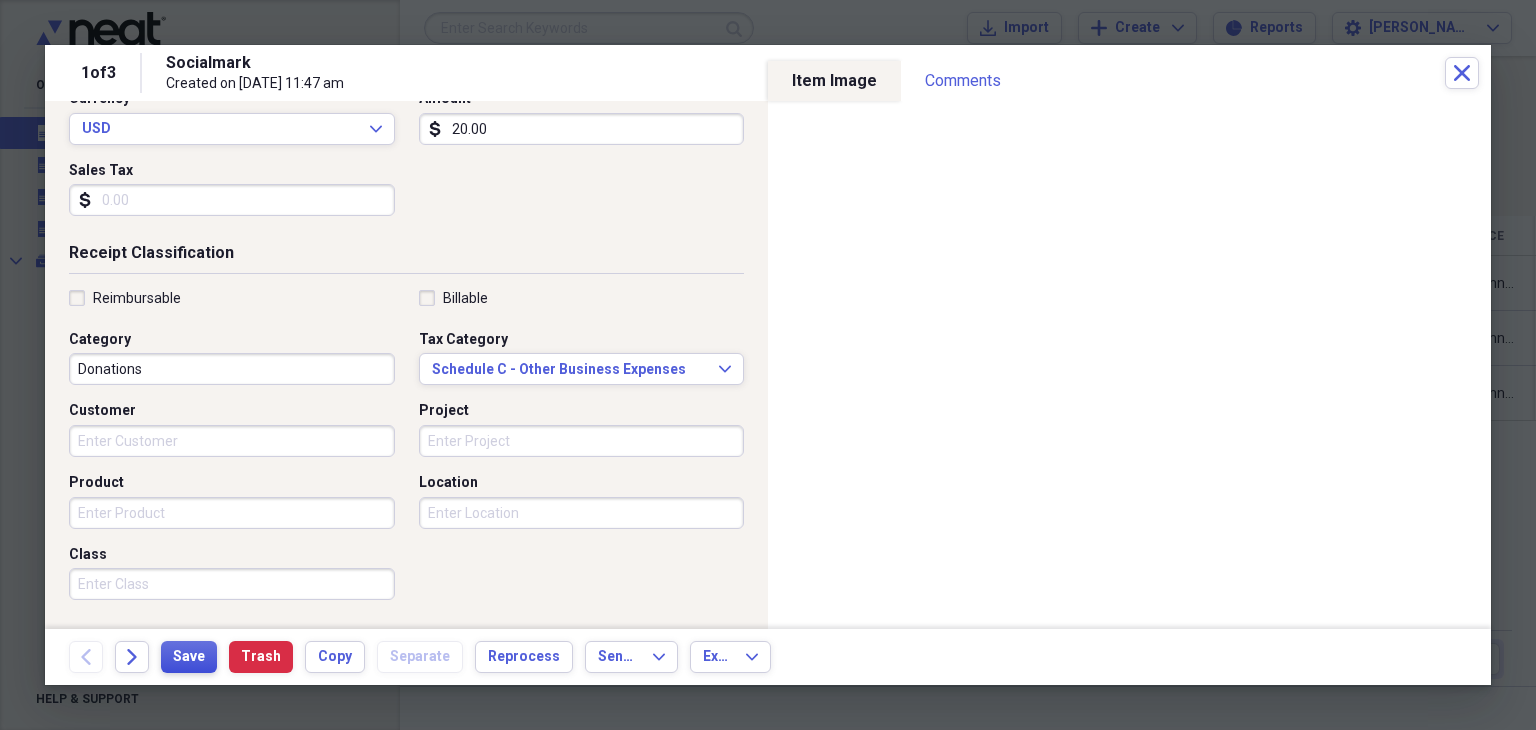 click on "Save" at bounding box center (189, 657) 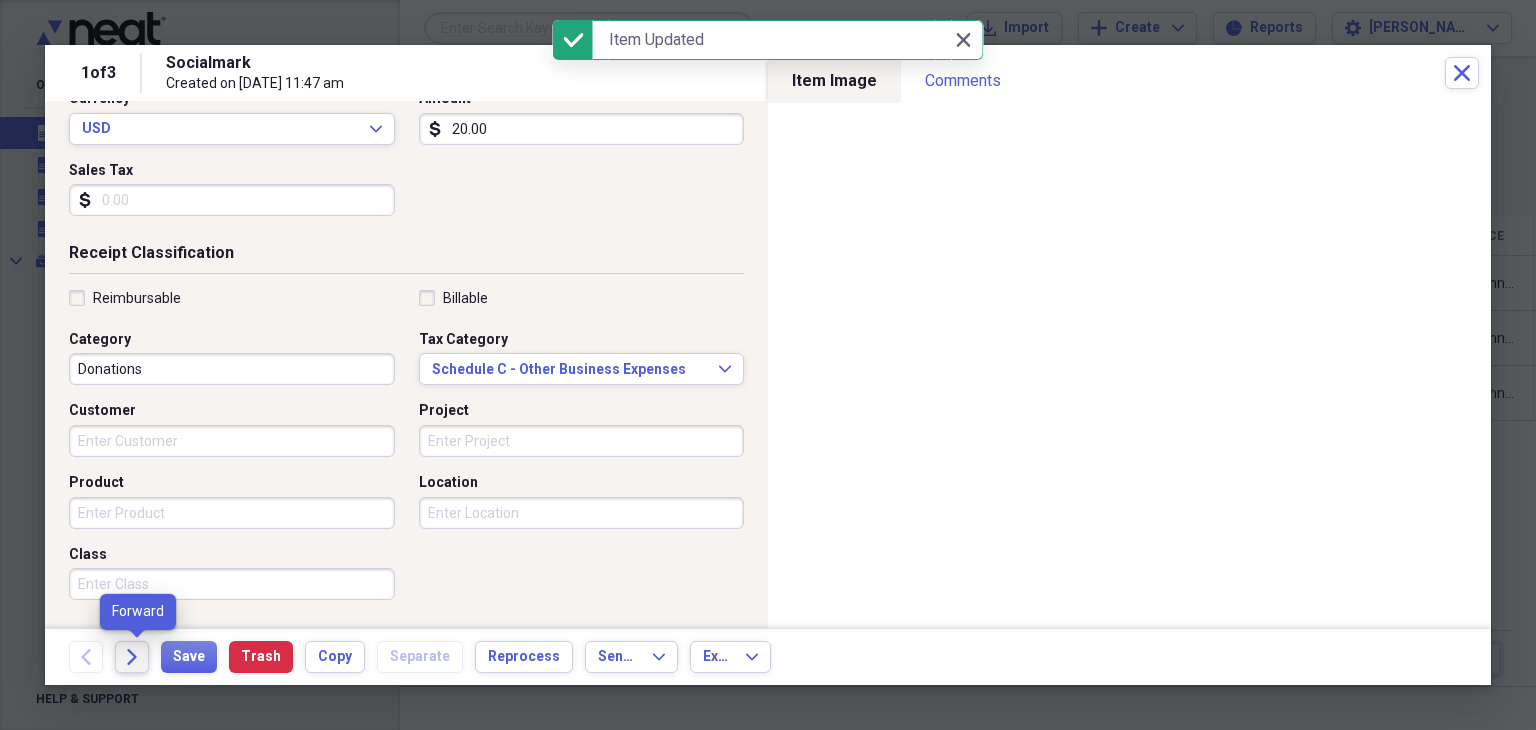 click on "Forward" at bounding box center [132, 657] 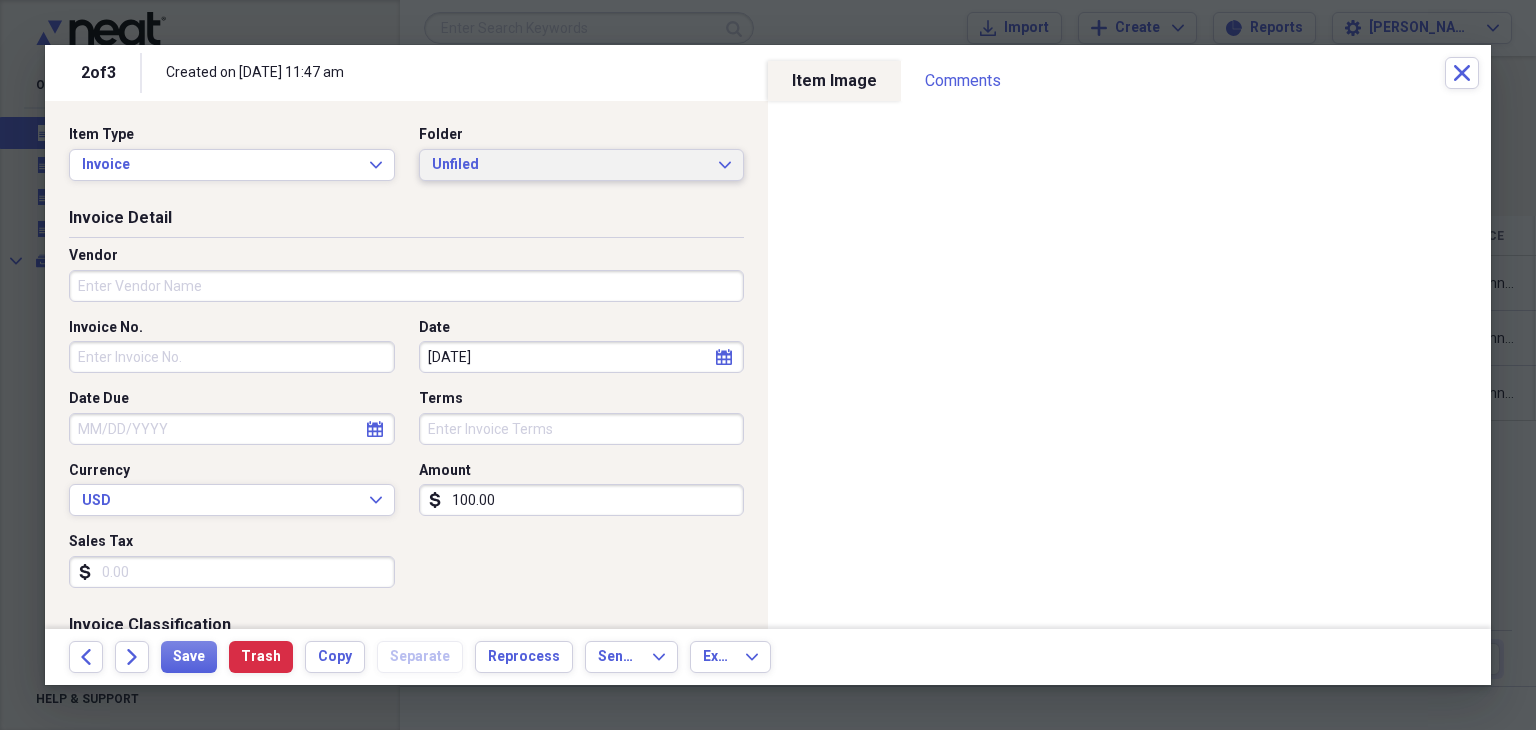 click on "Unfiled" at bounding box center [570, 165] 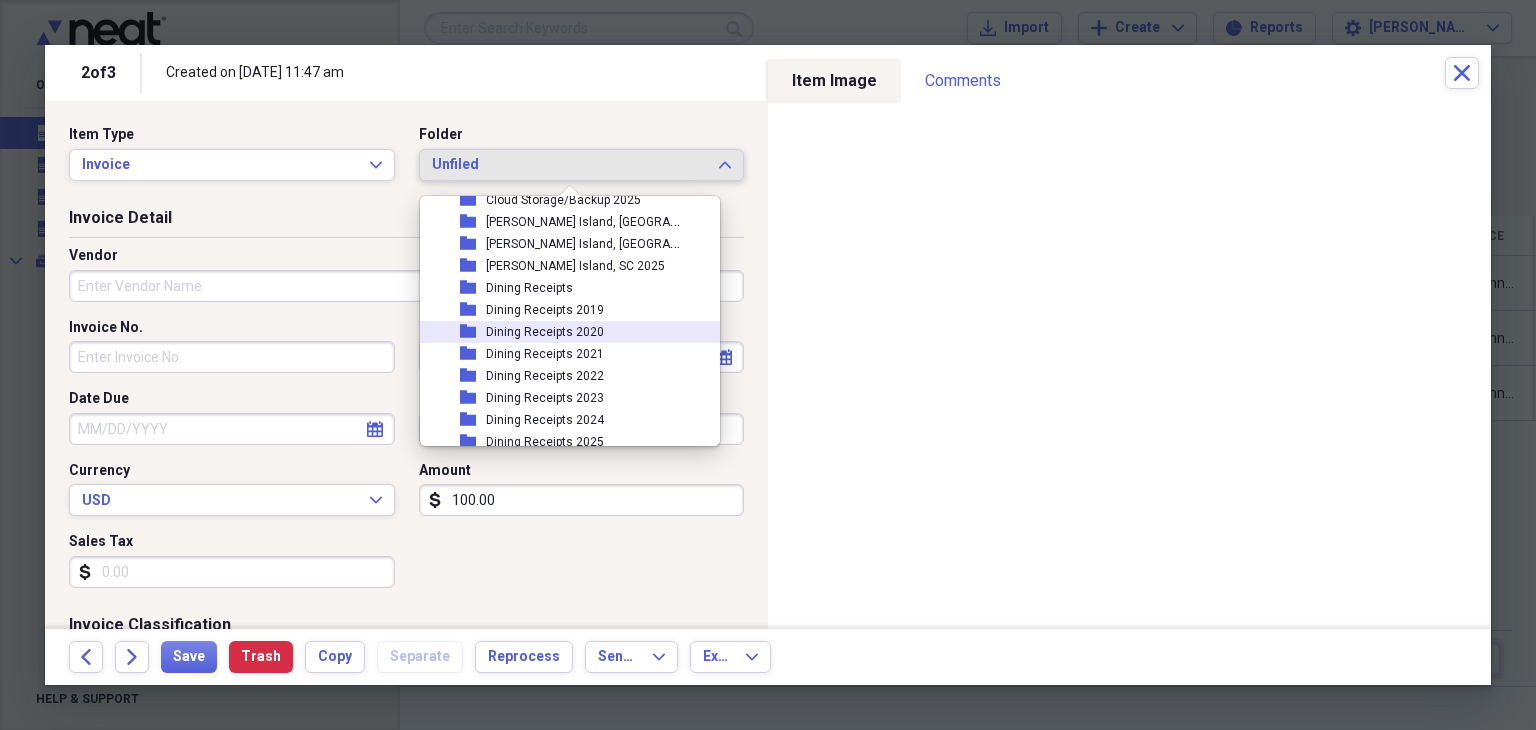 scroll, scrollTop: 1300, scrollLeft: 0, axis: vertical 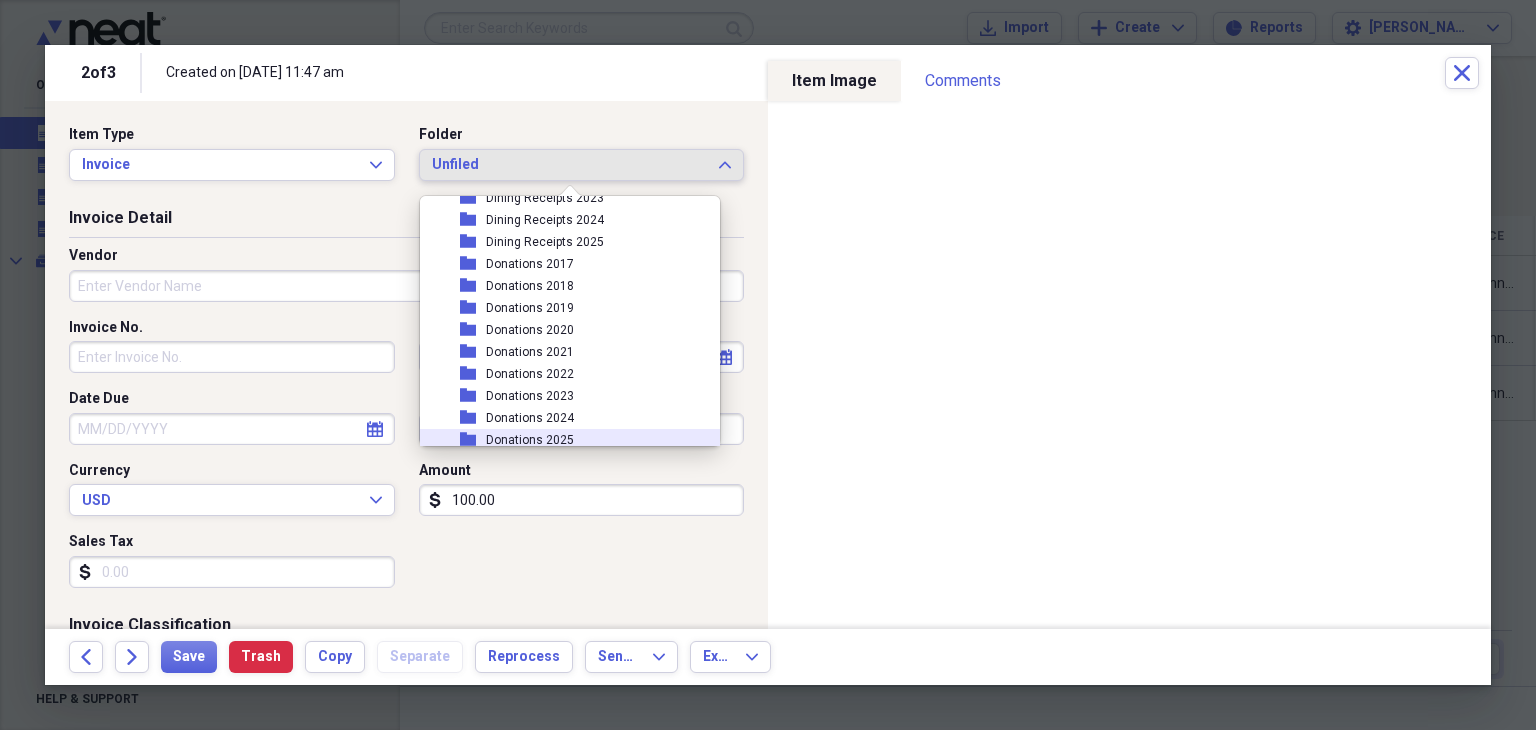 click on "folder Donations 2025" at bounding box center (562, 440) 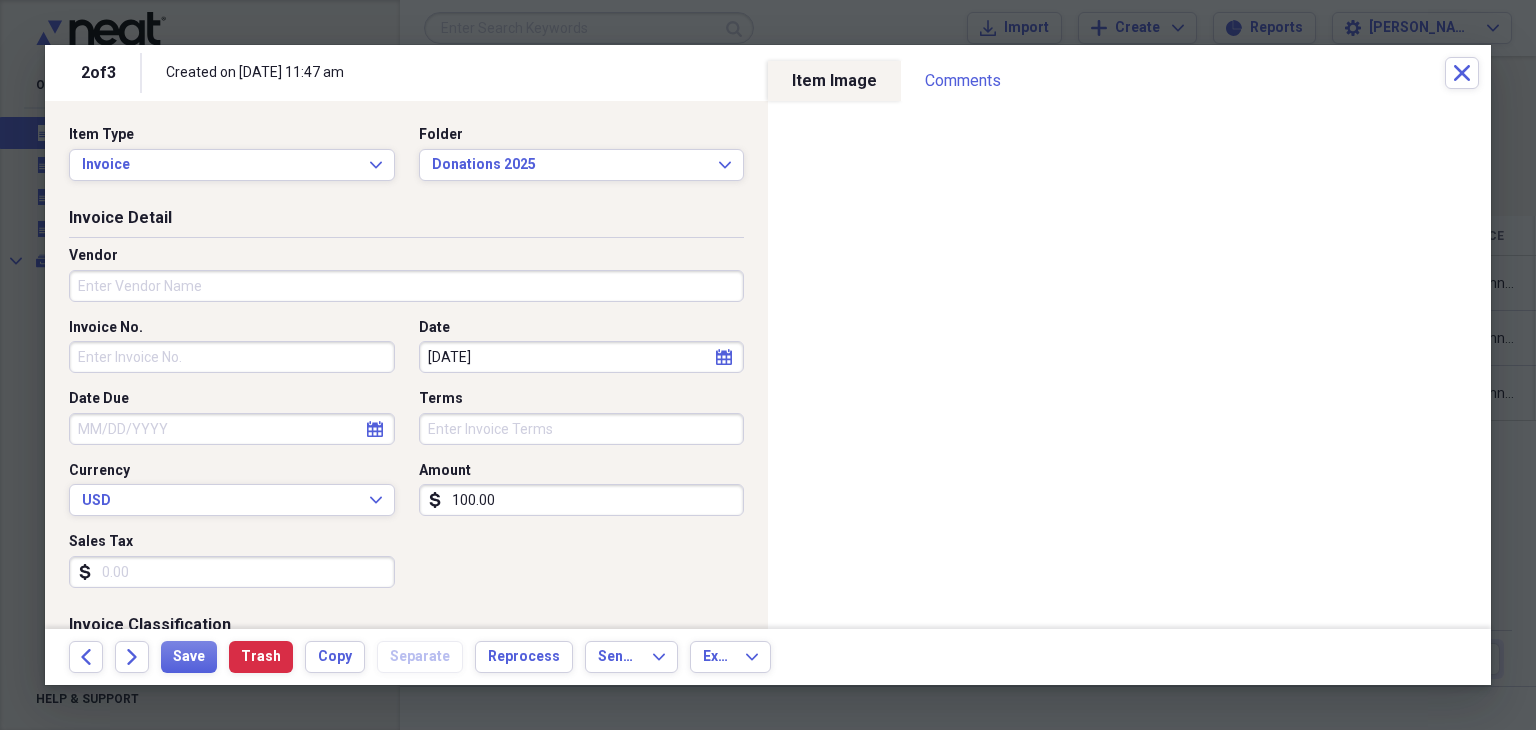 click on "Vendor" at bounding box center [406, 286] 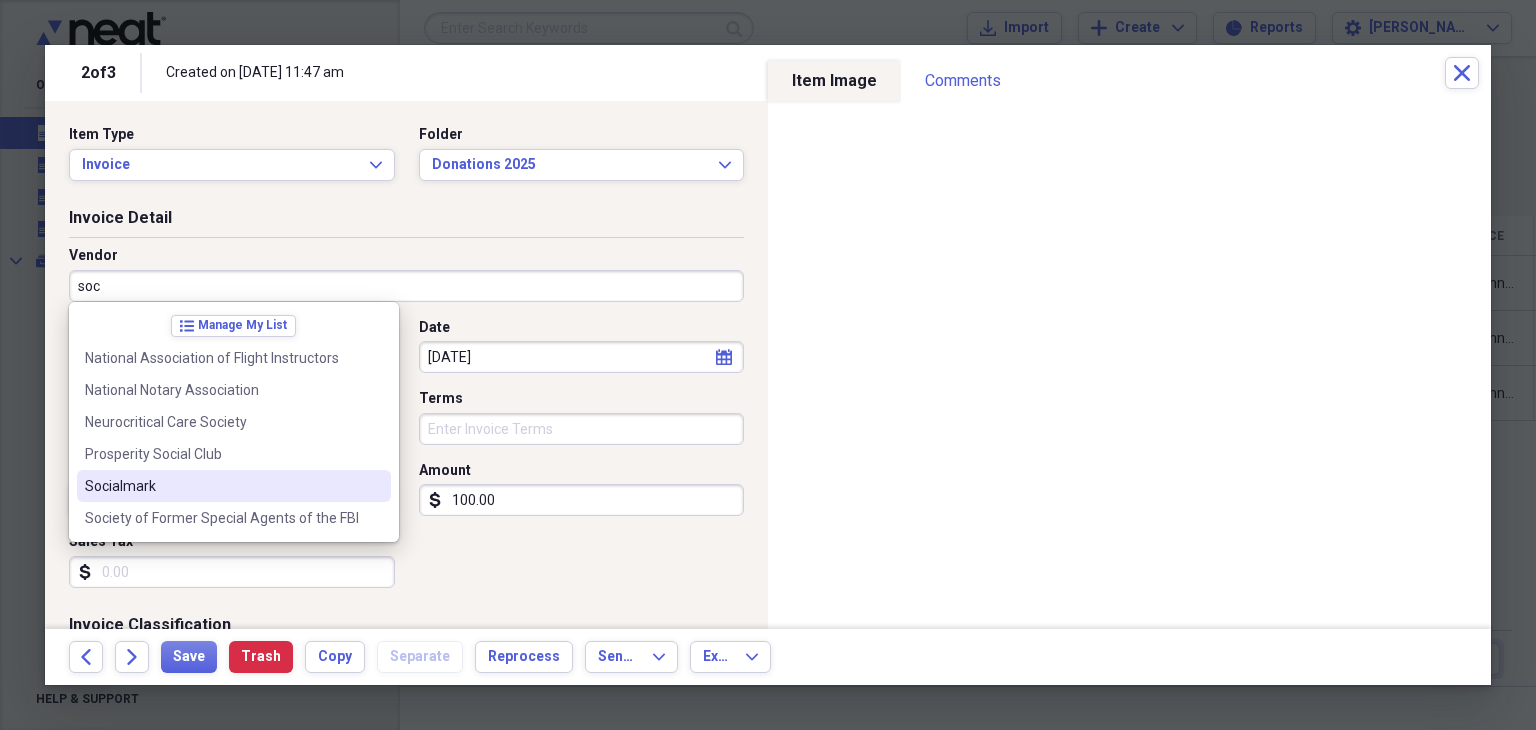 click on "Socialmark" at bounding box center (222, 486) 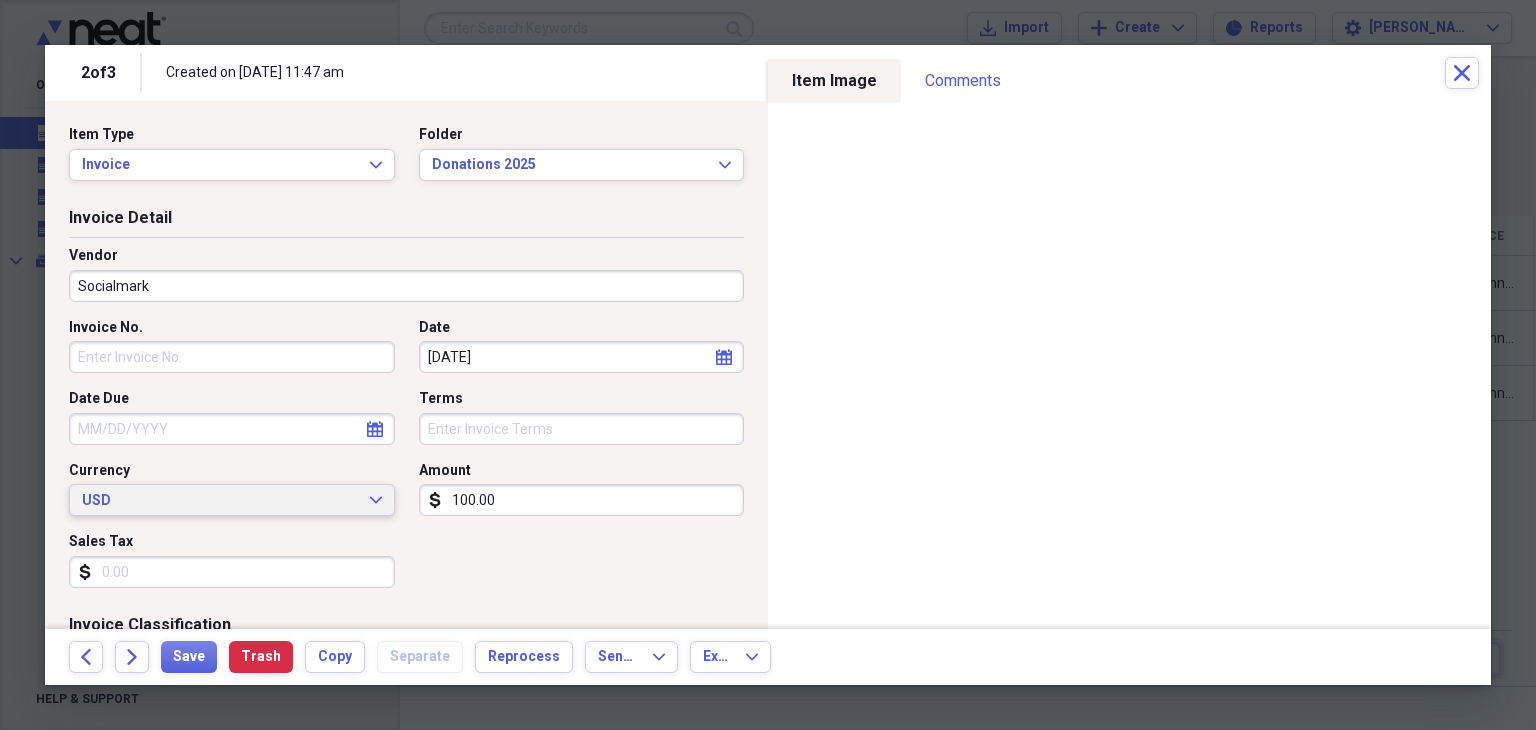 type on "Donations" 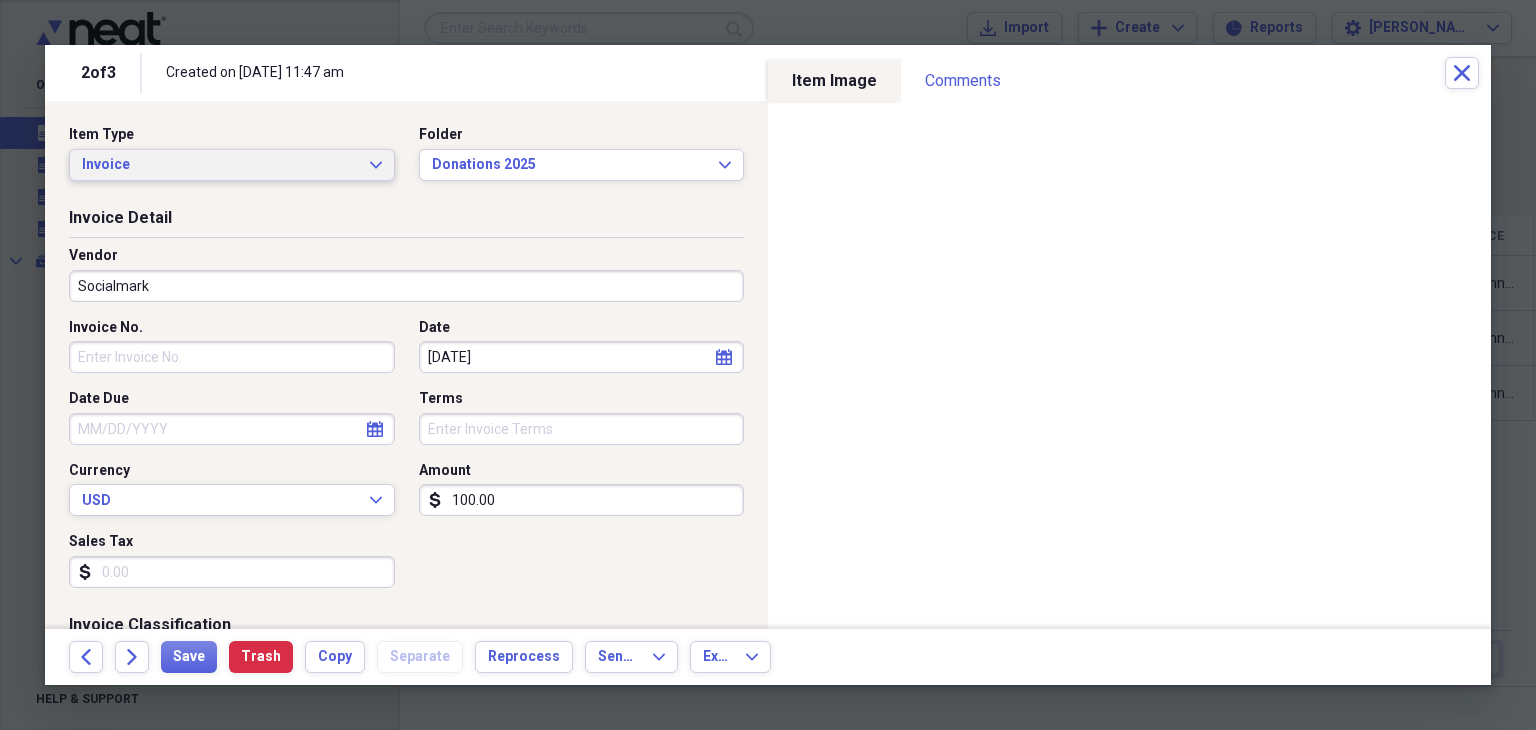 click on "Expand" 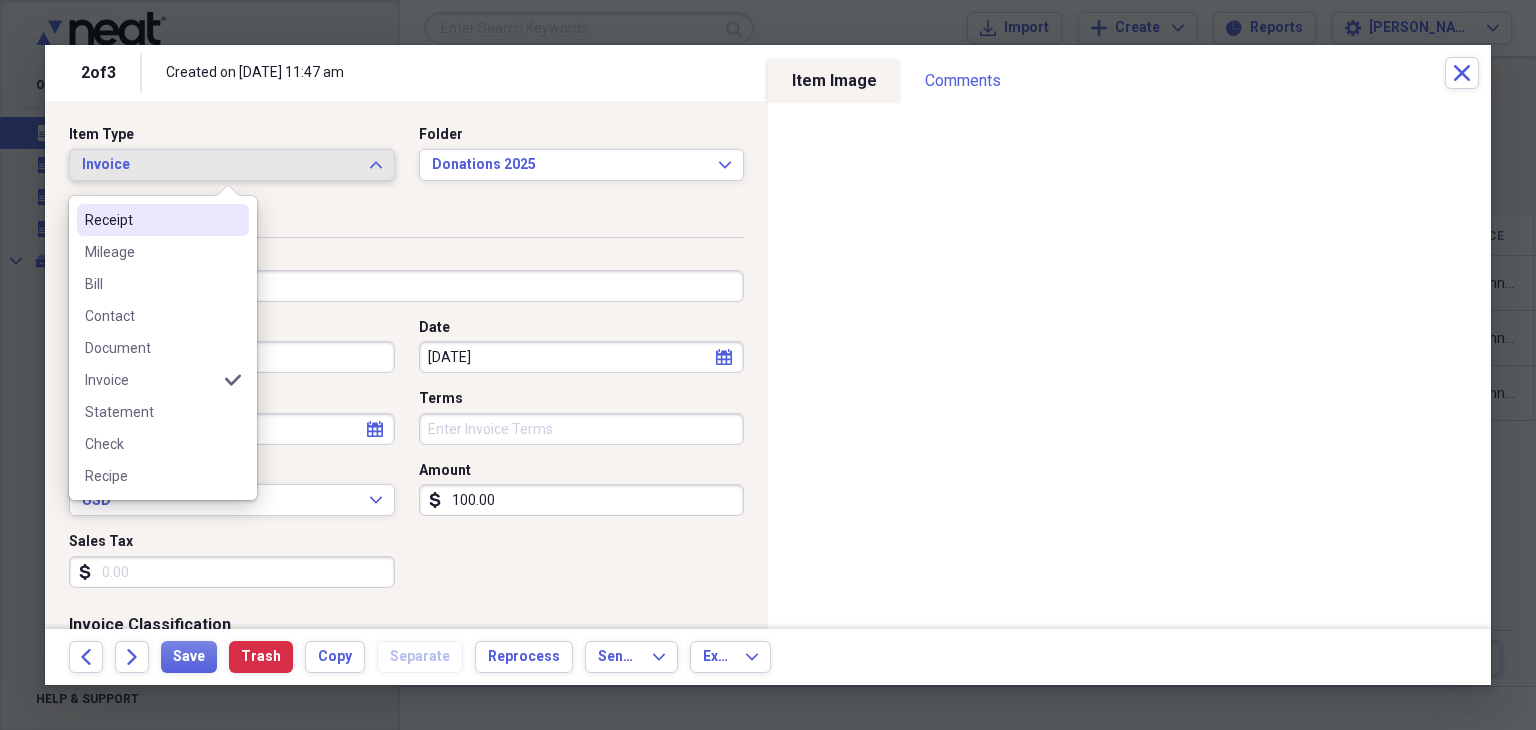 click on "Receipt" at bounding box center [151, 220] 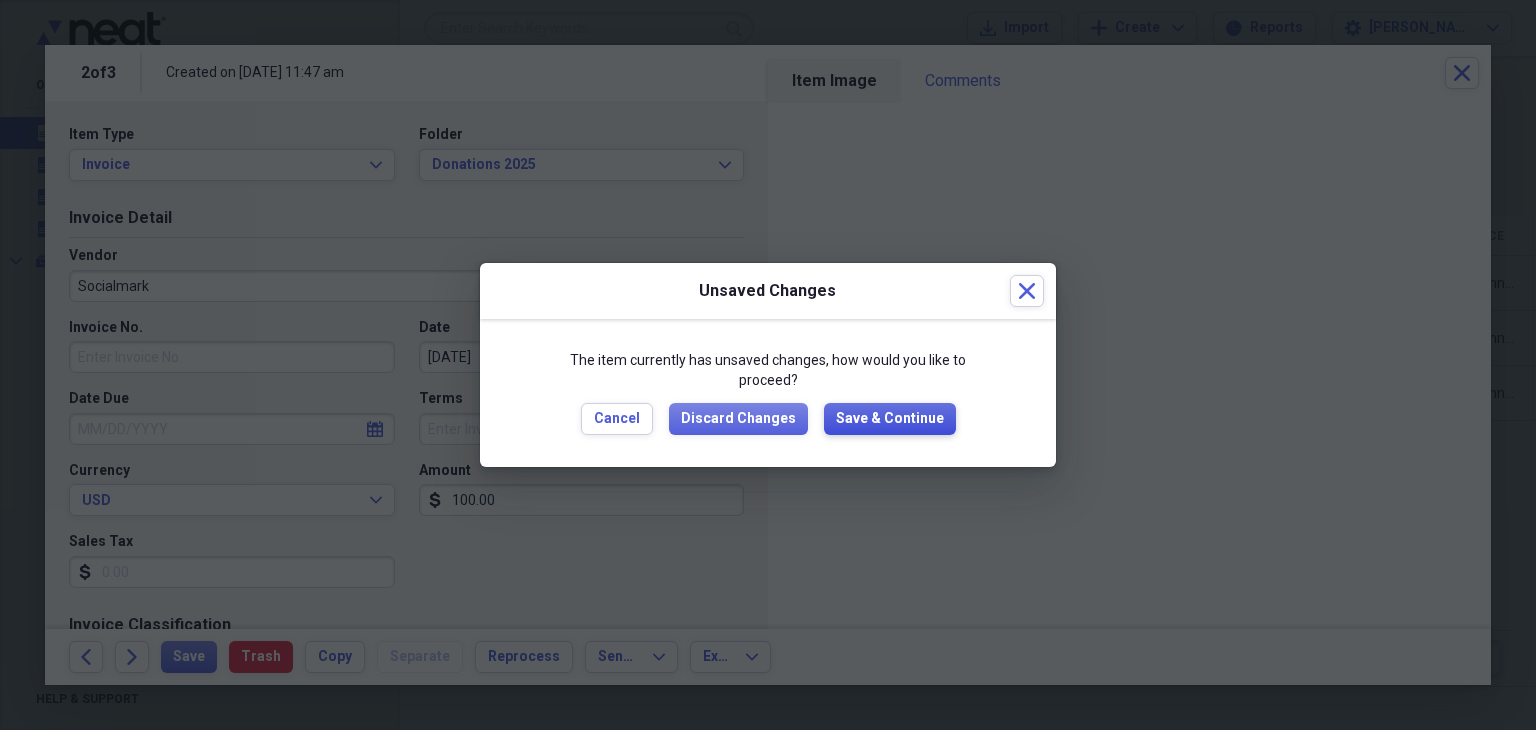 click on "Save & Continue" at bounding box center (890, 419) 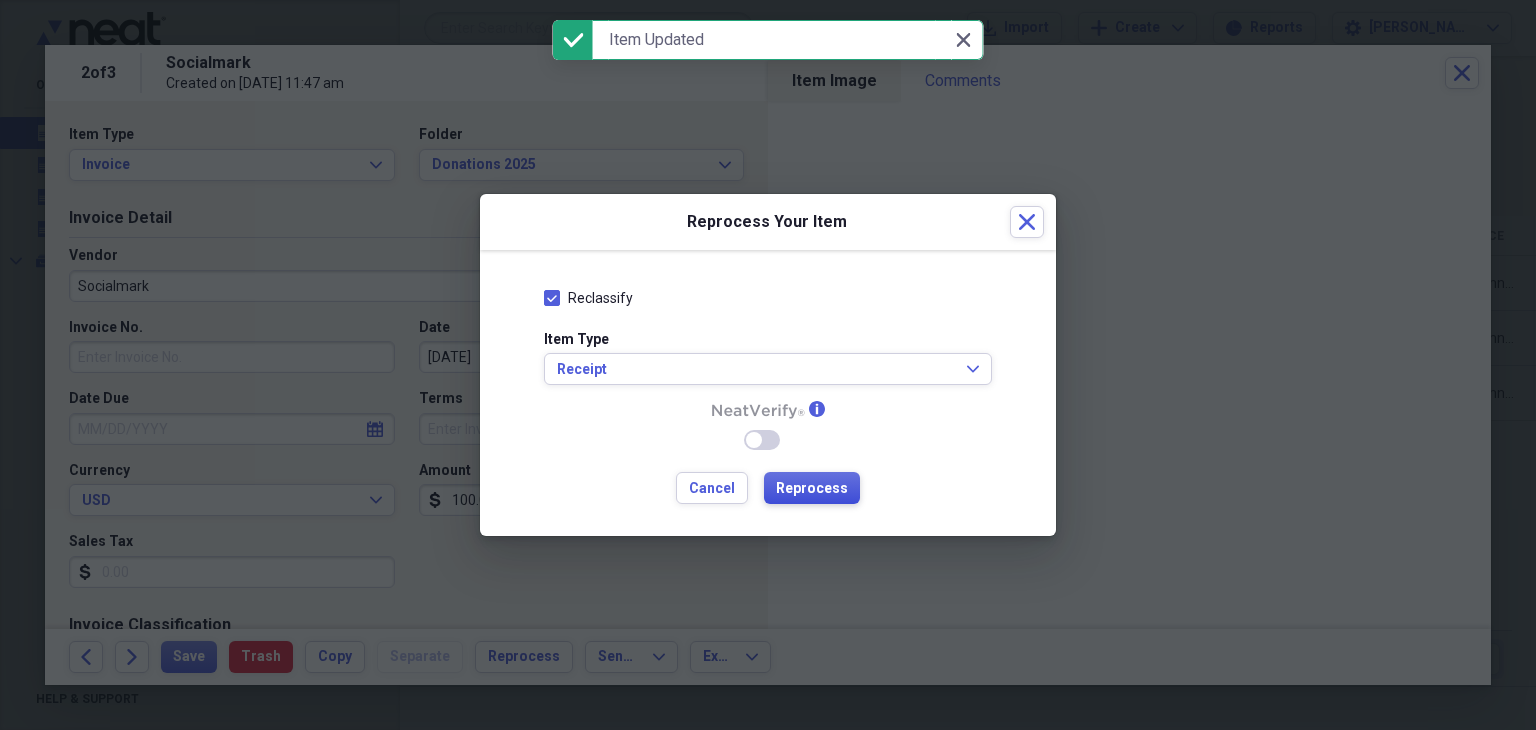 click on "Reprocess" at bounding box center (812, 489) 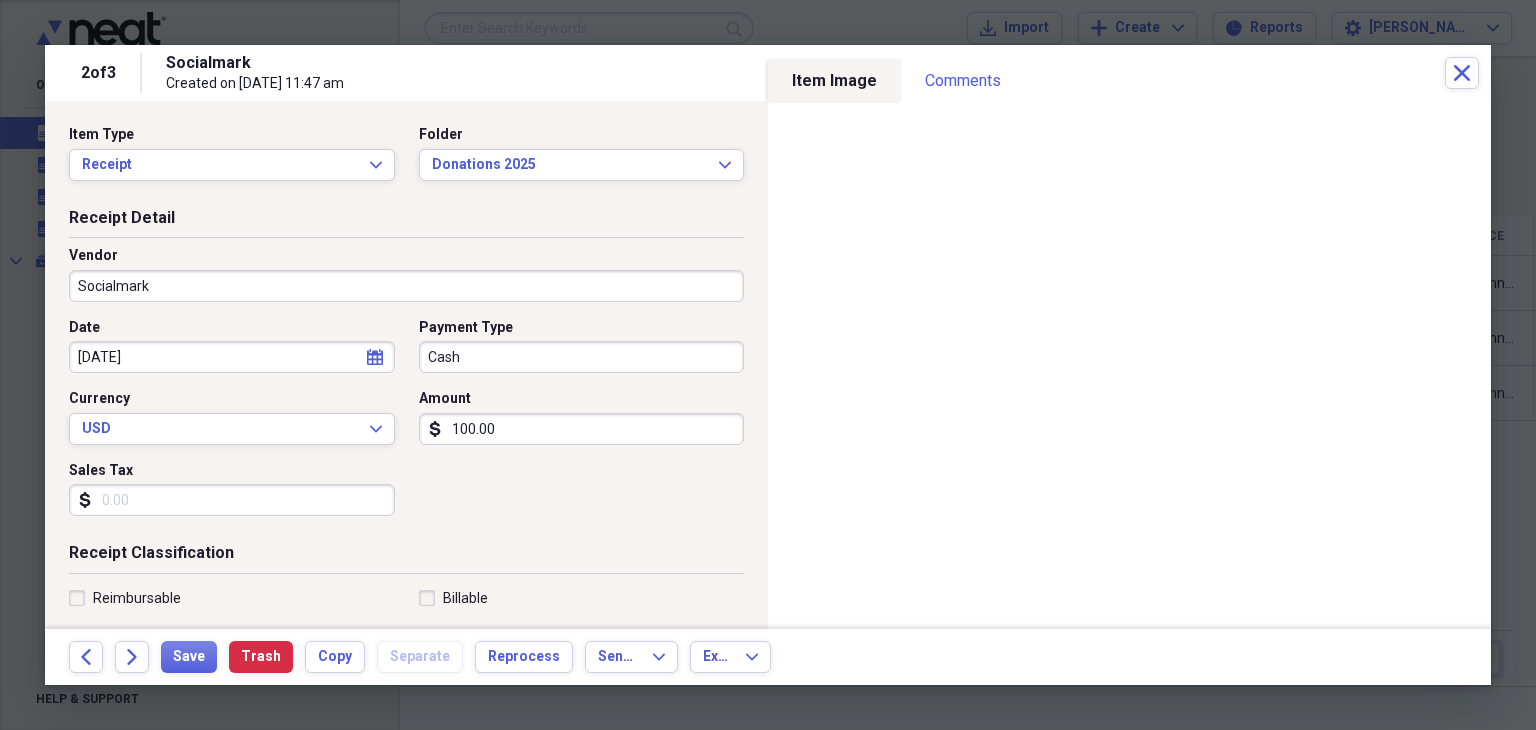 type on "Cash" 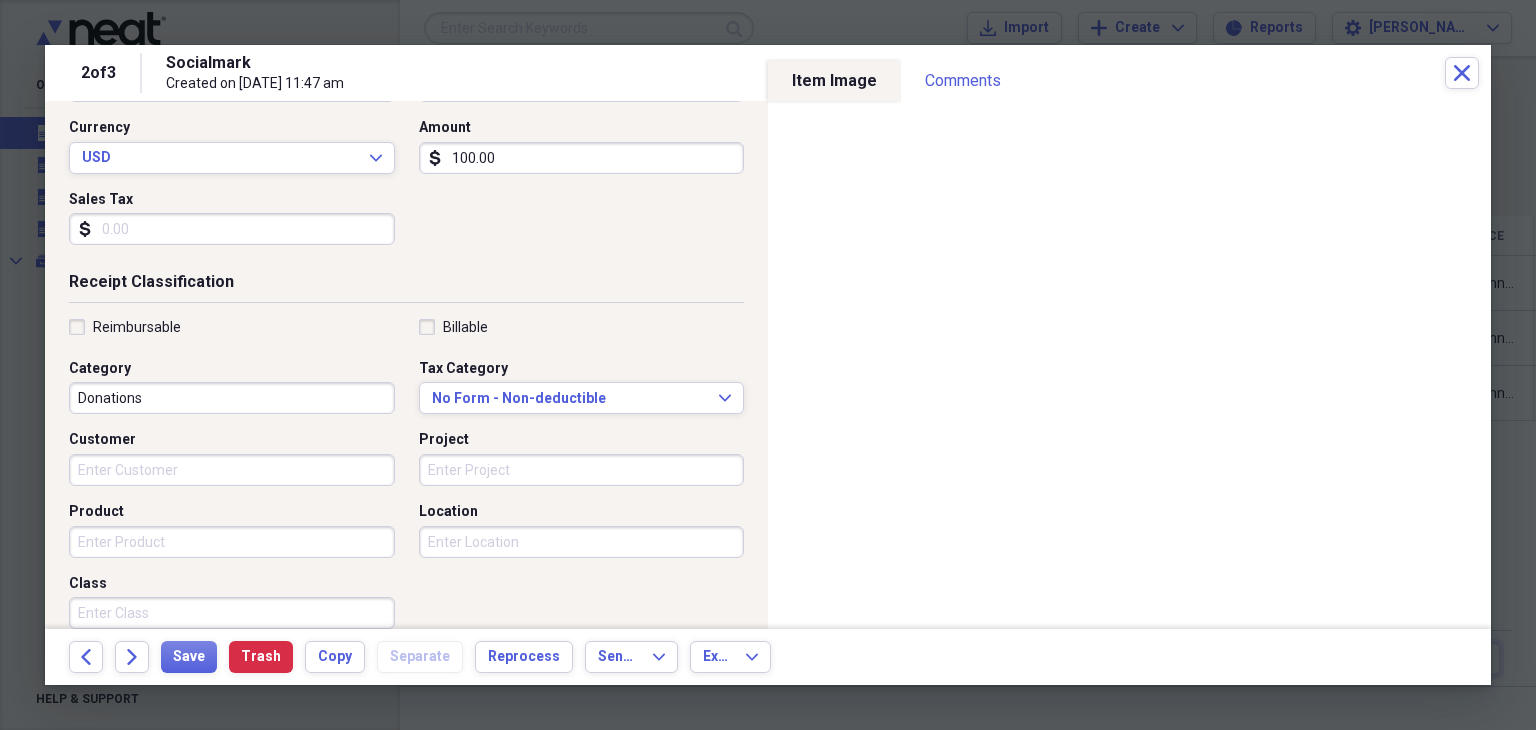 scroll, scrollTop: 300, scrollLeft: 0, axis: vertical 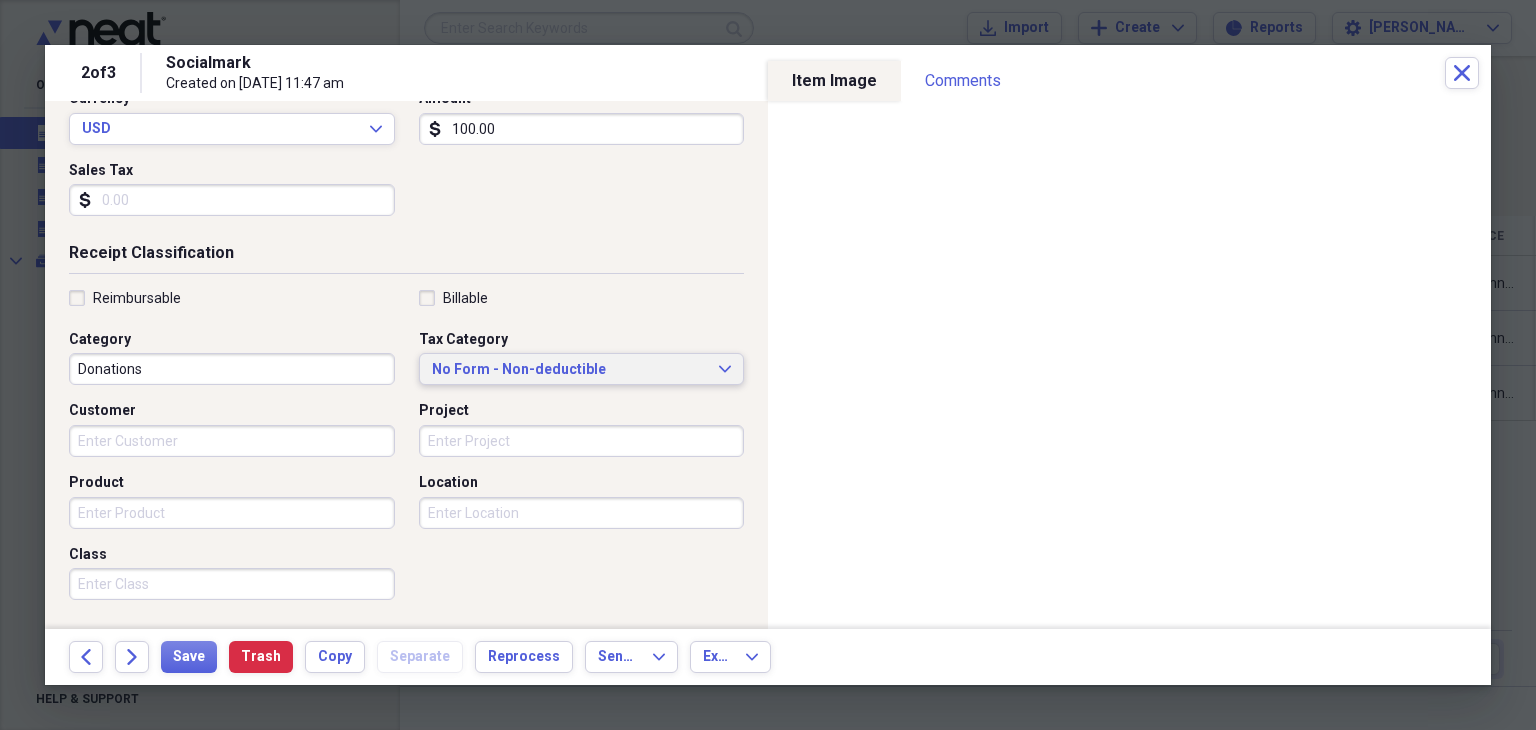 click on "No Form - Non-deductible" at bounding box center (570, 370) 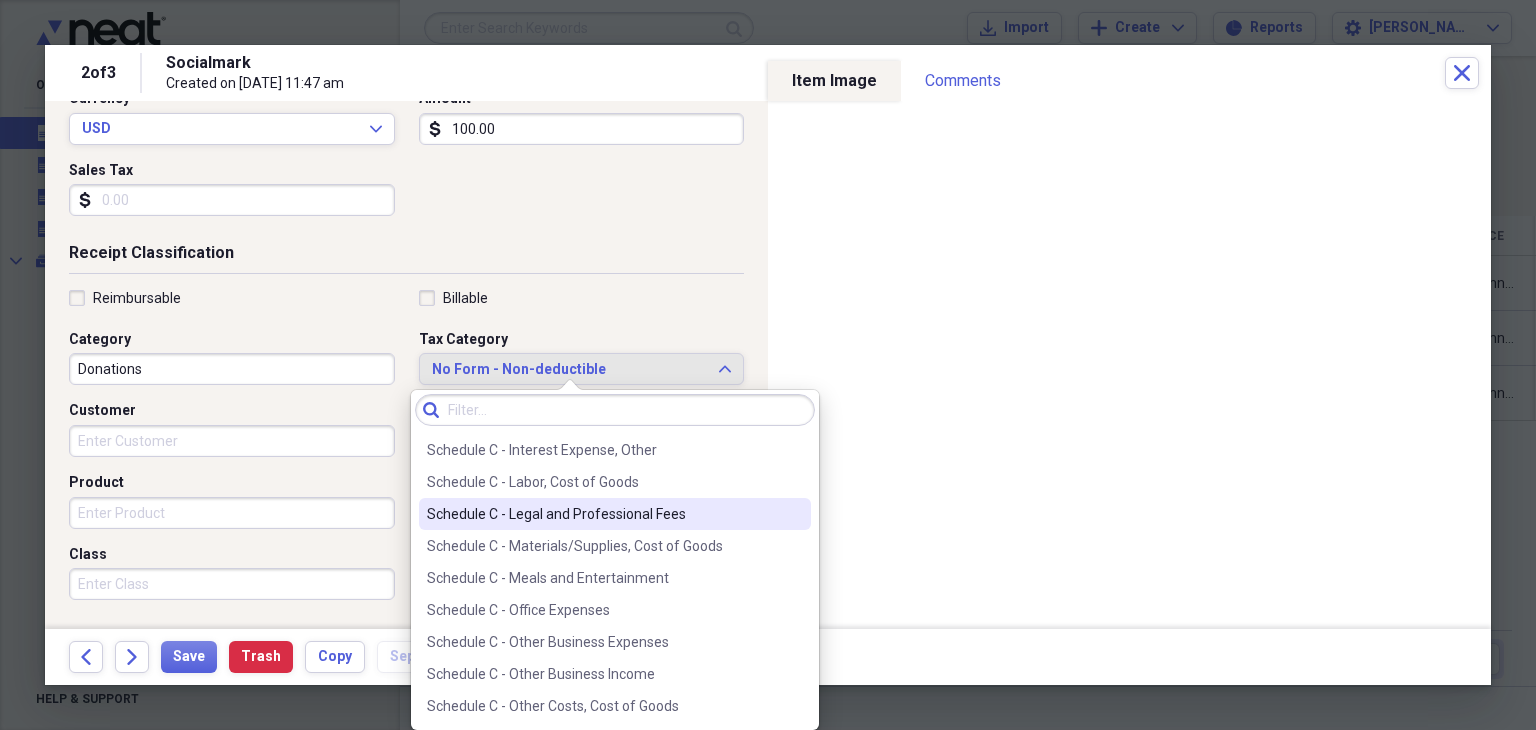scroll, scrollTop: 3900, scrollLeft: 0, axis: vertical 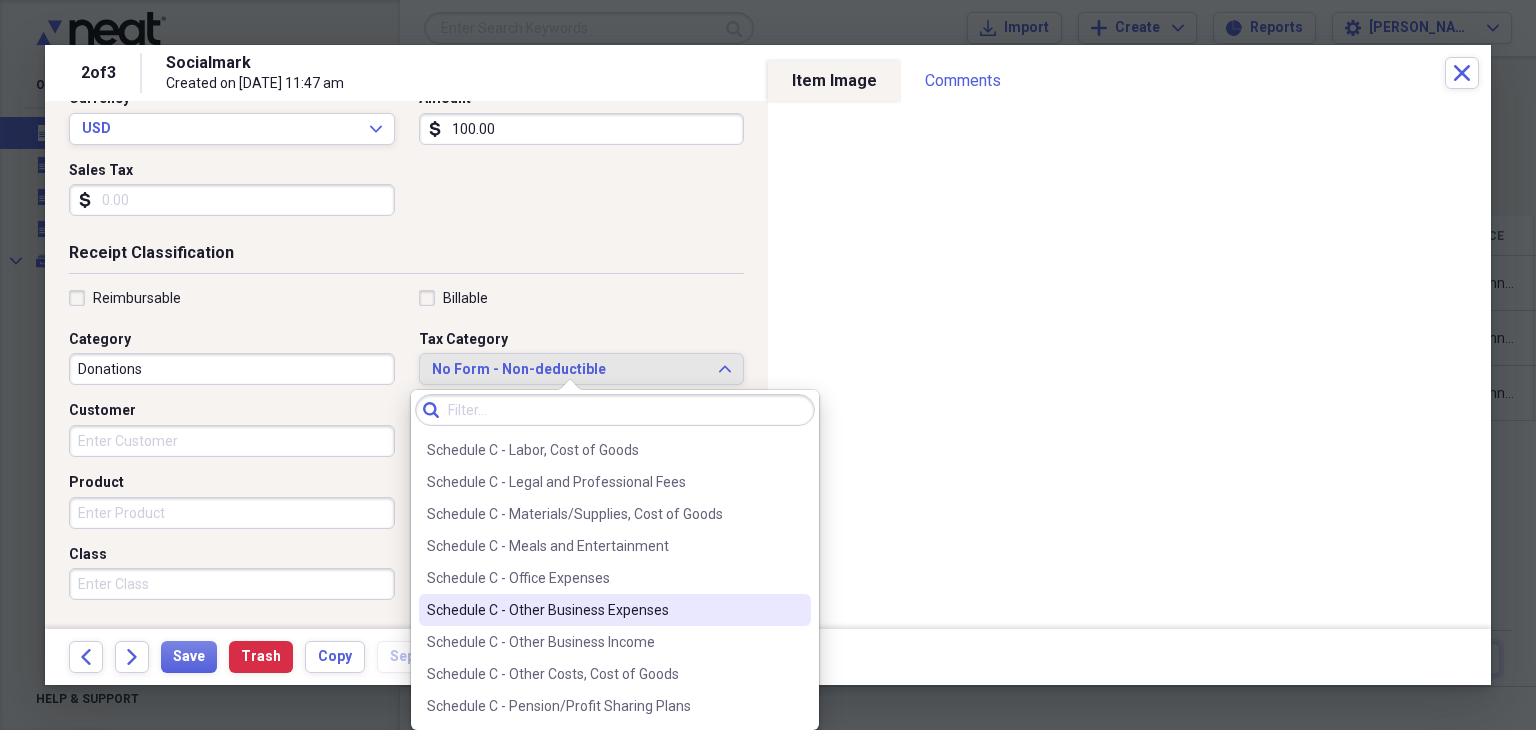 click on "Schedule C - Other Business Expenses" at bounding box center (615, 610) 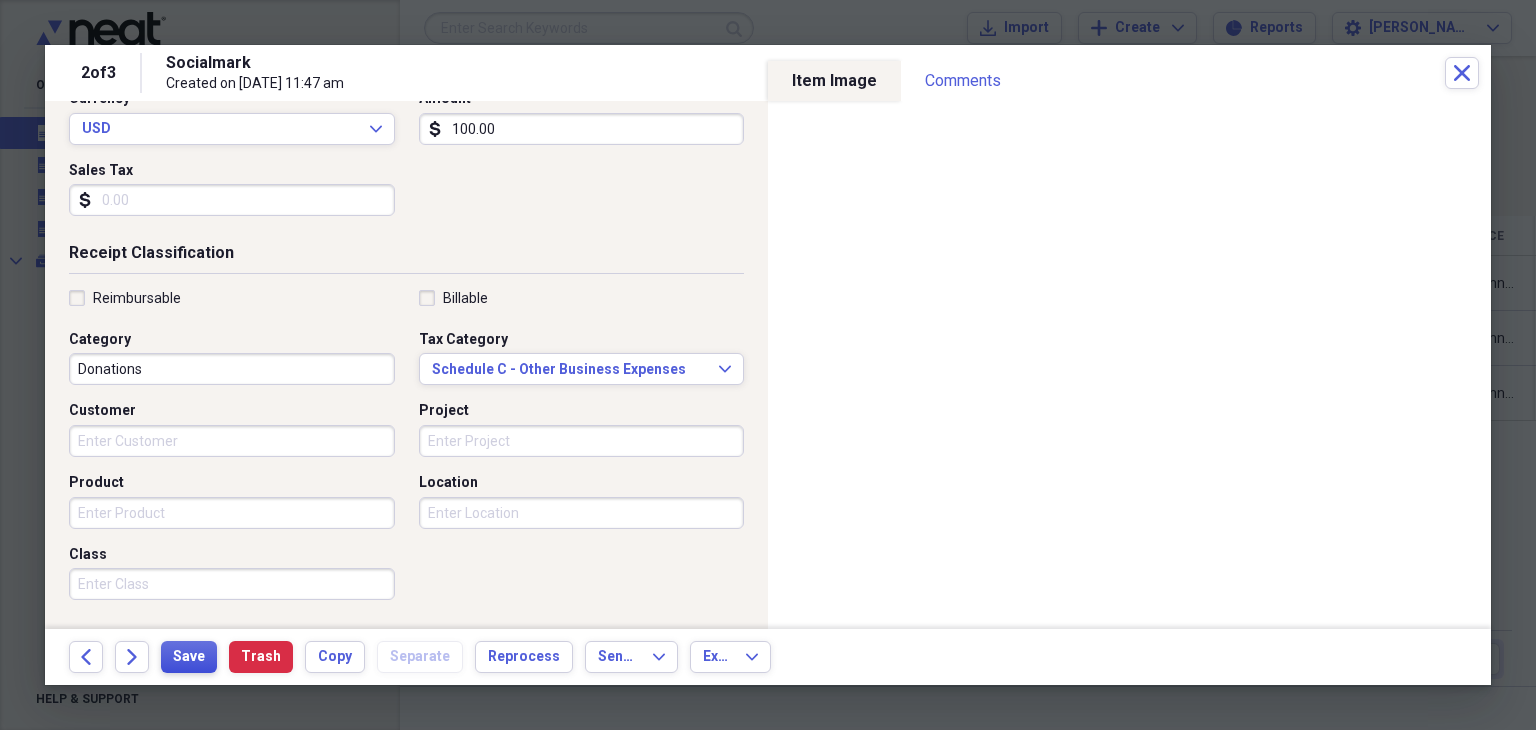 click on "Save" at bounding box center (189, 657) 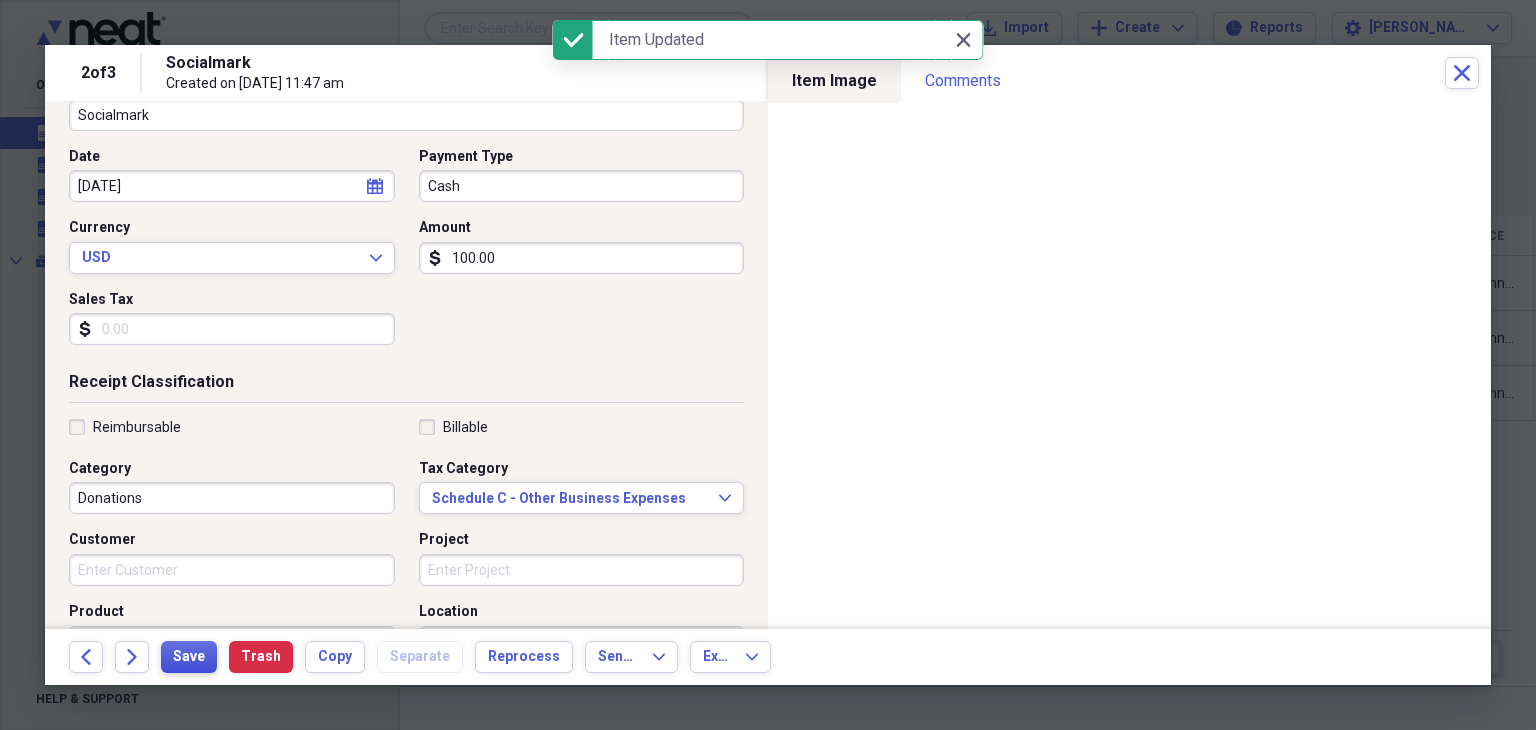 scroll, scrollTop: 0, scrollLeft: 0, axis: both 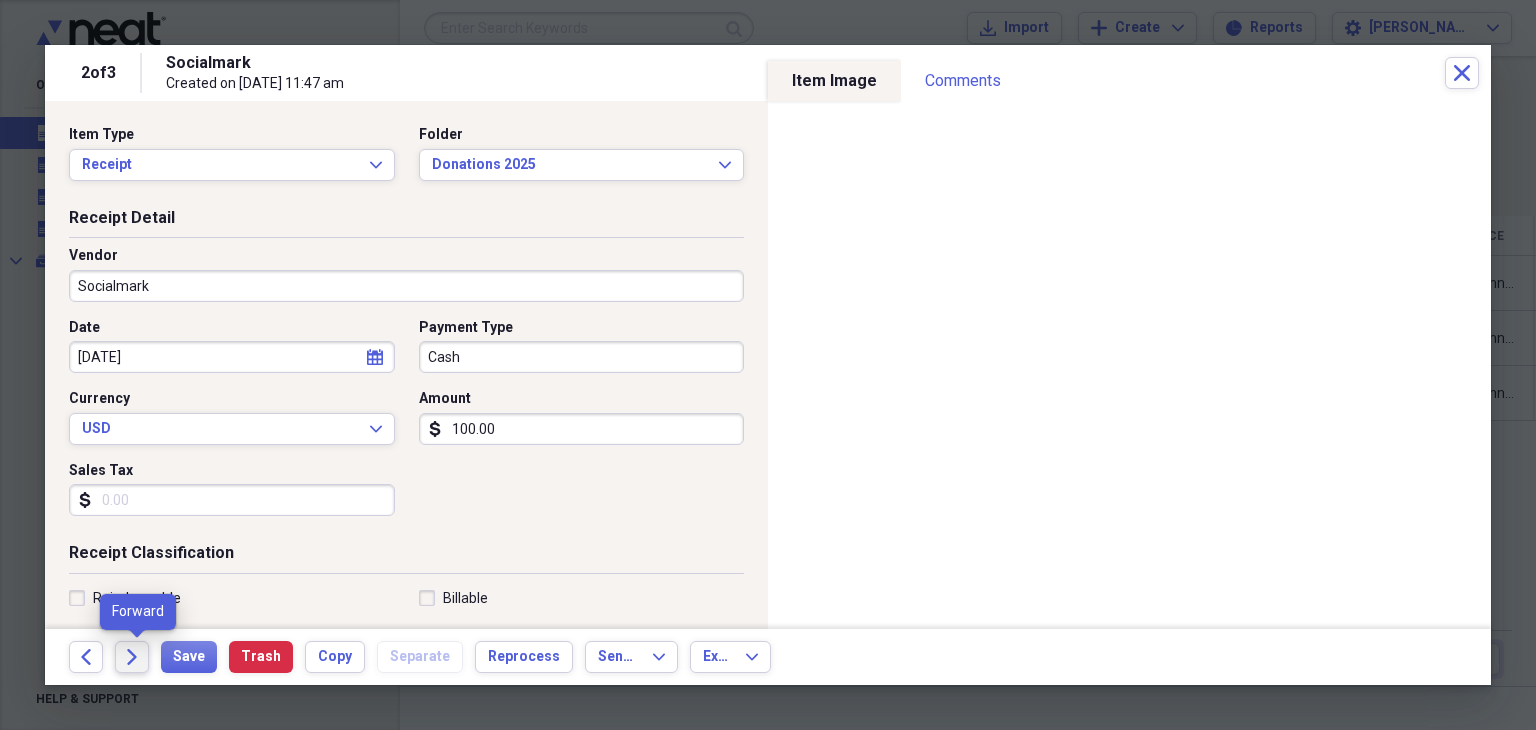 click on "Forward" 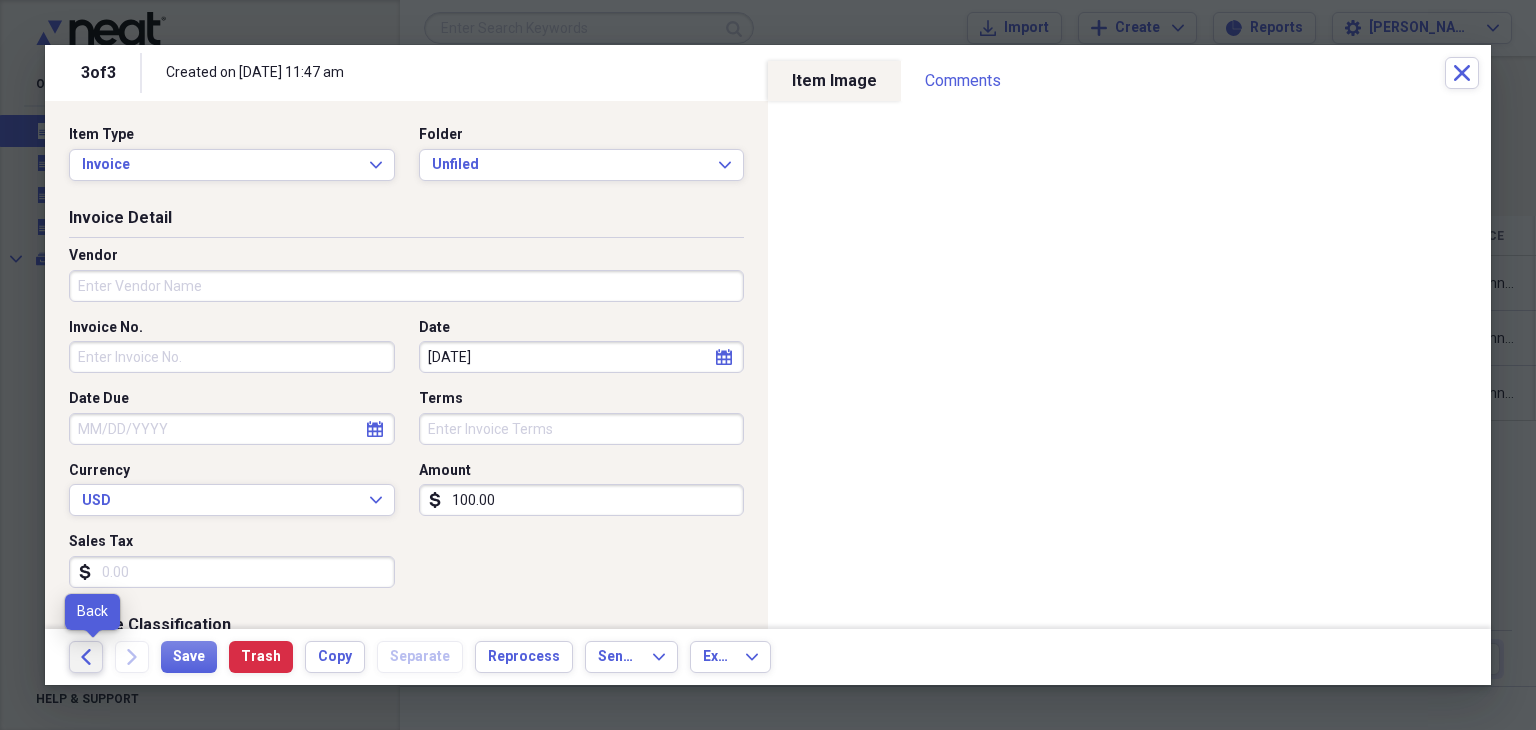 click on "Back" 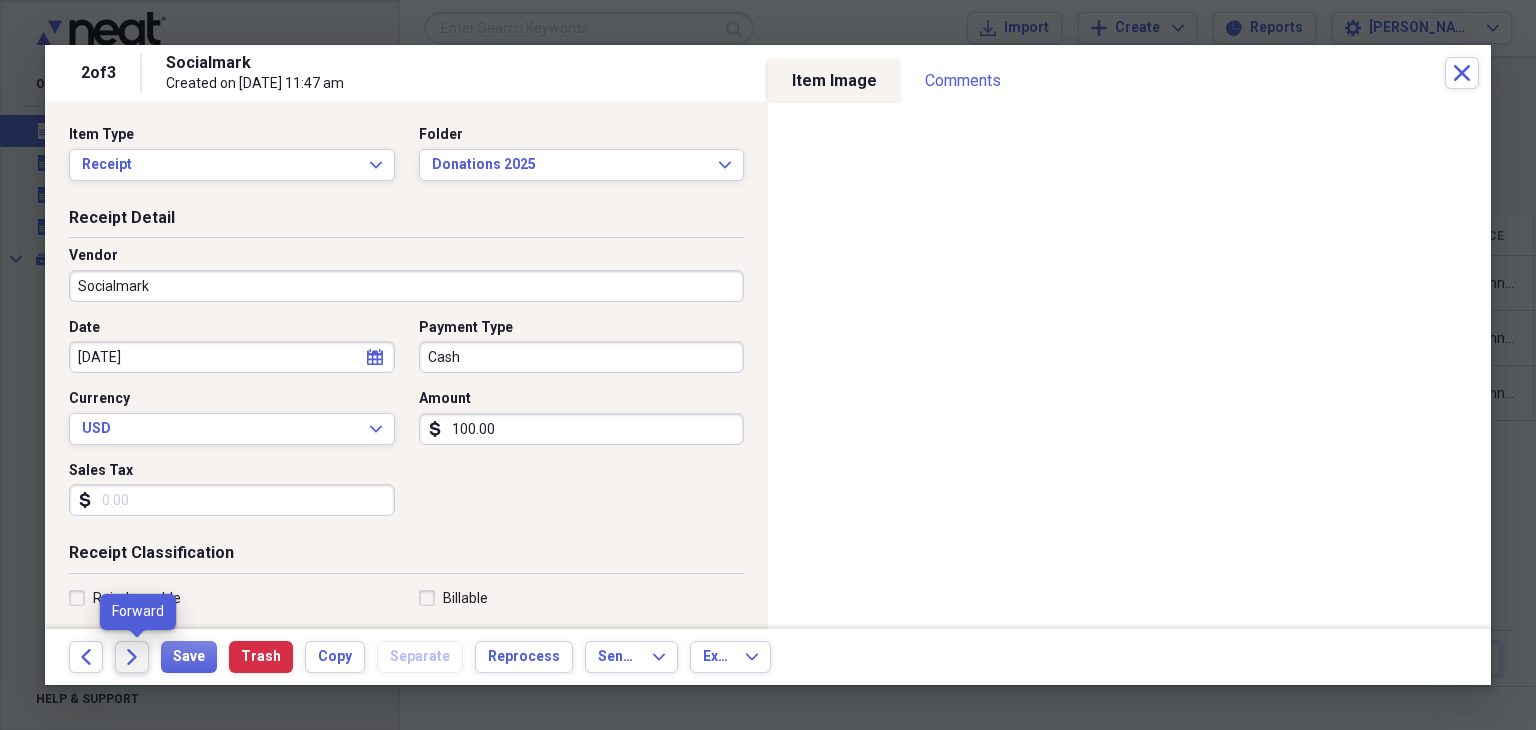 click on "Forward" 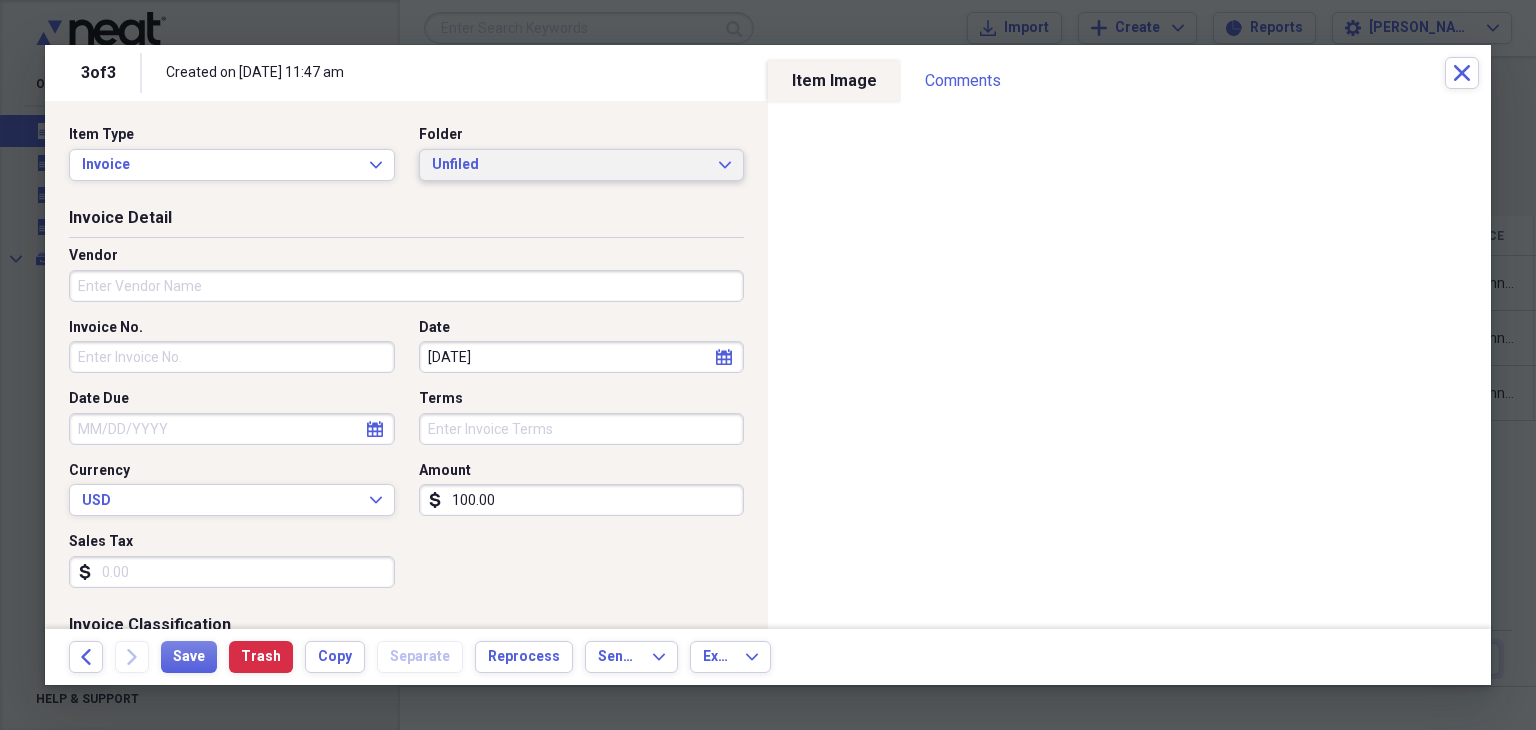 click on "Unfiled Expand" at bounding box center [582, 165] 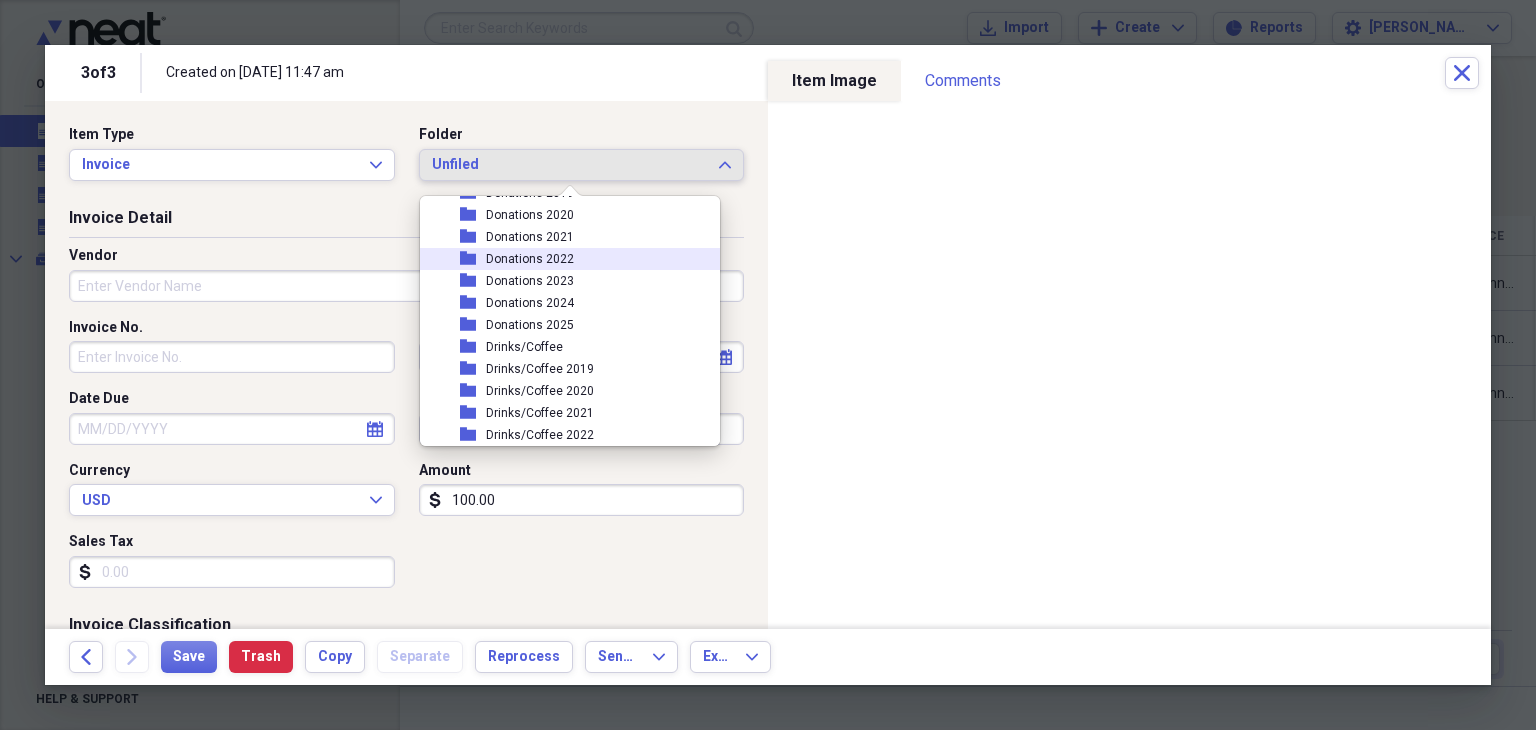 scroll, scrollTop: 1500, scrollLeft: 0, axis: vertical 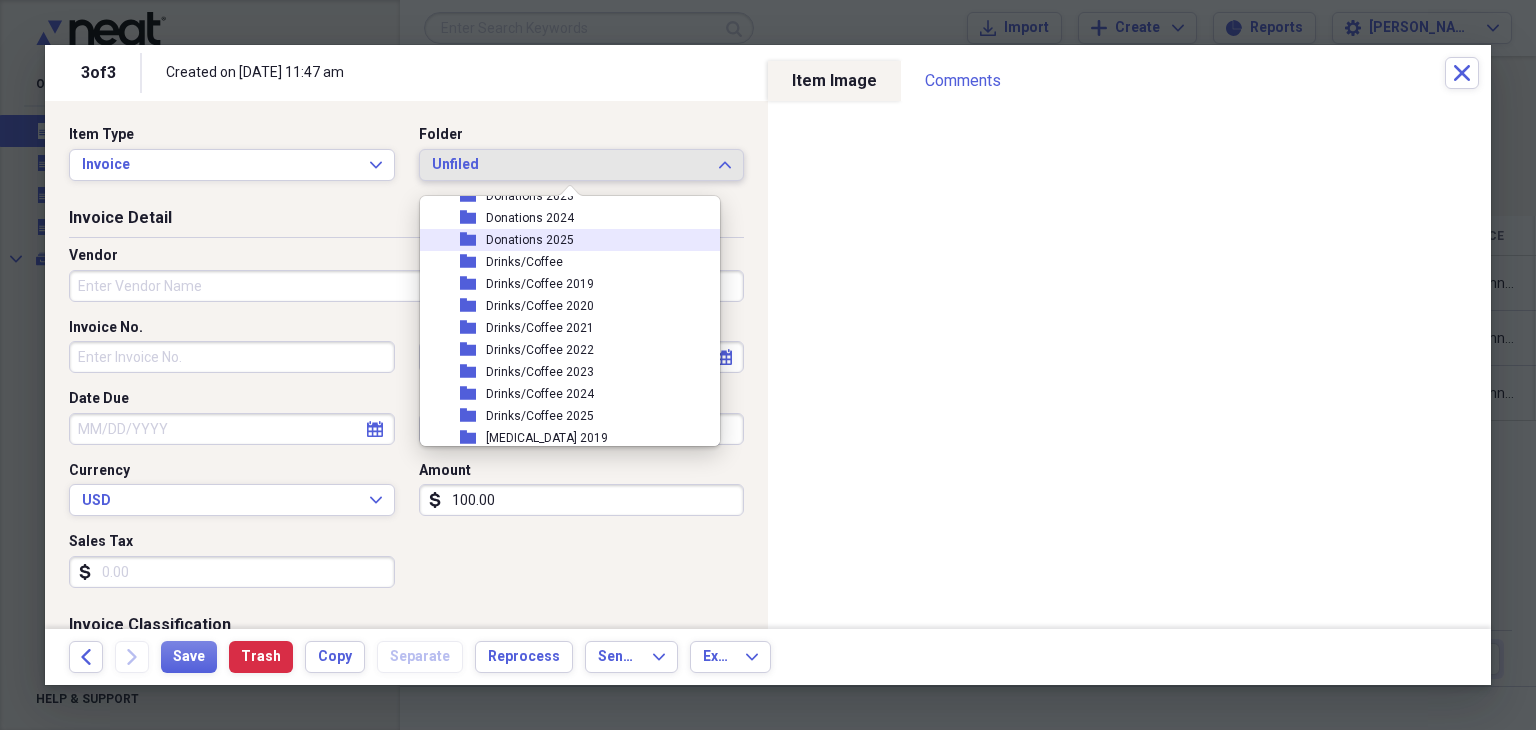 click on "folder Donations 2025" at bounding box center (562, 240) 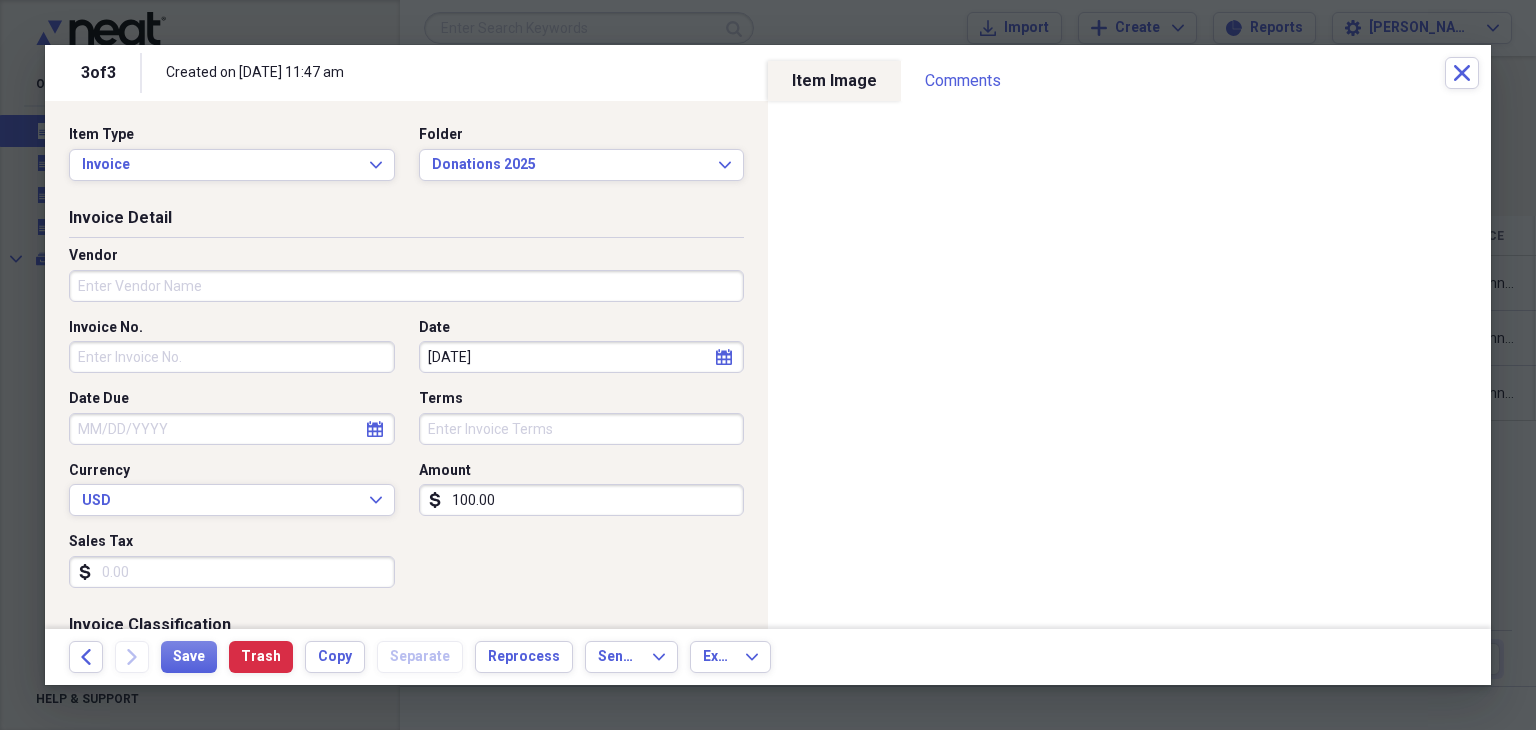 click on "Vendor" at bounding box center (406, 286) 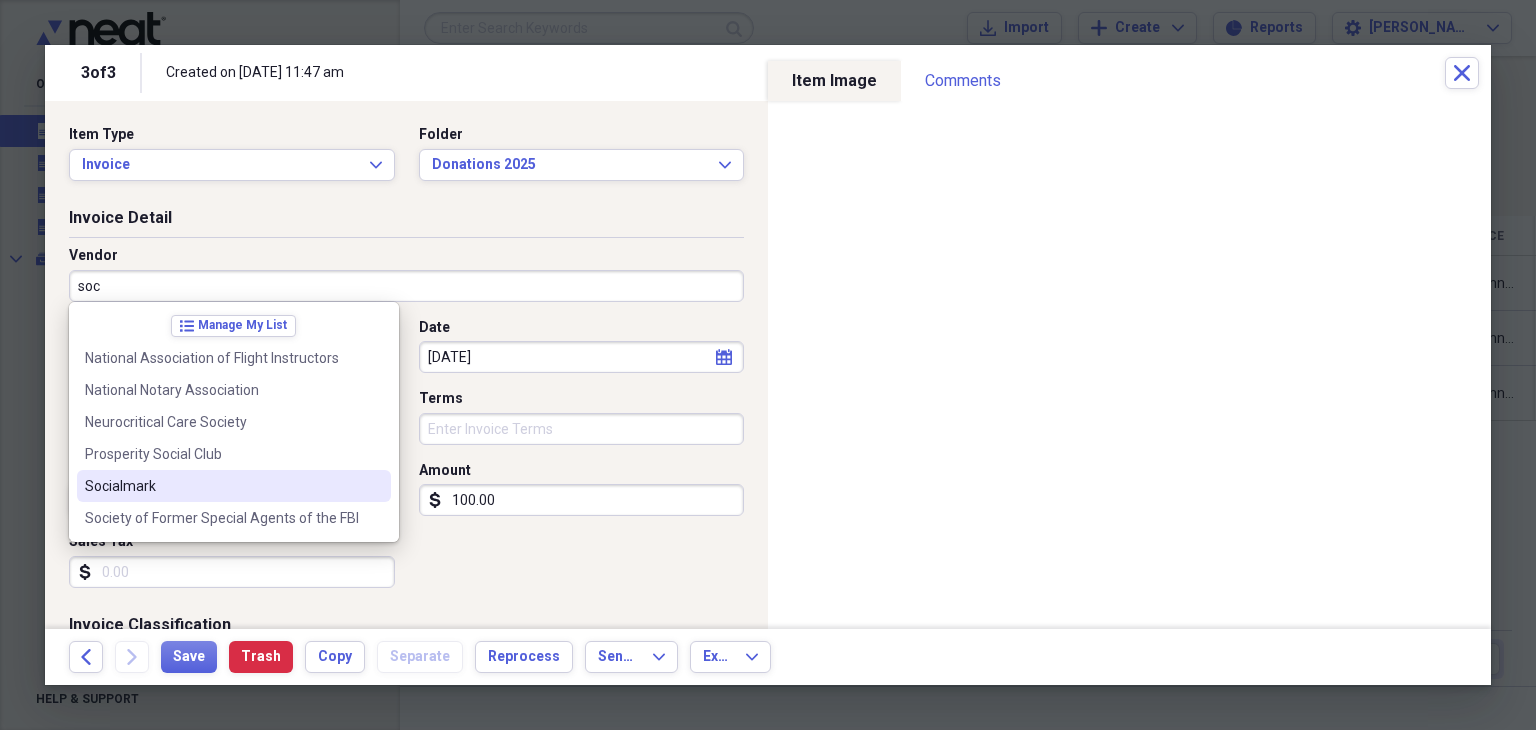 click on "Socialmark" at bounding box center (222, 486) 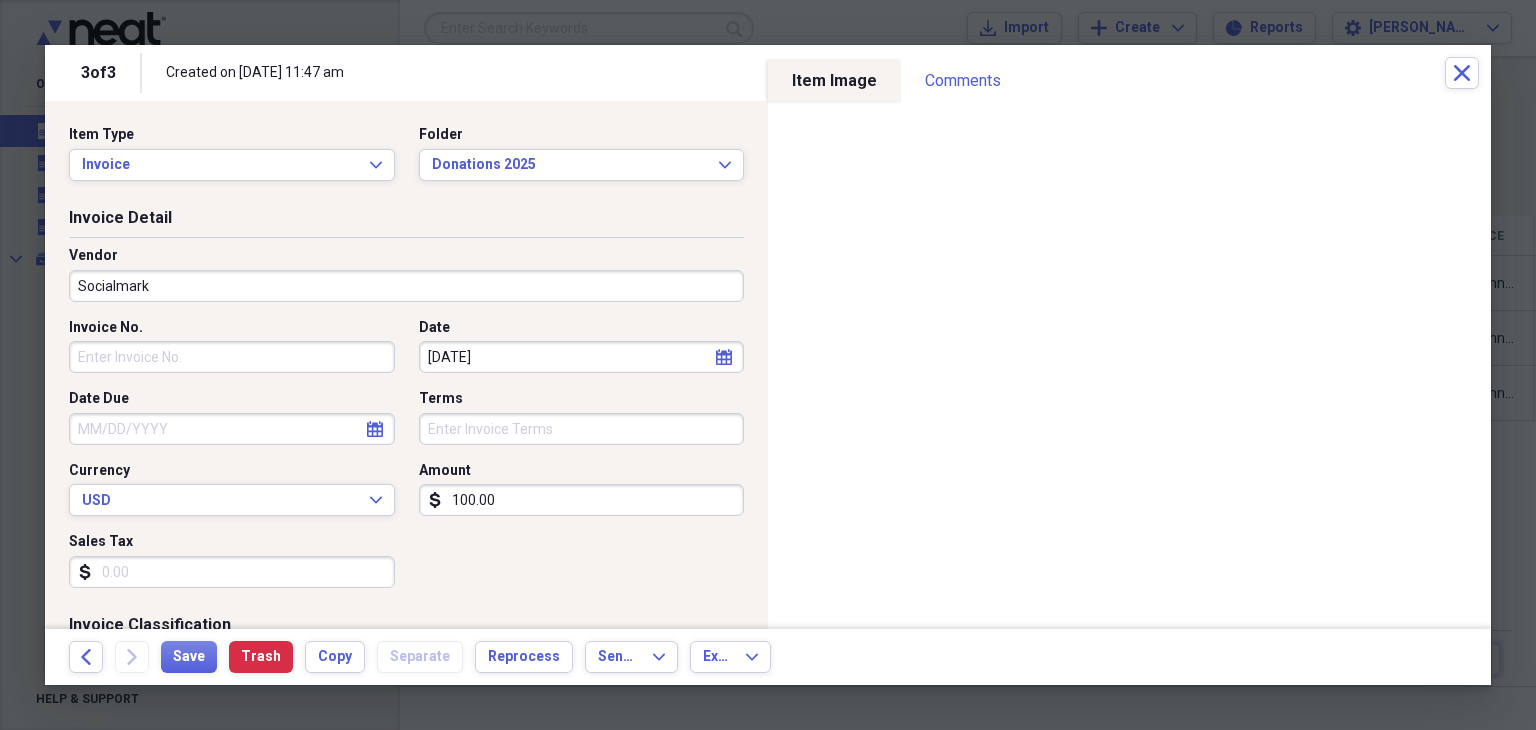 type on "Donations" 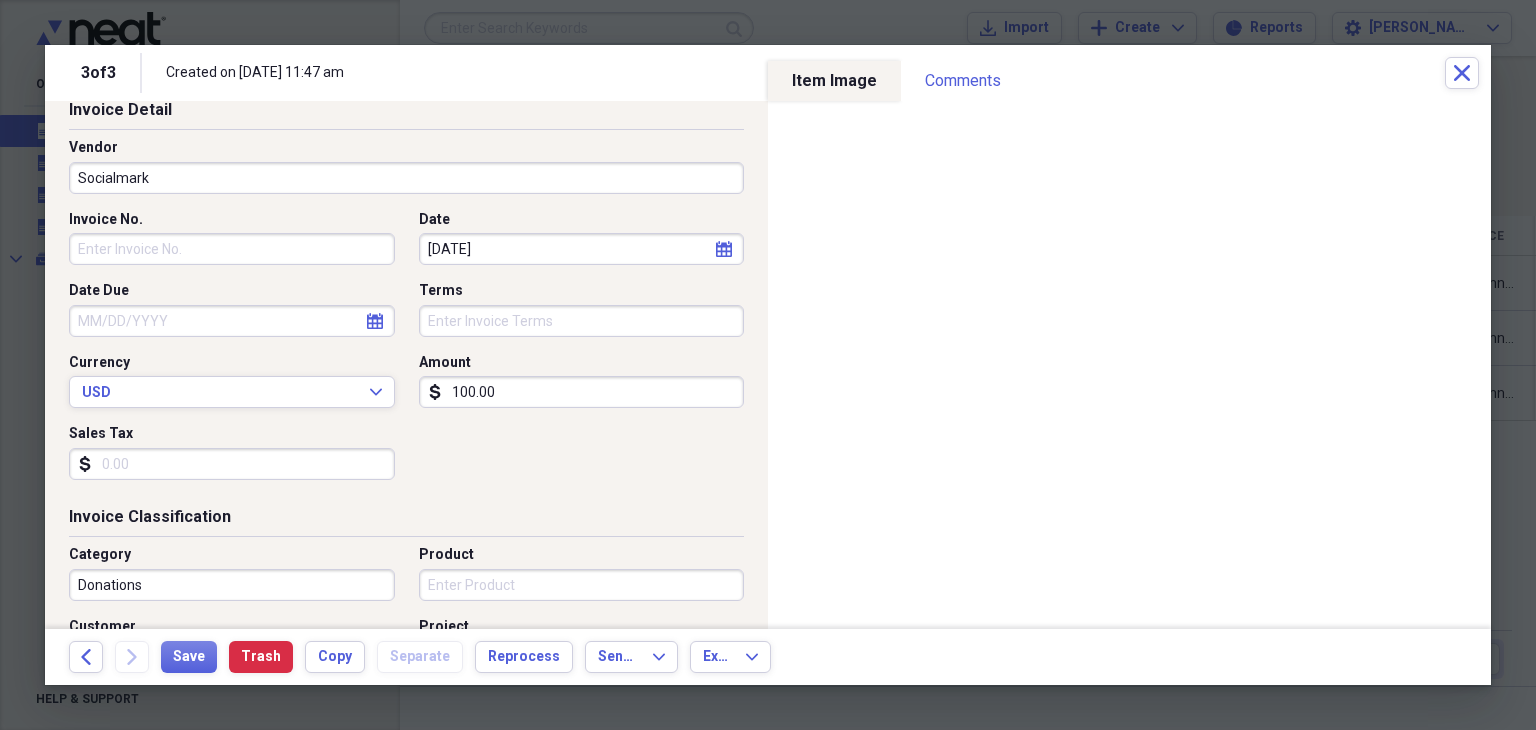 scroll, scrollTop: 0, scrollLeft: 0, axis: both 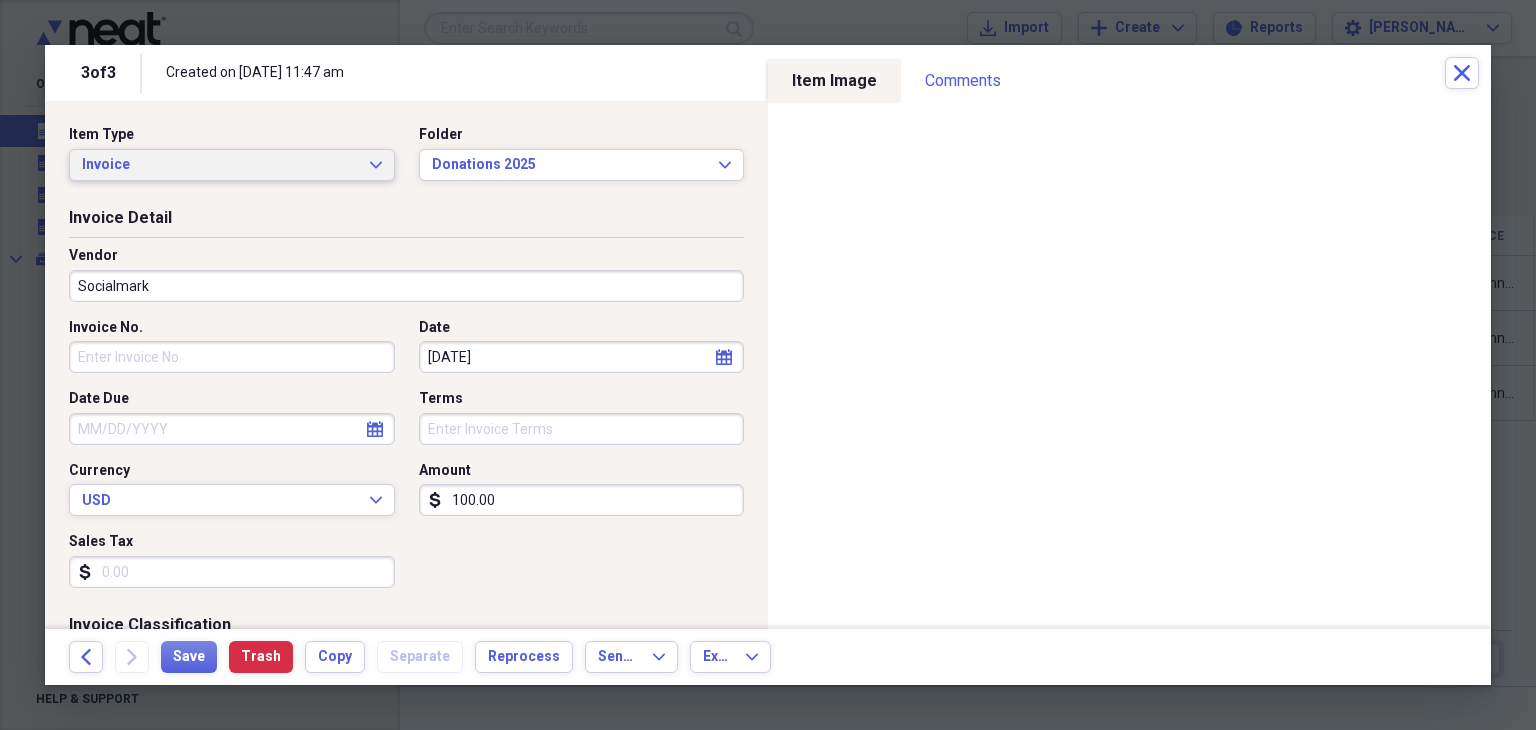 click on "Invoice" at bounding box center (220, 165) 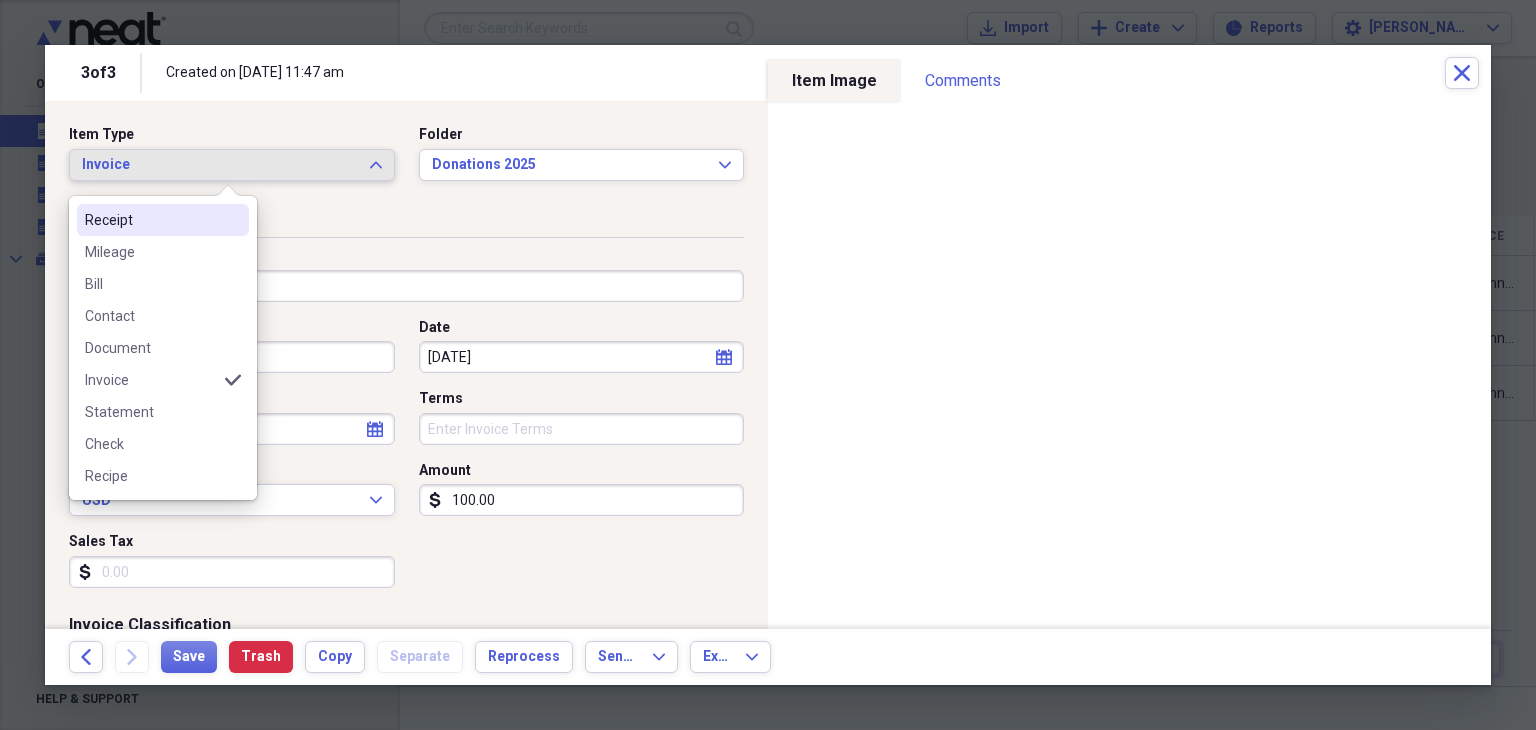 click on "Receipt" at bounding box center [163, 220] 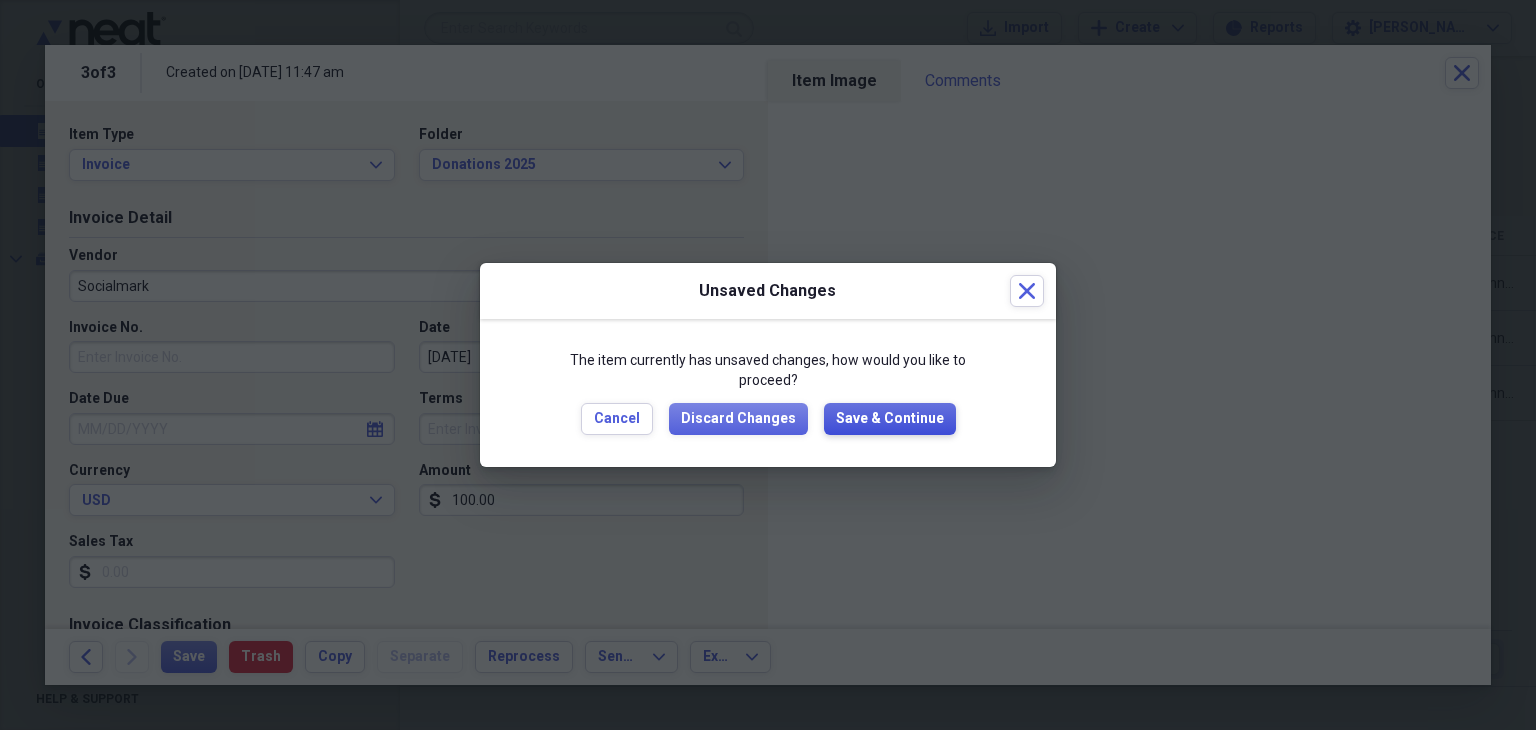 click on "Save & Continue" at bounding box center (890, 419) 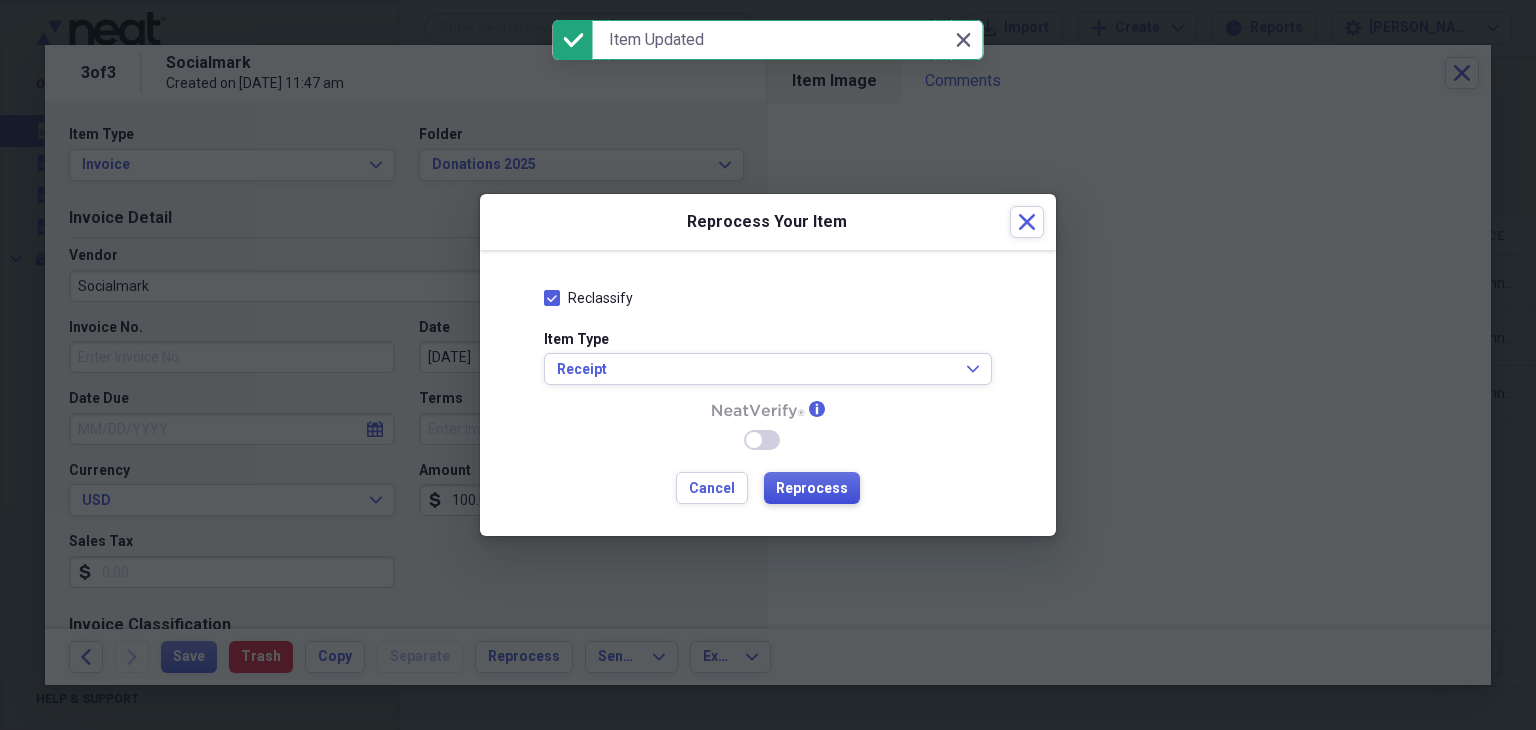 click on "Reprocess" at bounding box center (812, 489) 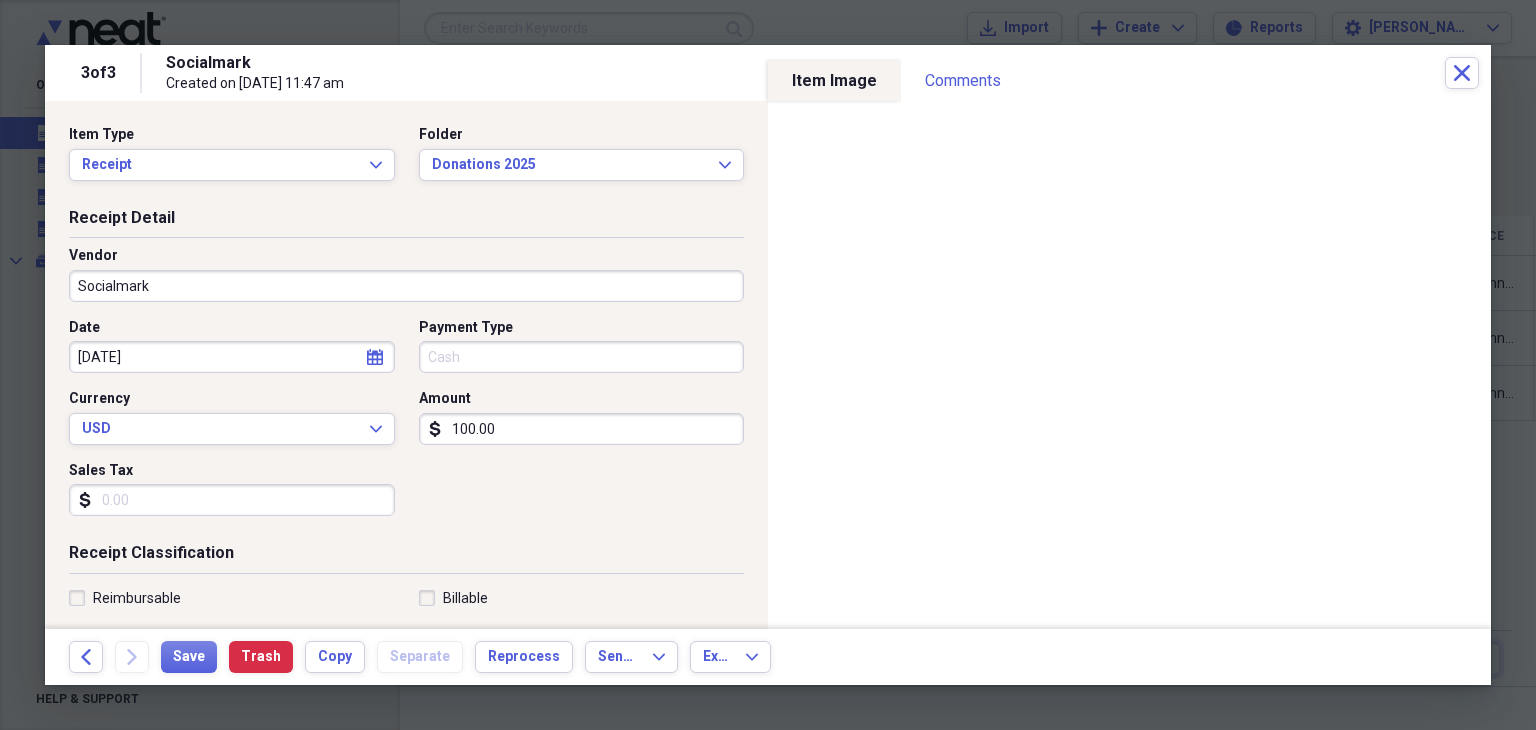 type on "Cash" 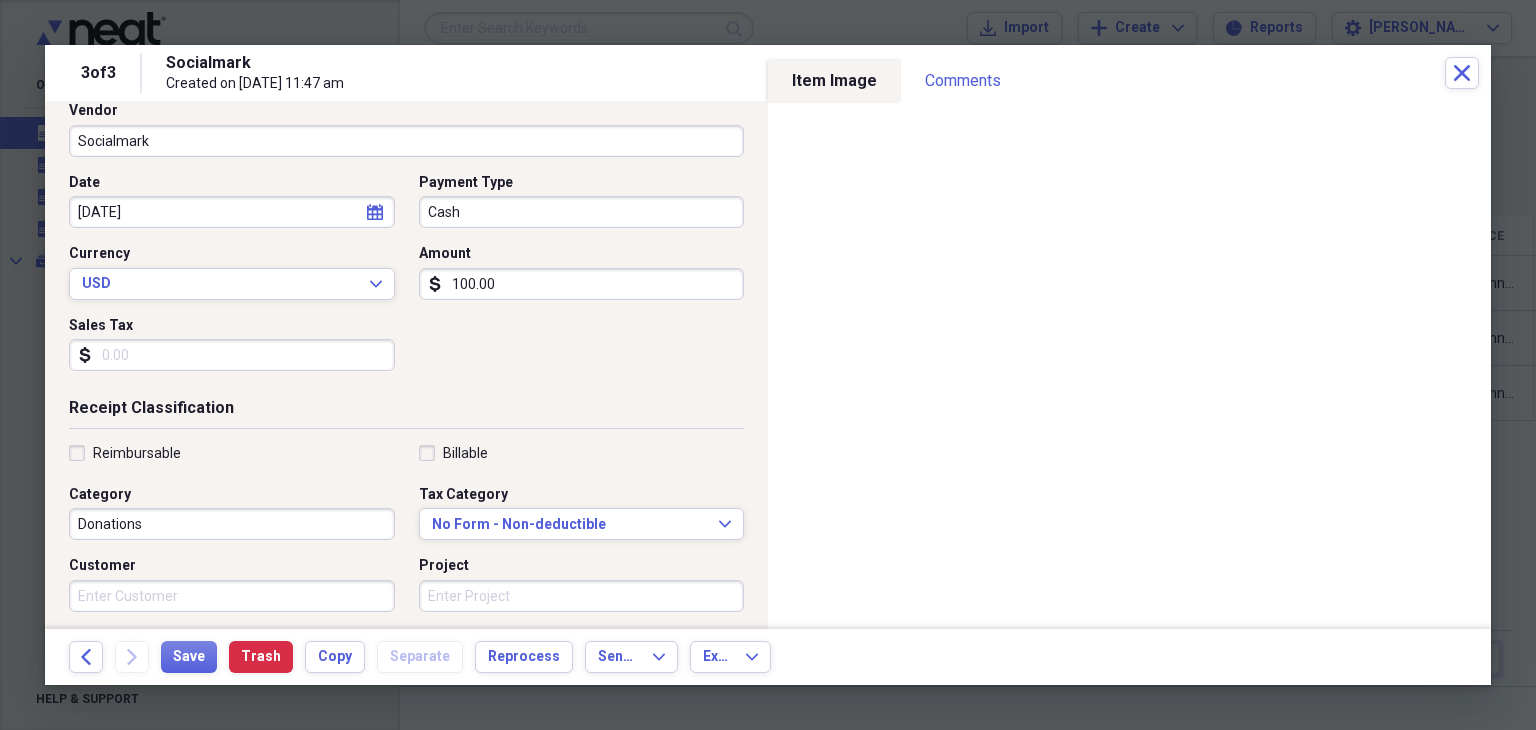 scroll, scrollTop: 300, scrollLeft: 0, axis: vertical 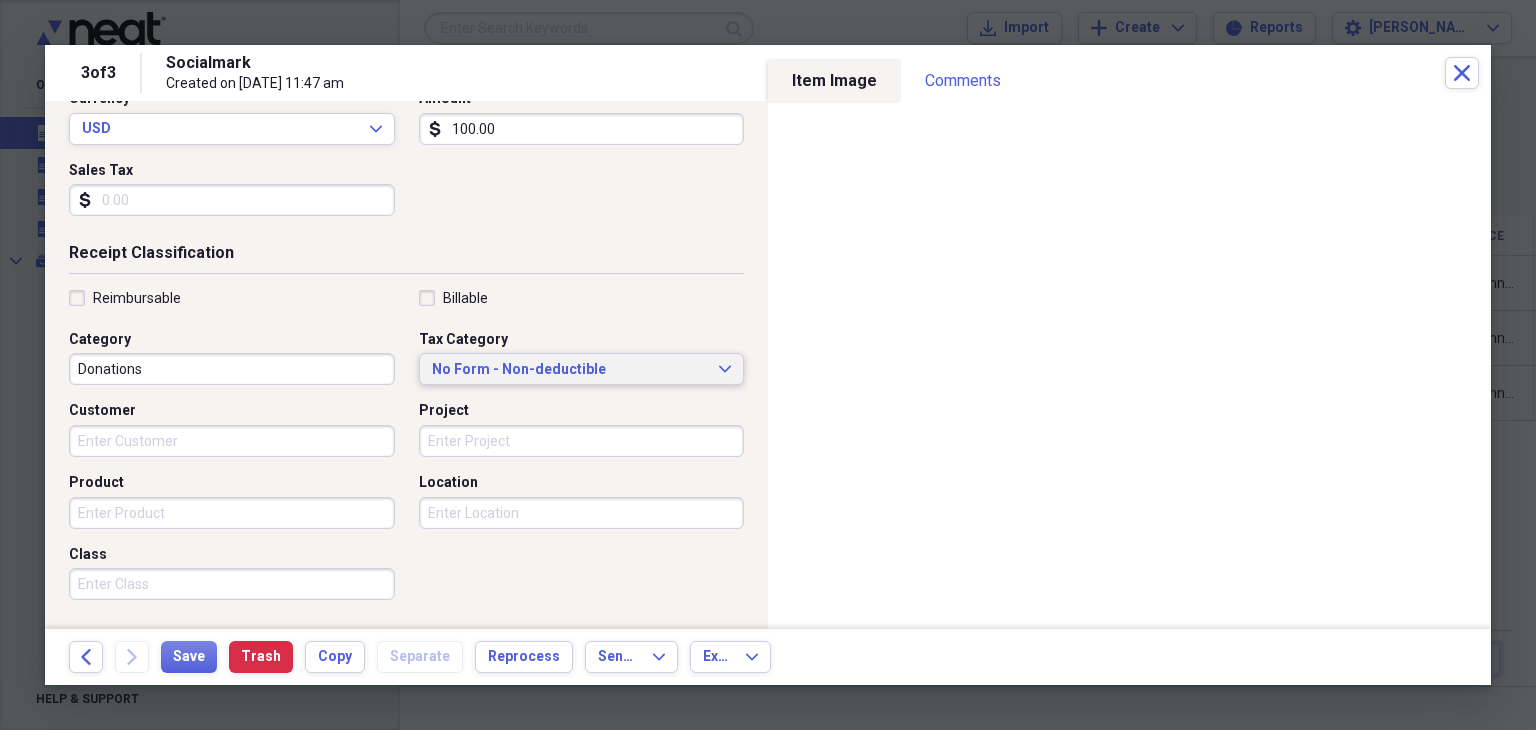 click on "No Form - Non-deductible" at bounding box center [570, 370] 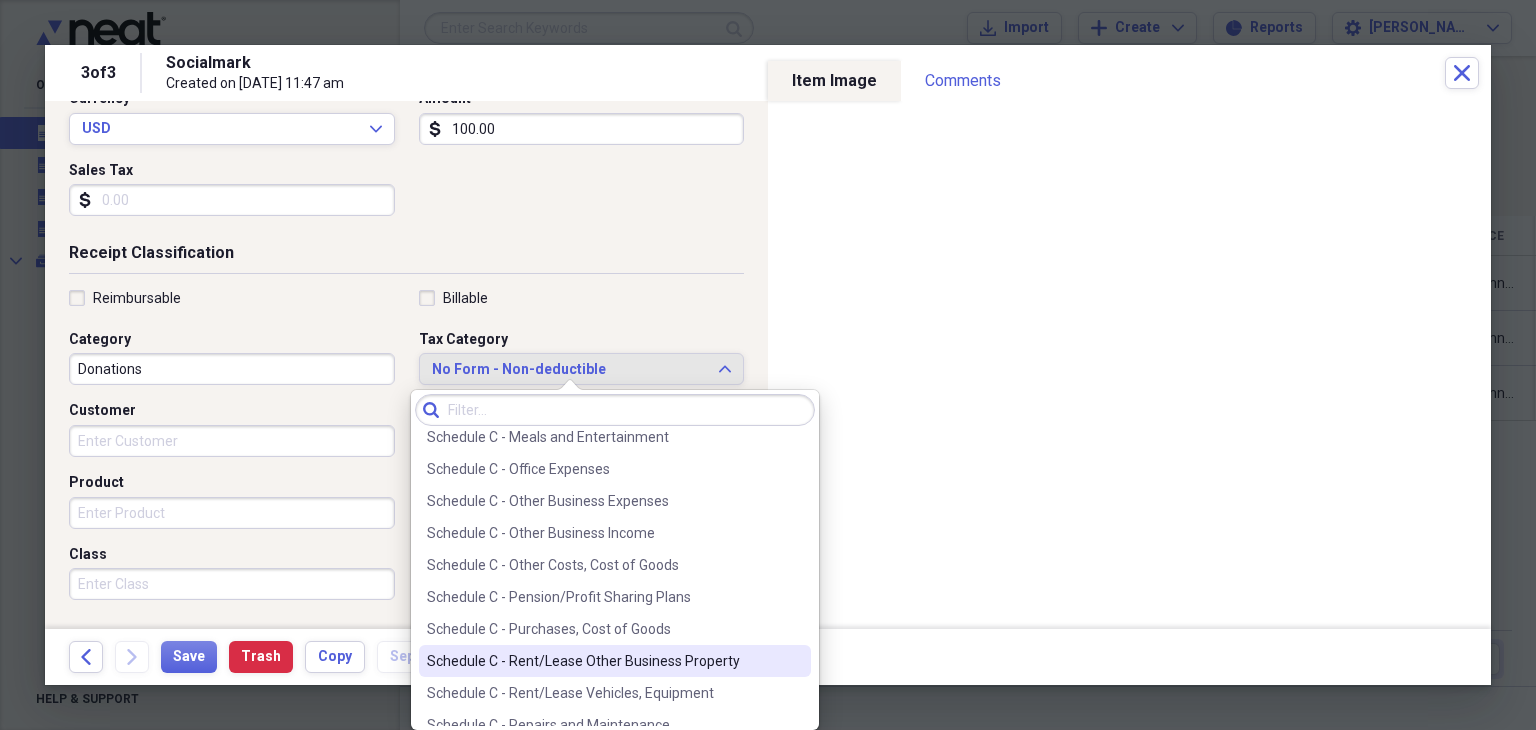 scroll, scrollTop: 4000, scrollLeft: 0, axis: vertical 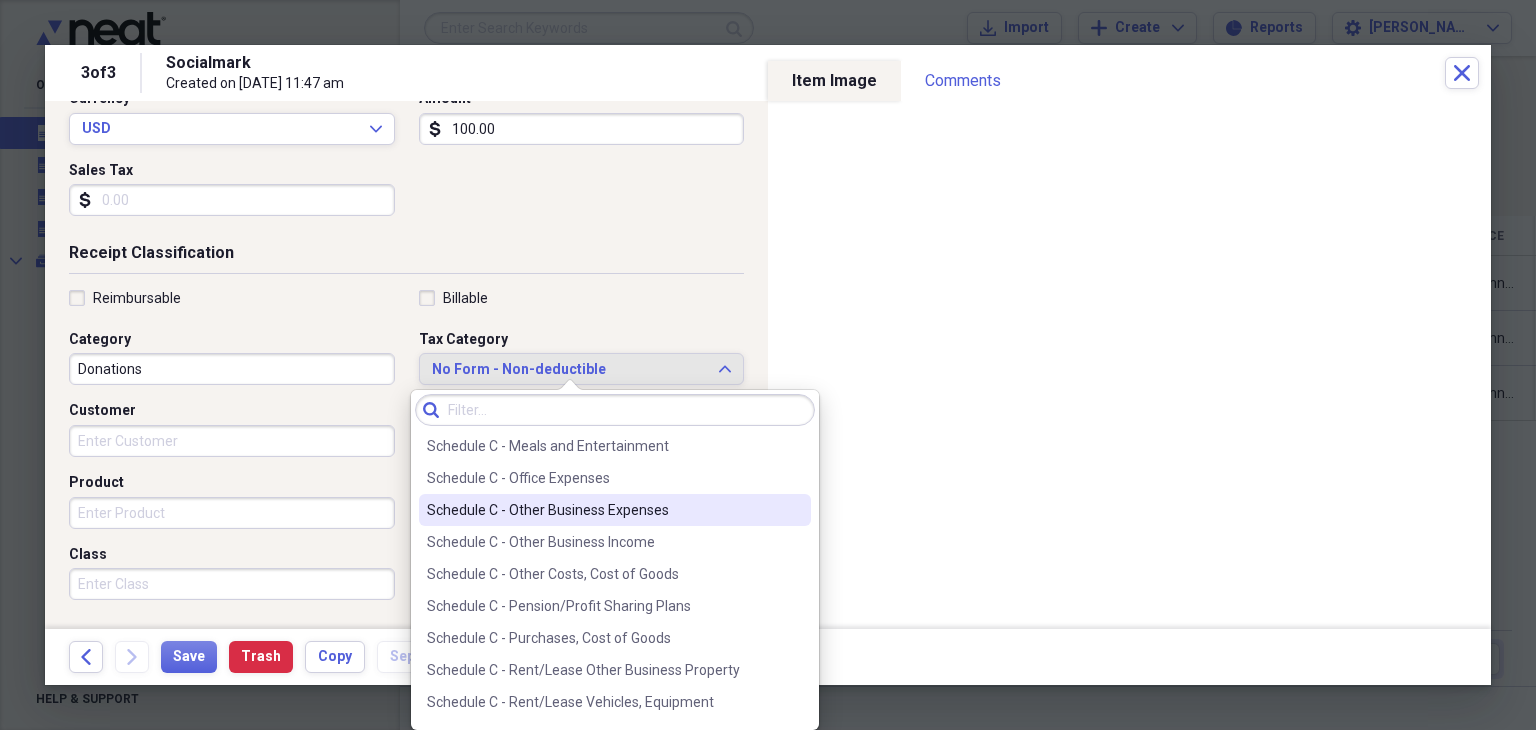 drag, startPoint x: 621, startPoint y: 510, endPoint x: 526, endPoint y: 553, distance: 104.27847 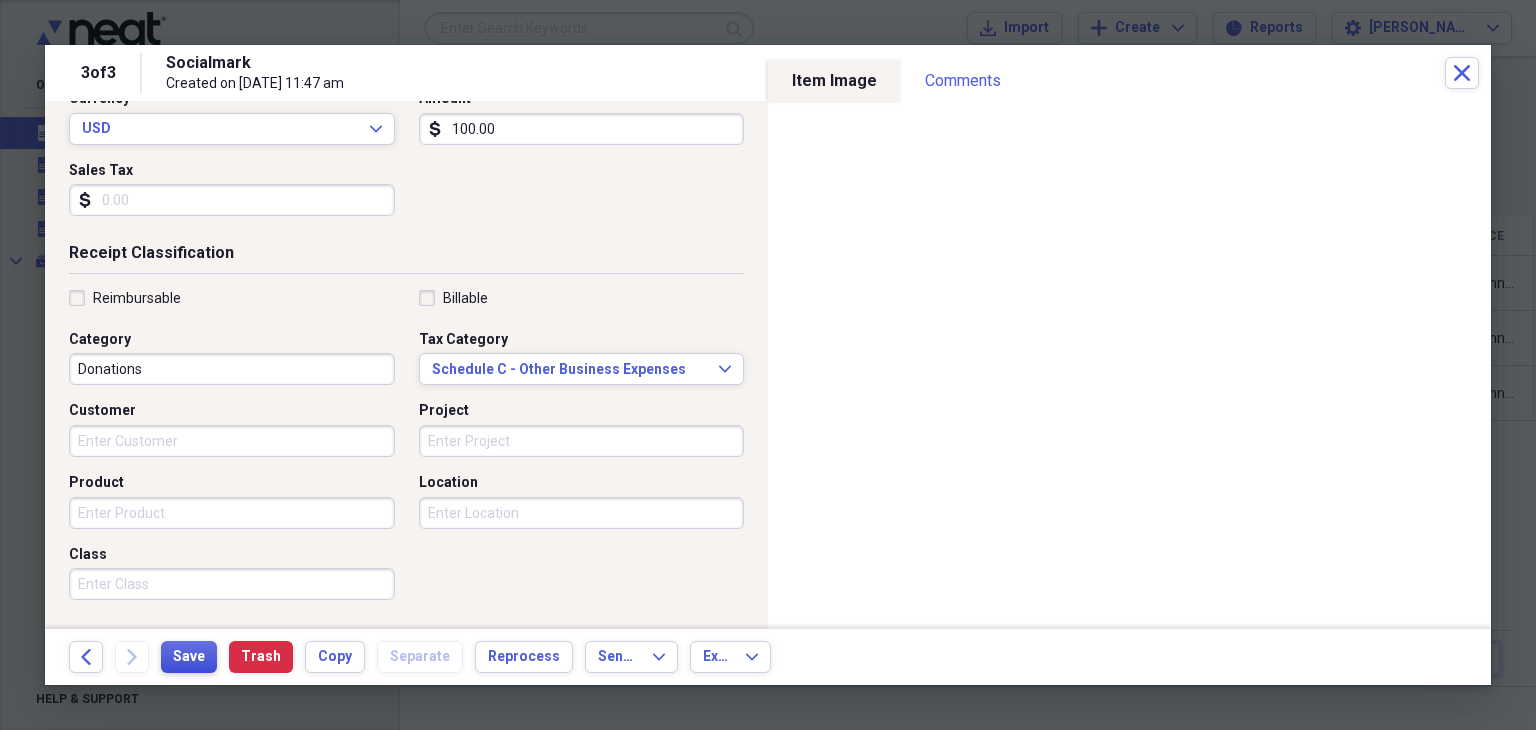 click on "Save" at bounding box center [189, 657] 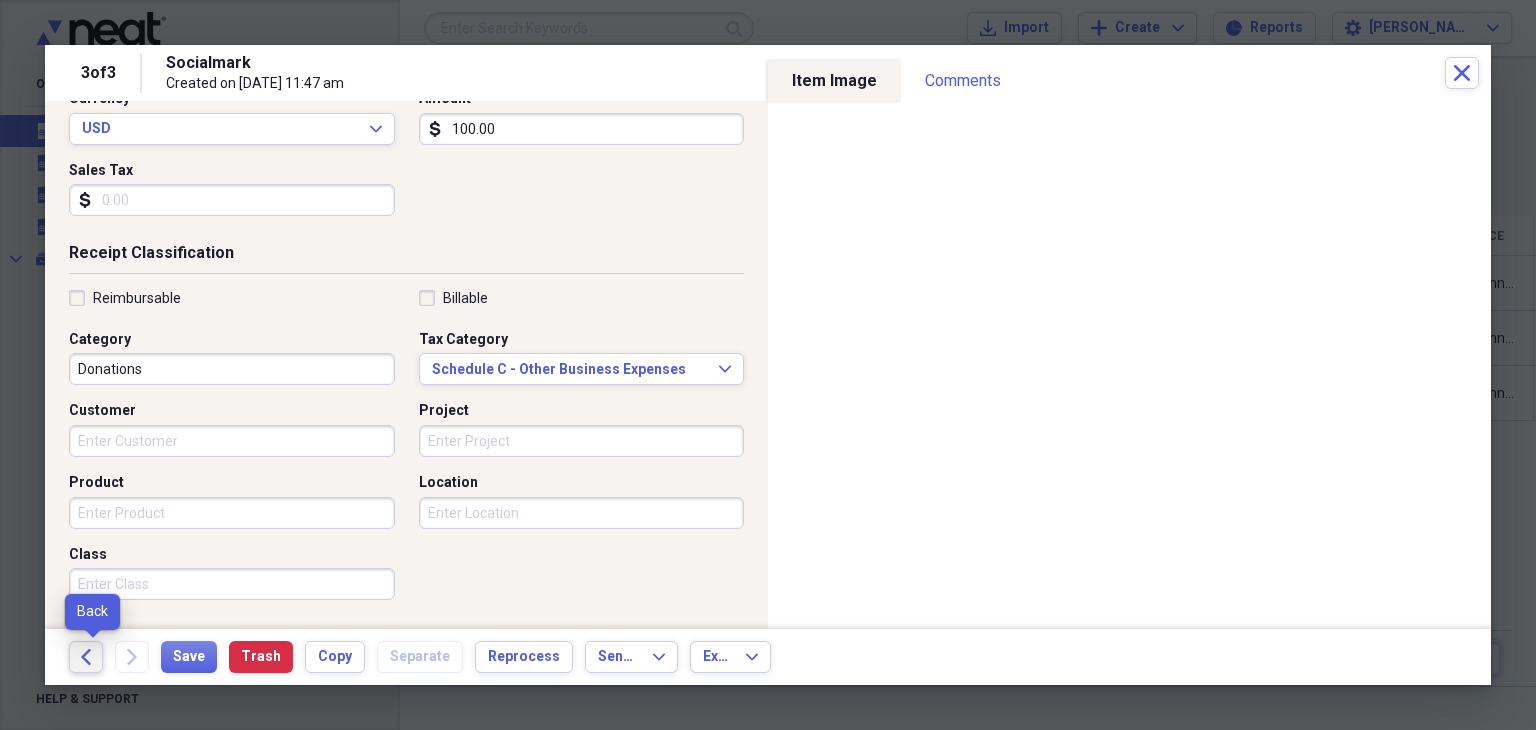 click on "Back" at bounding box center [86, 657] 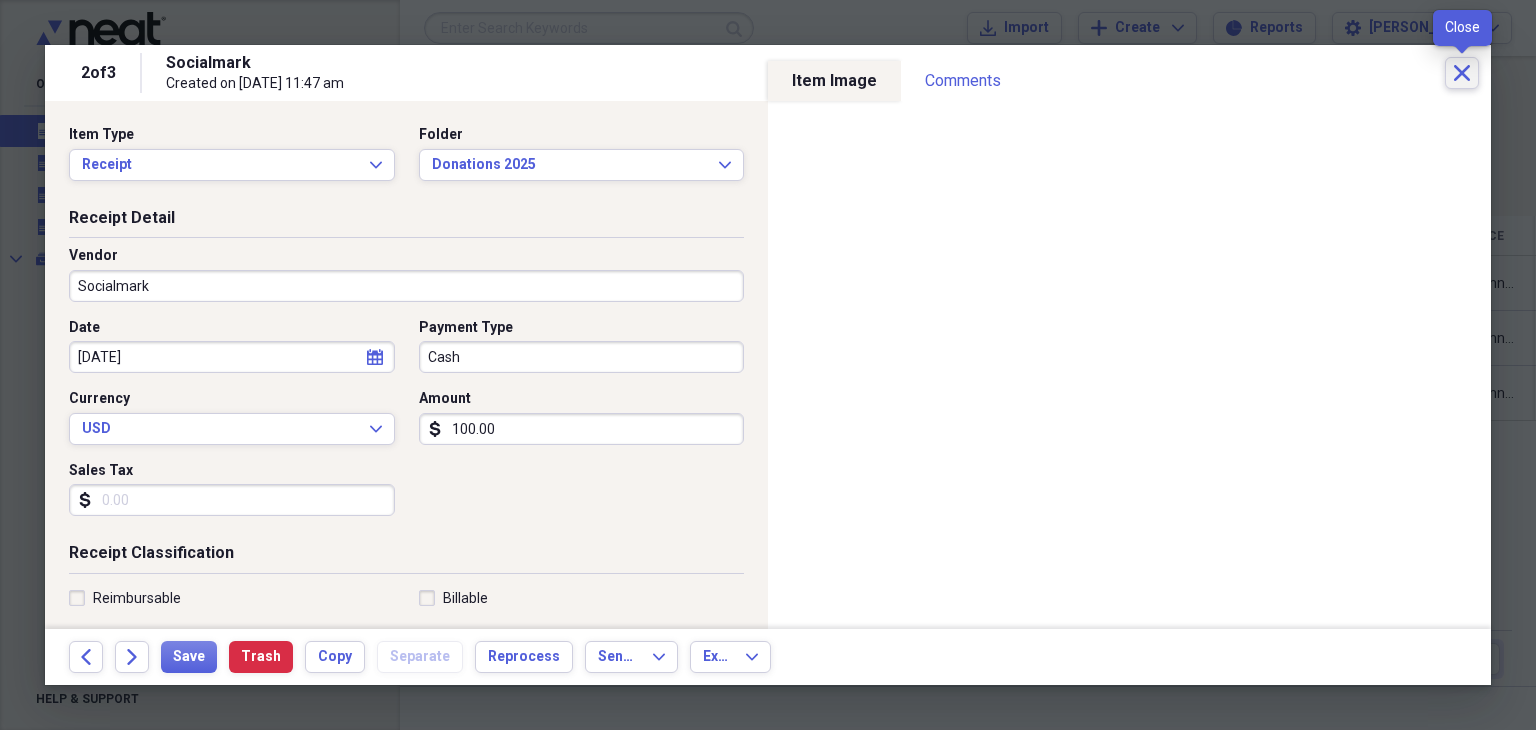 click 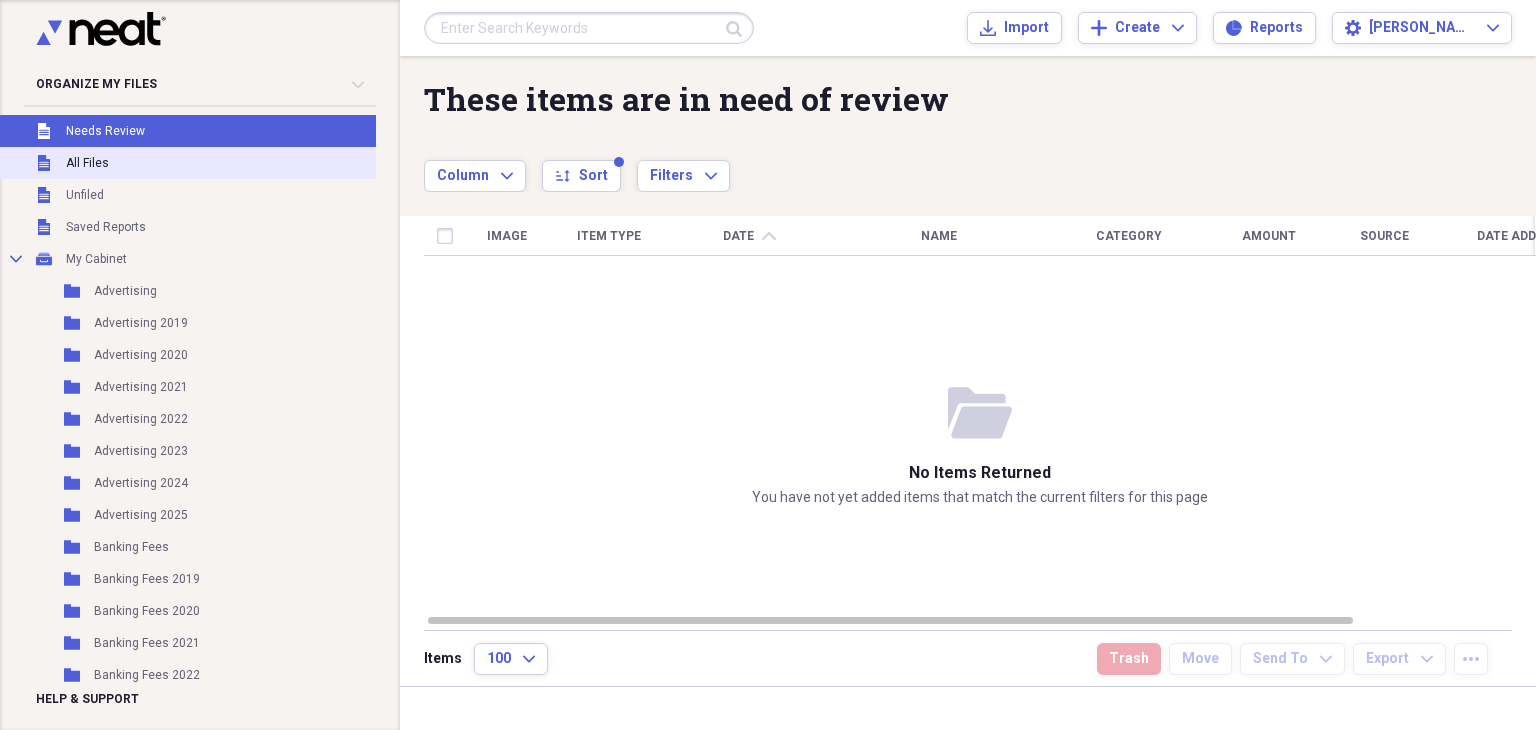 click on "All Files" at bounding box center (87, 163) 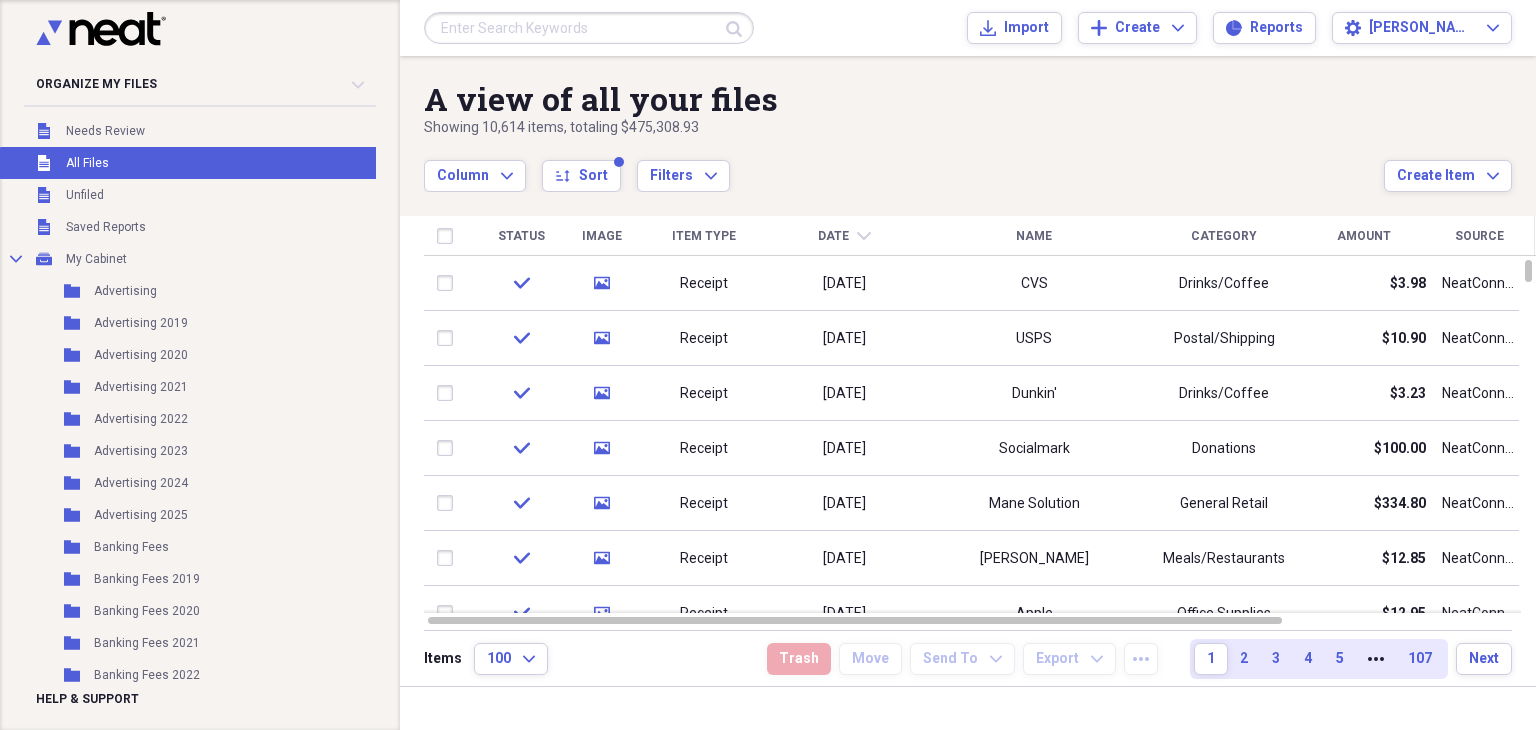 click at bounding box center [589, 28] 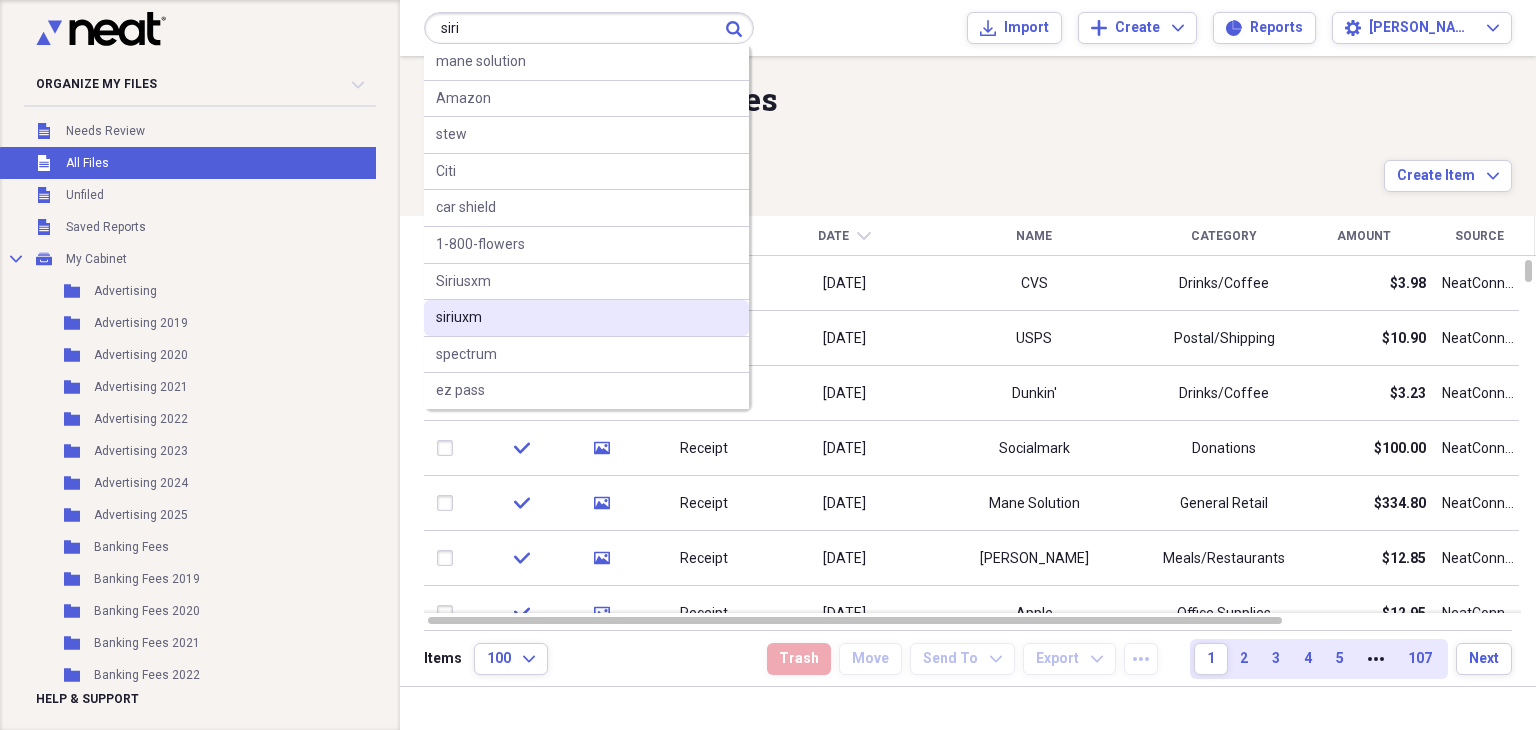 type on "siri" 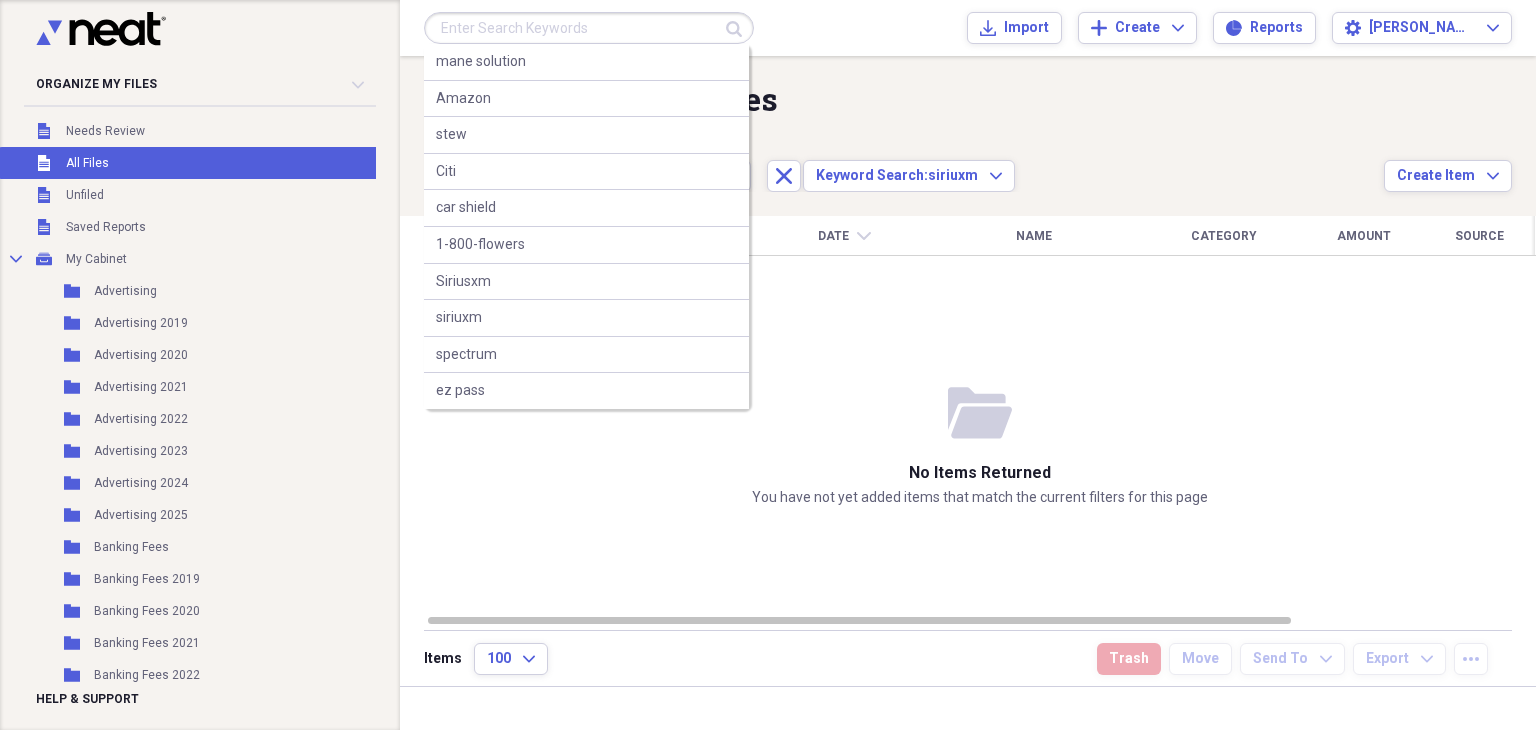 click at bounding box center [589, 28] 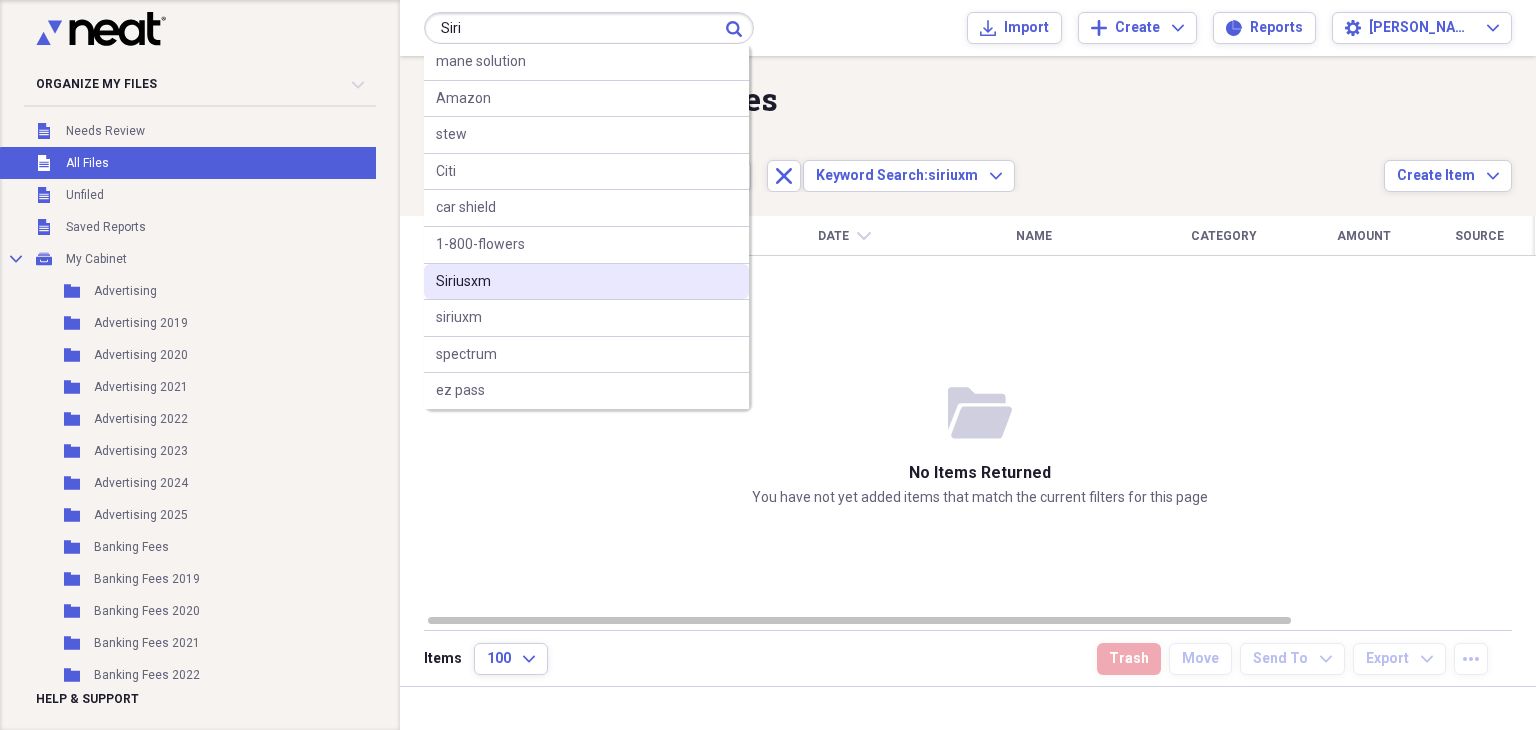 type on "Siri" 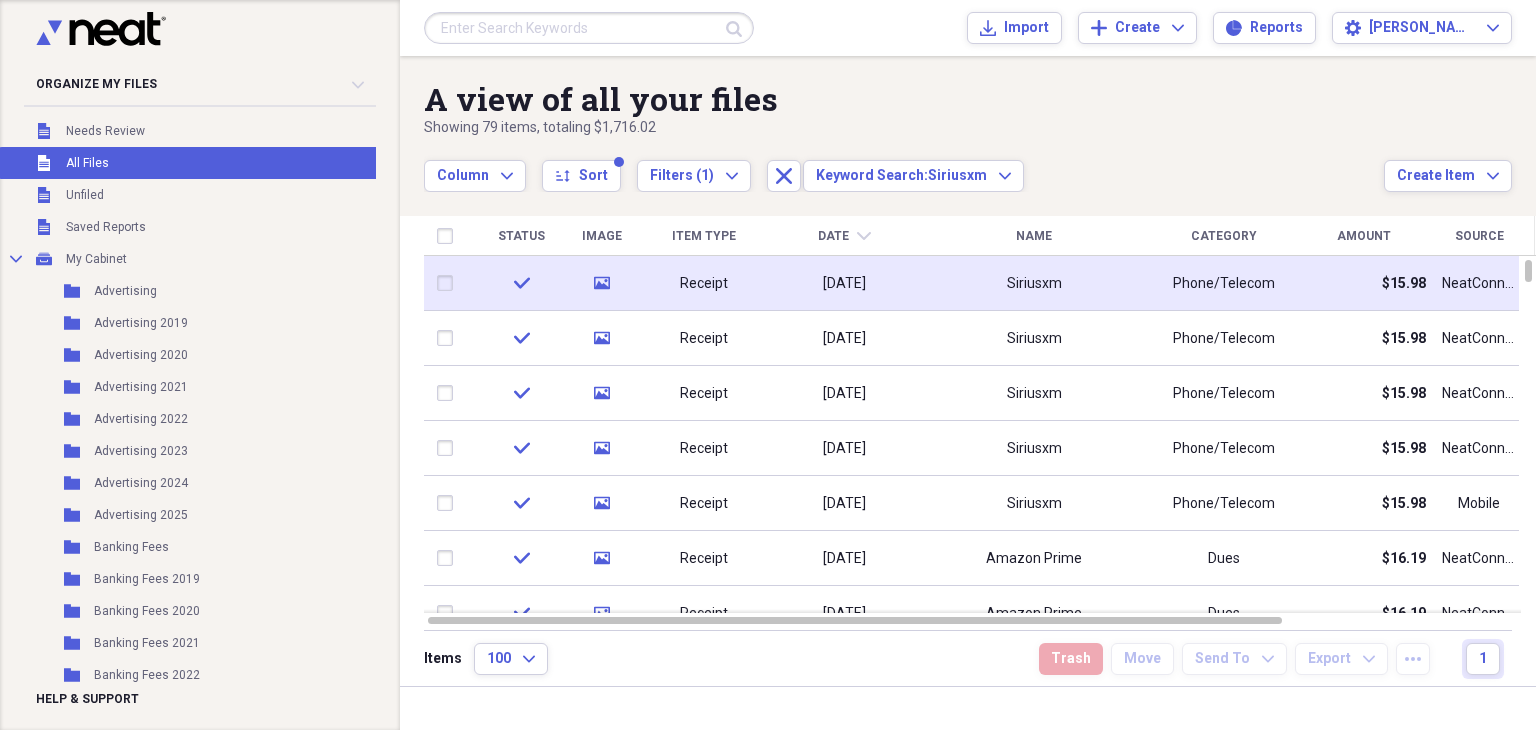 click at bounding box center (449, 283) 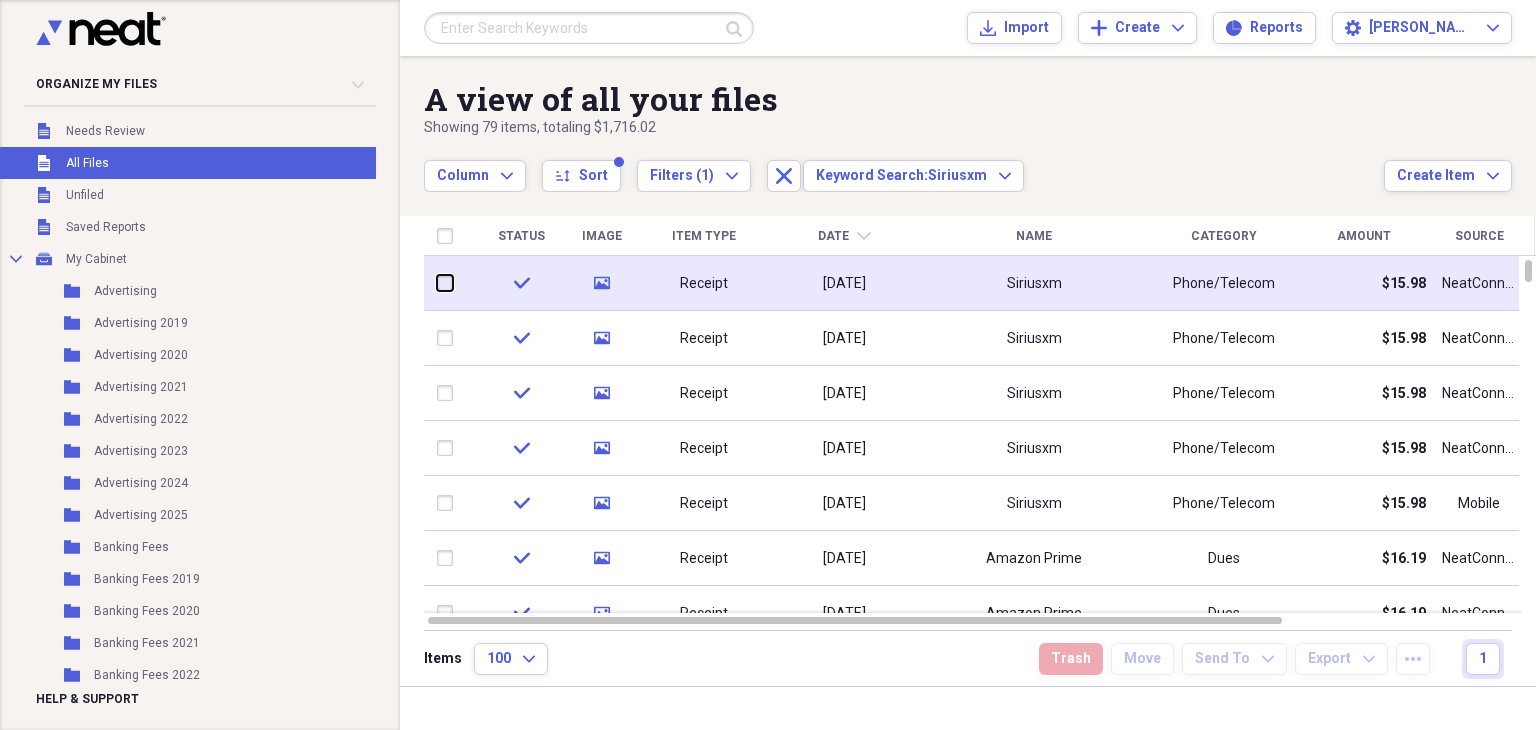 click at bounding box center [437, 283] 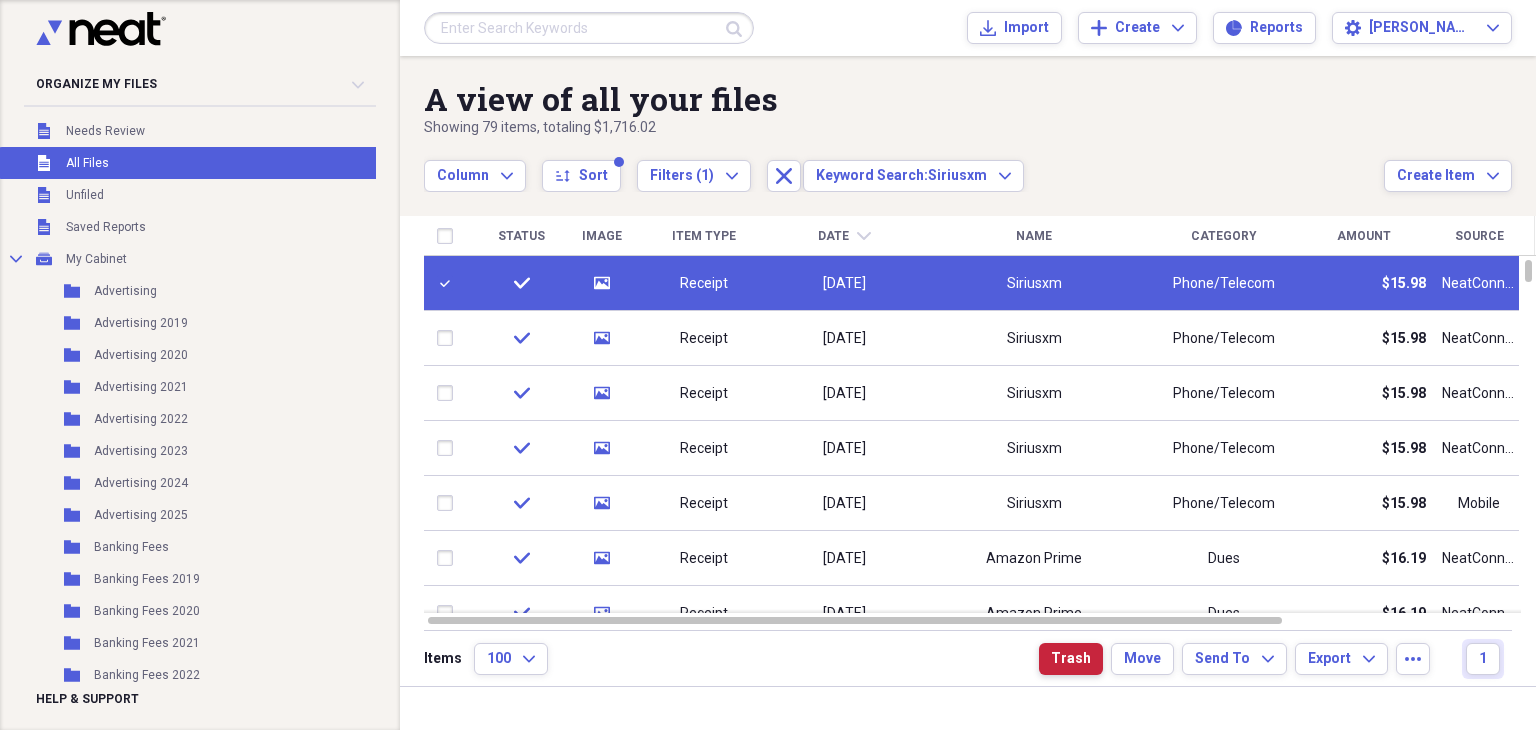click on "Trash" at bounding box center (1071, 659) 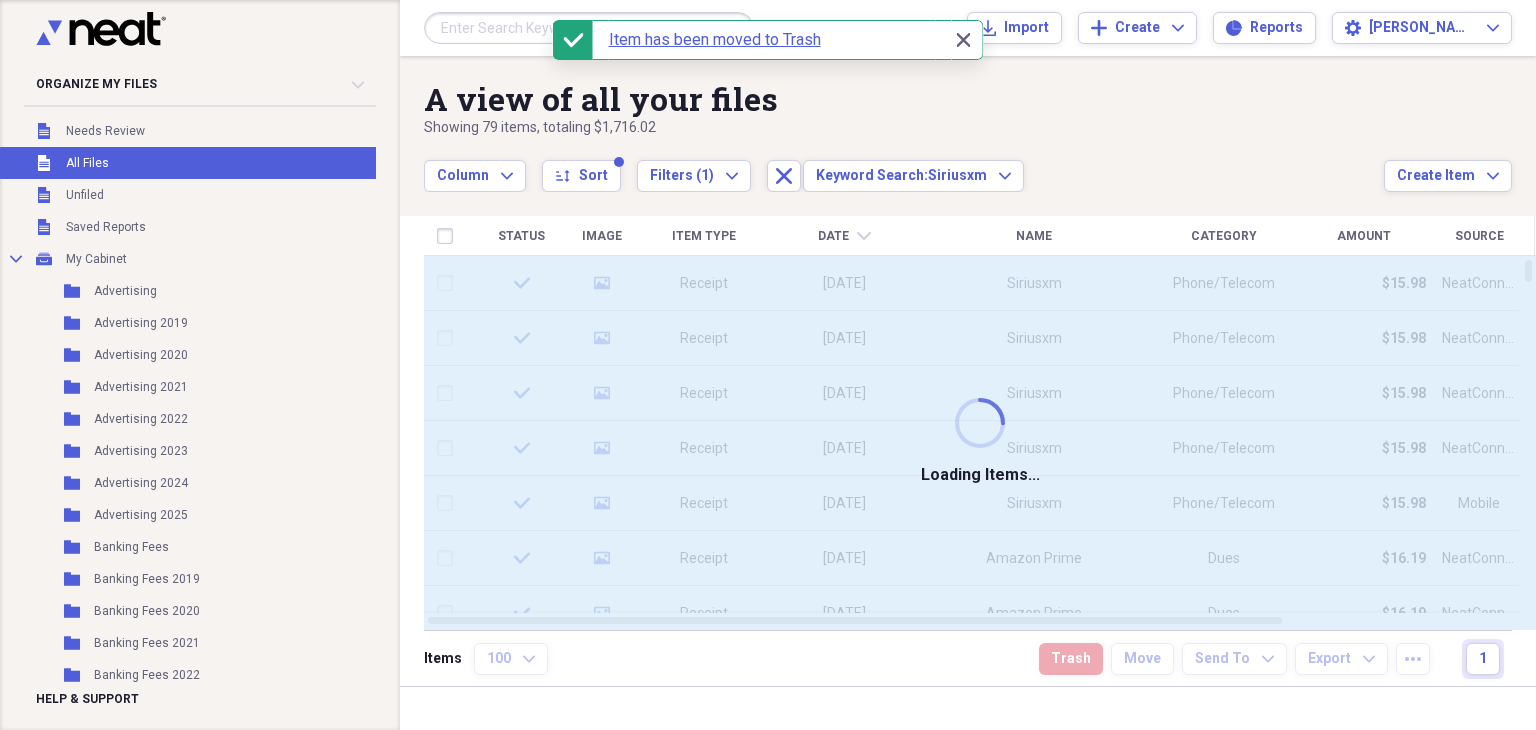 checkbox on "false" 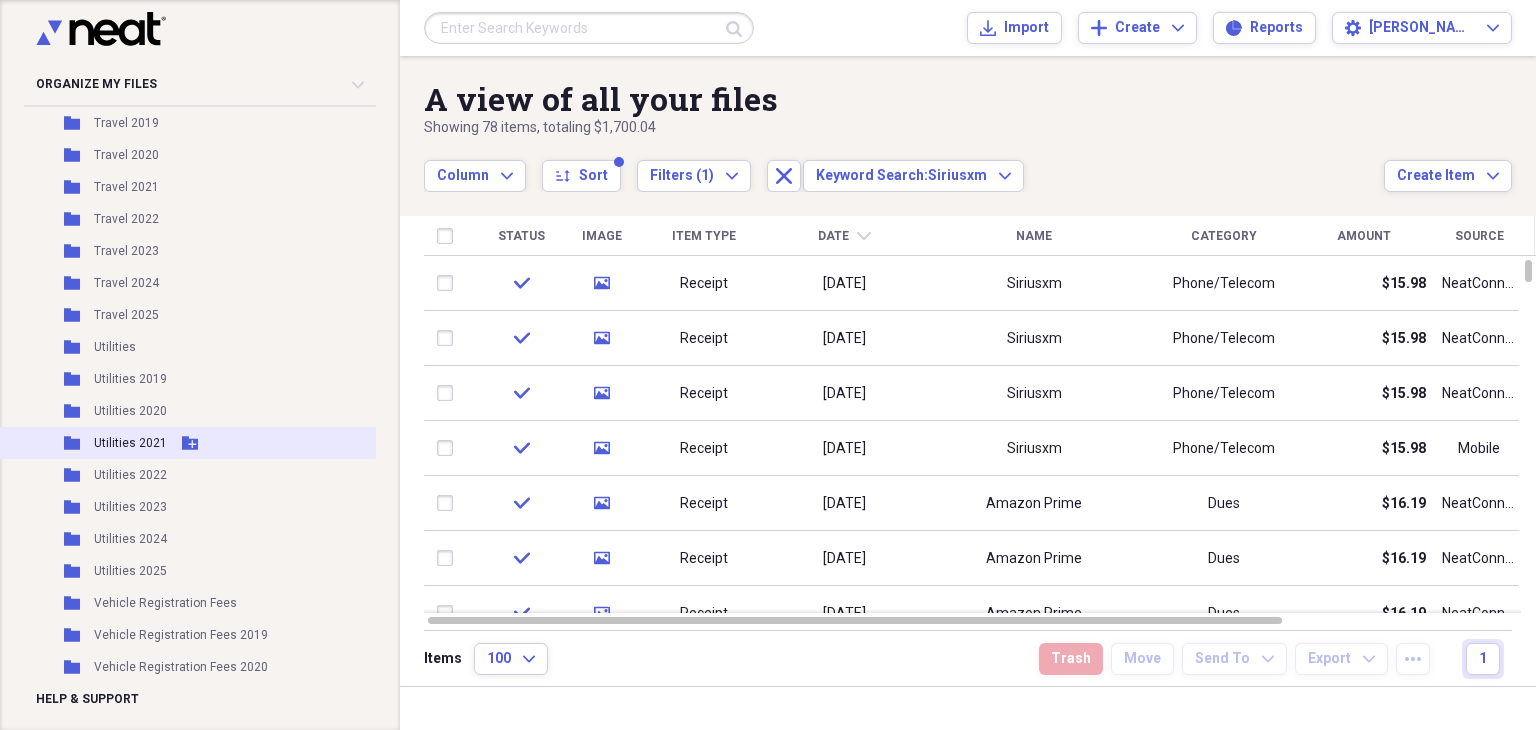 scroll, scrollTop: 9717, scrollLeft: 0, axis: vertical 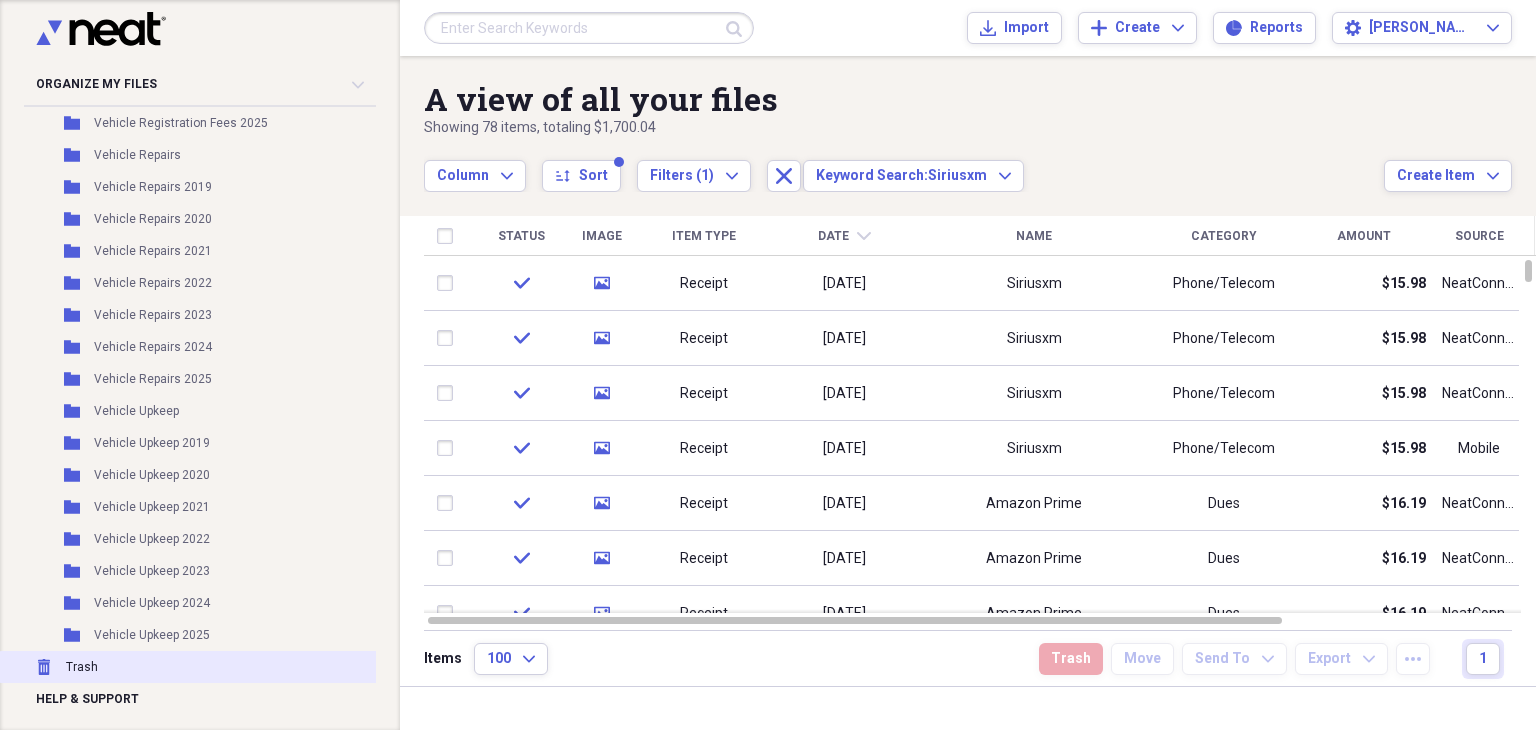 click on "Trash Trash" at bounding box center [217, 667] 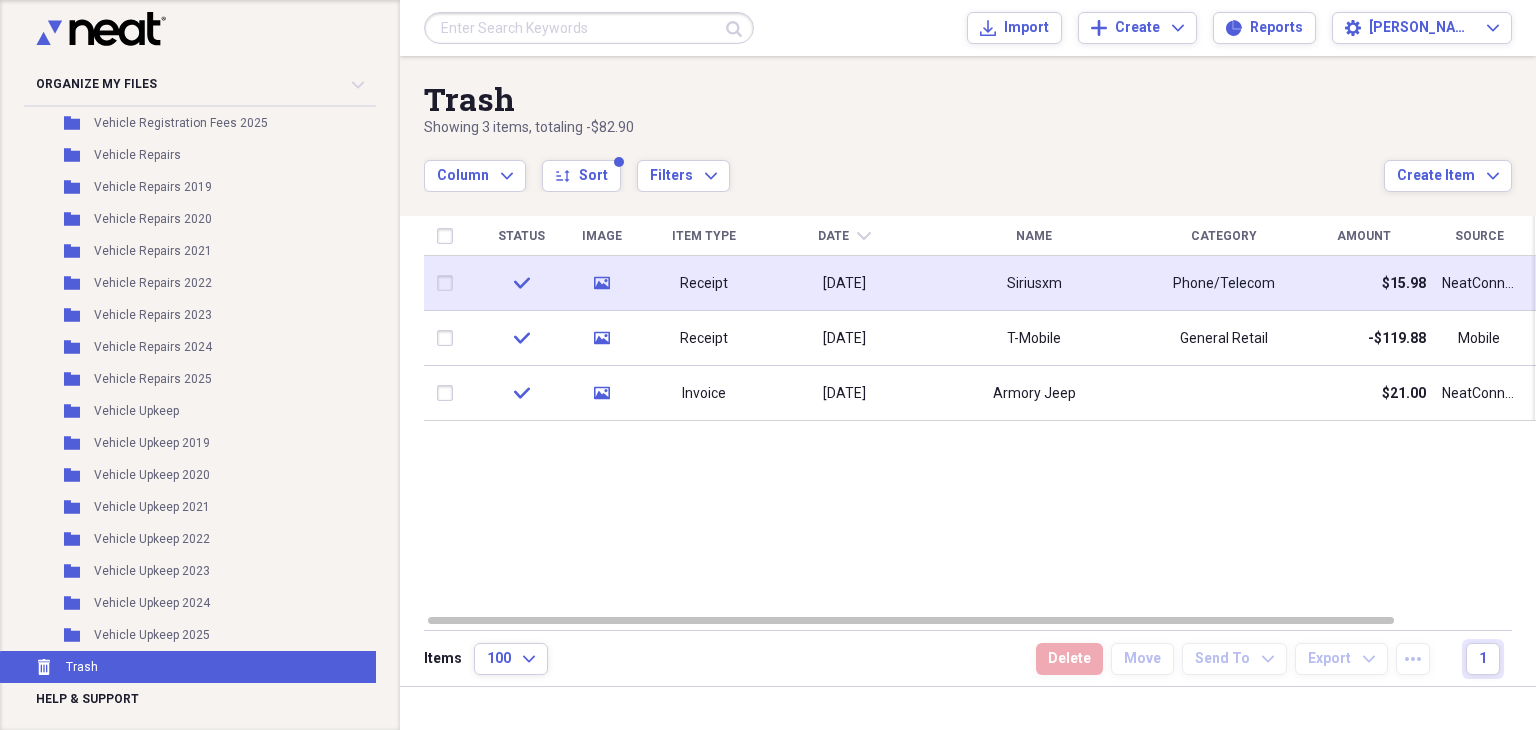click at bounding box center (449, 283) 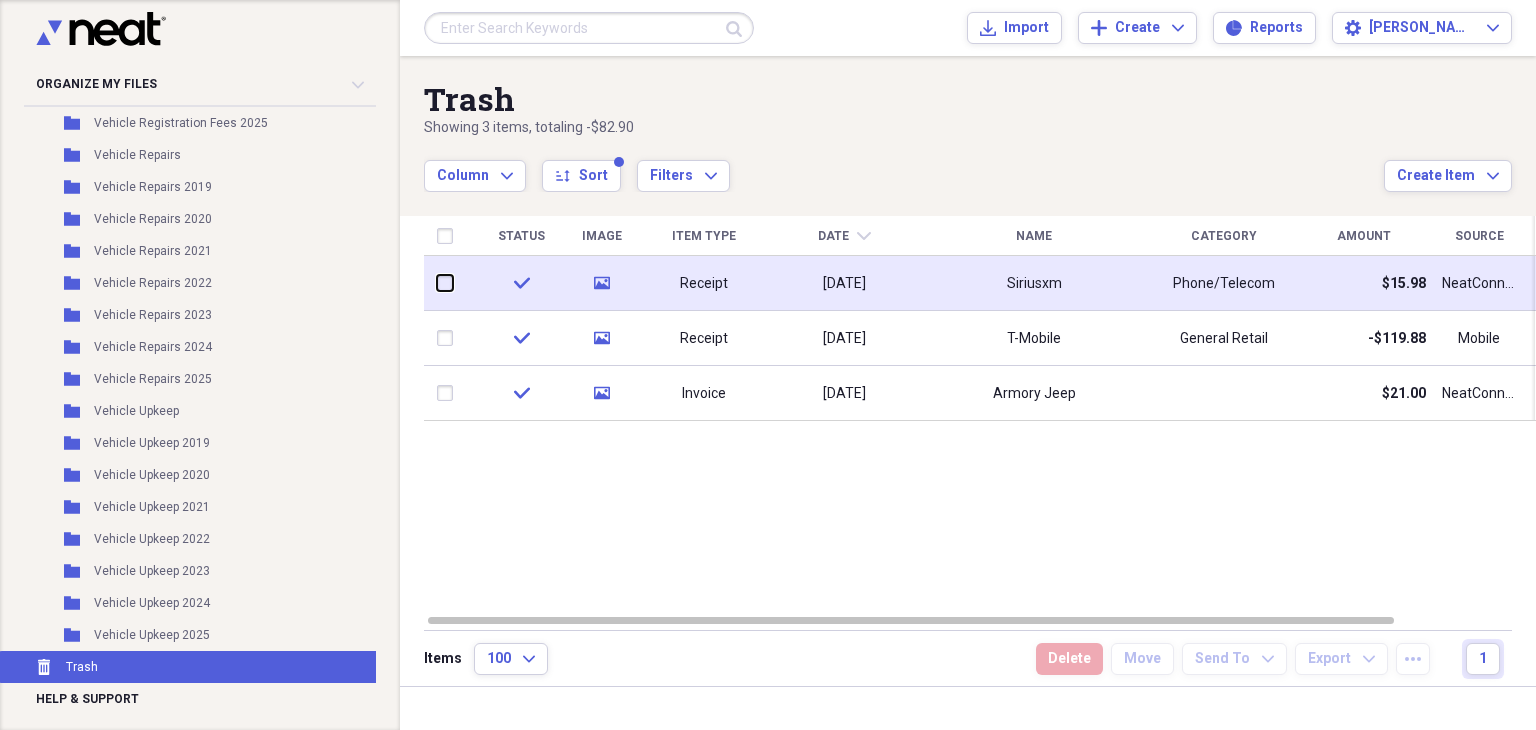 click at bounding box center [437, 283] 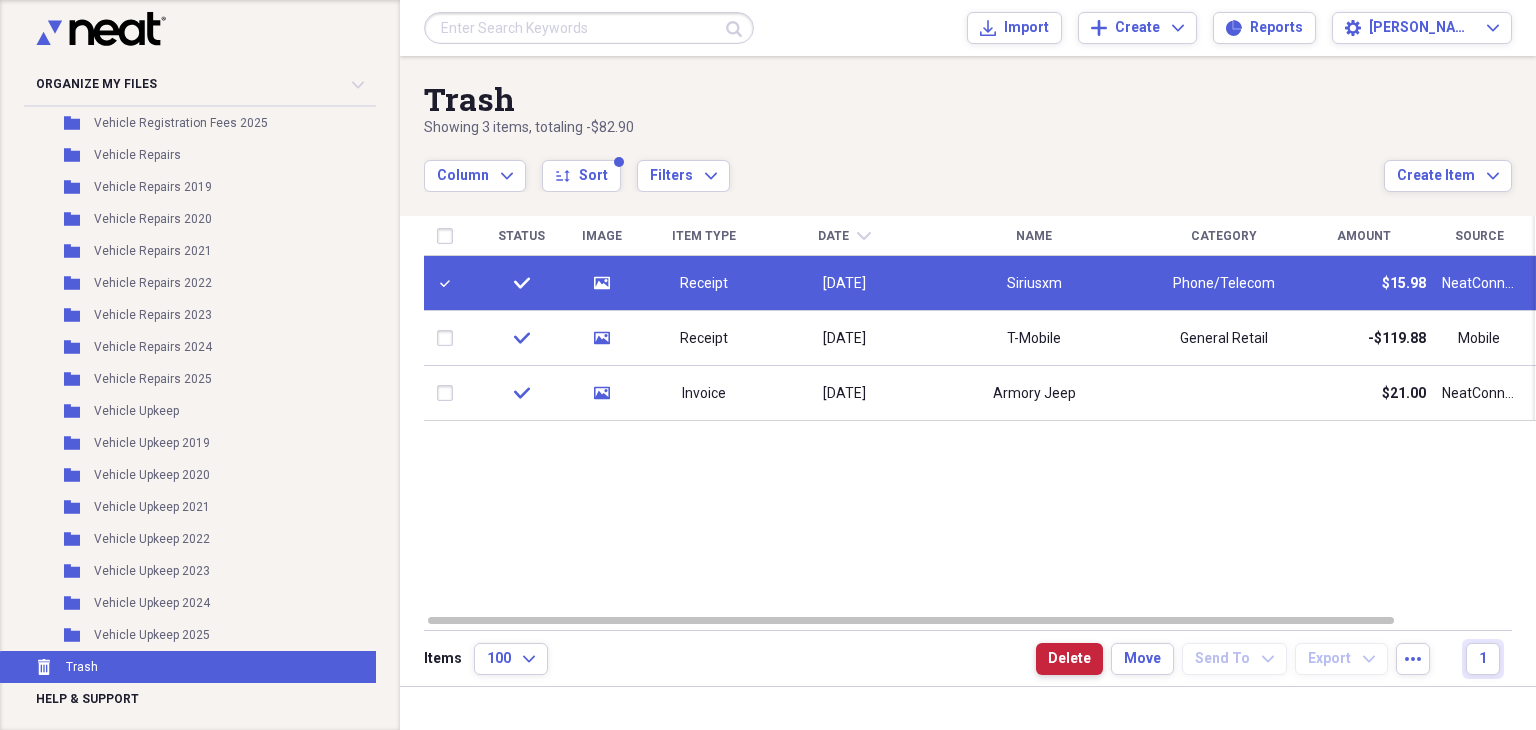 click on "Delete" at bounding box center [1069, 659] 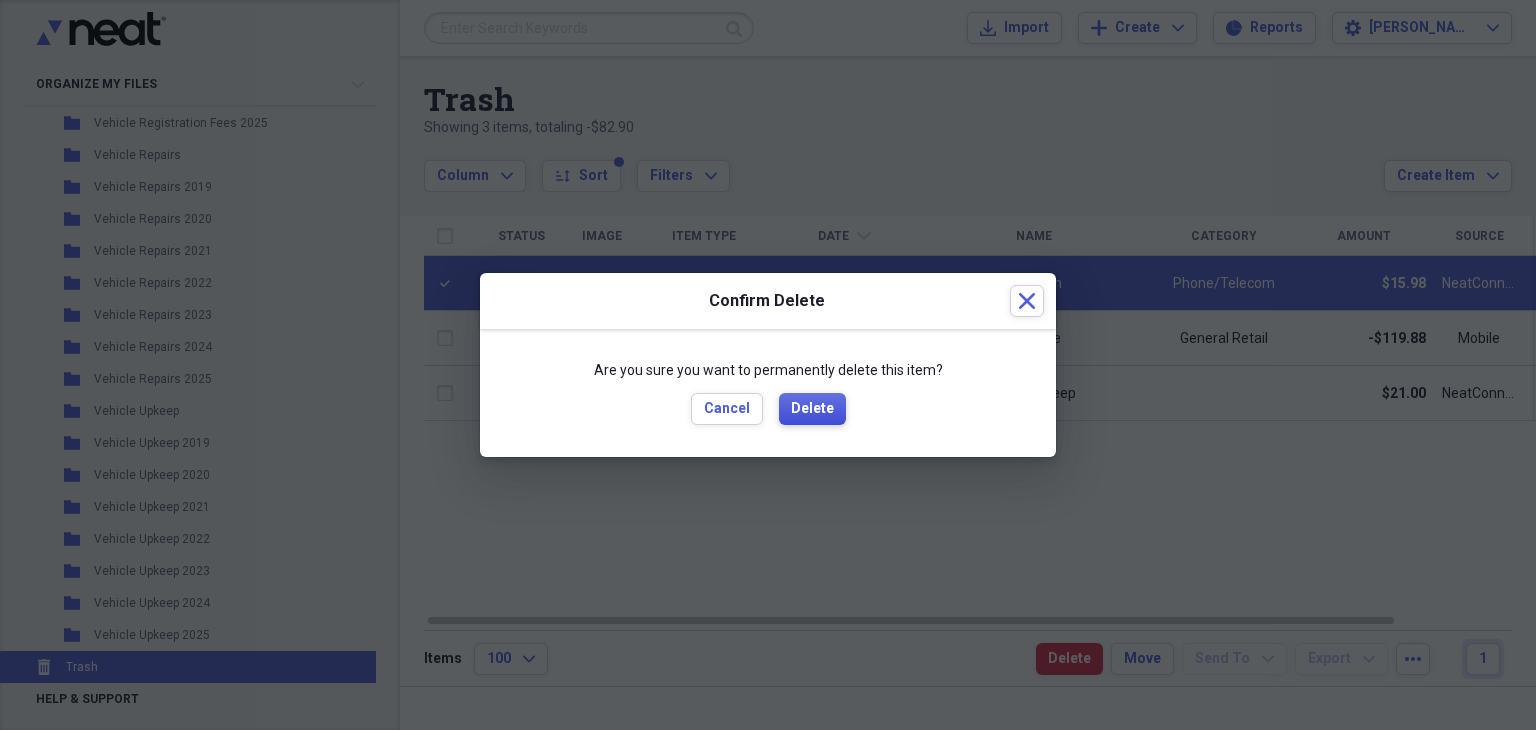 click on "Delete" at bounding box center [812, 409] 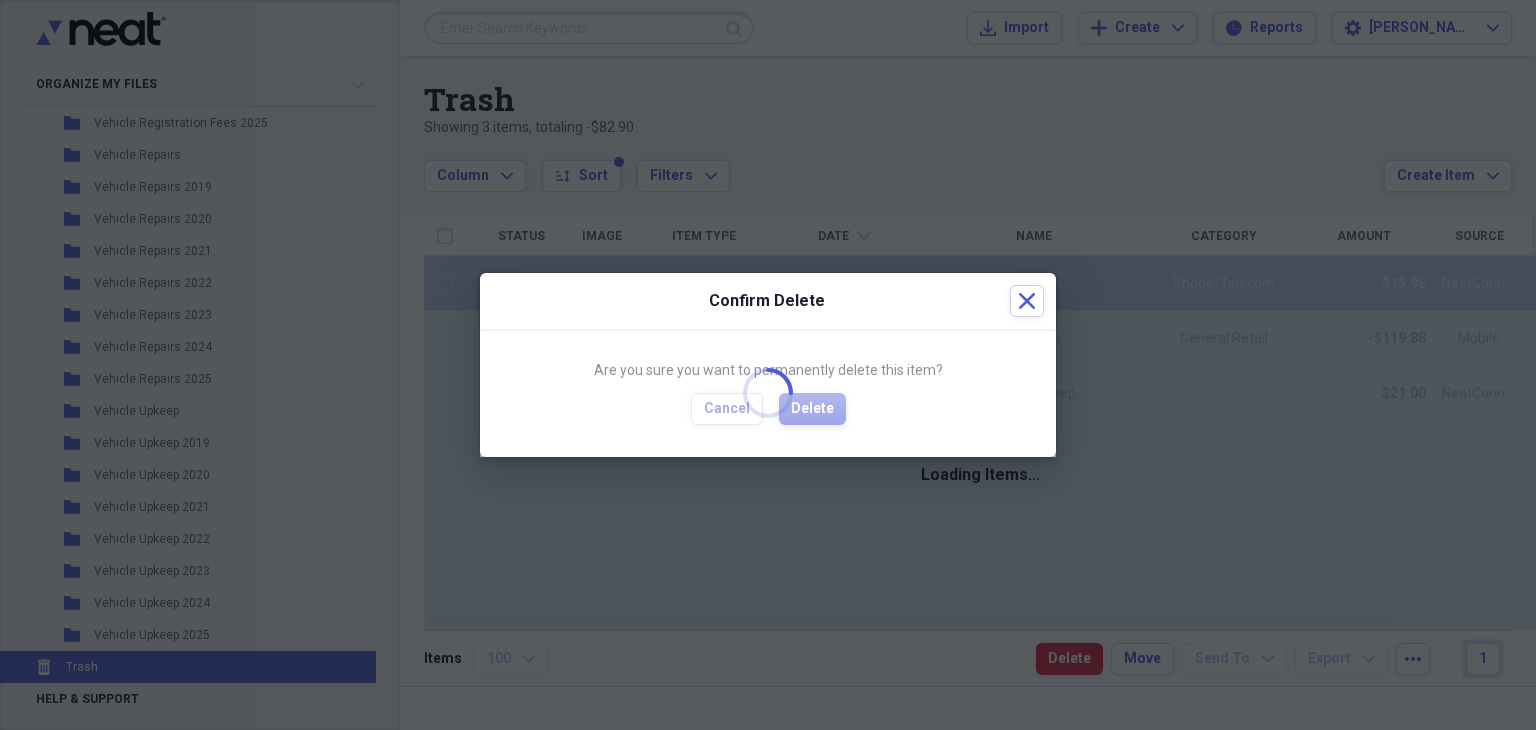checkbox on "false" 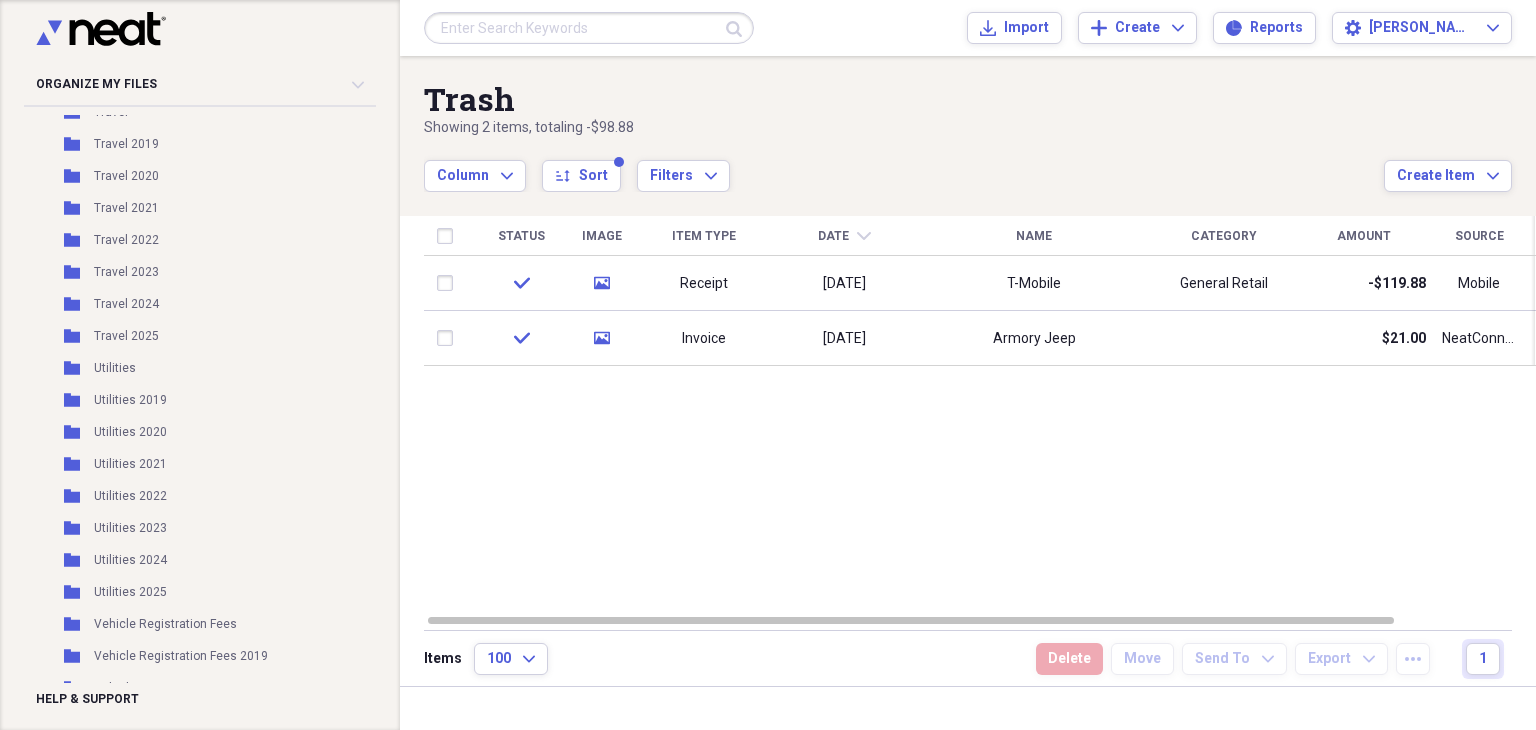 scroll, scrollTop: 8817, scrollLeft: 0, axis: vertical 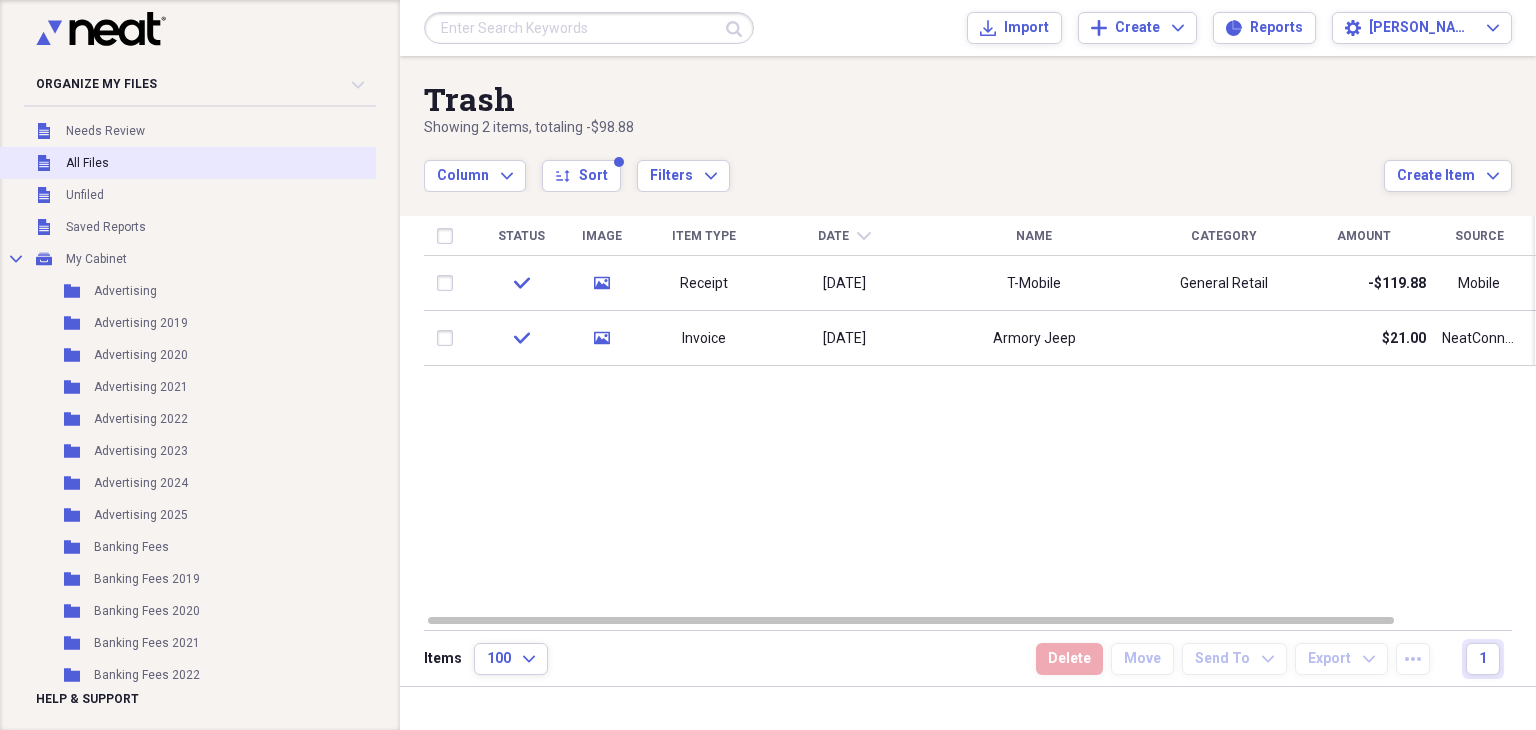 click on "Unfiled All Files" at bounding box center (217, 163) 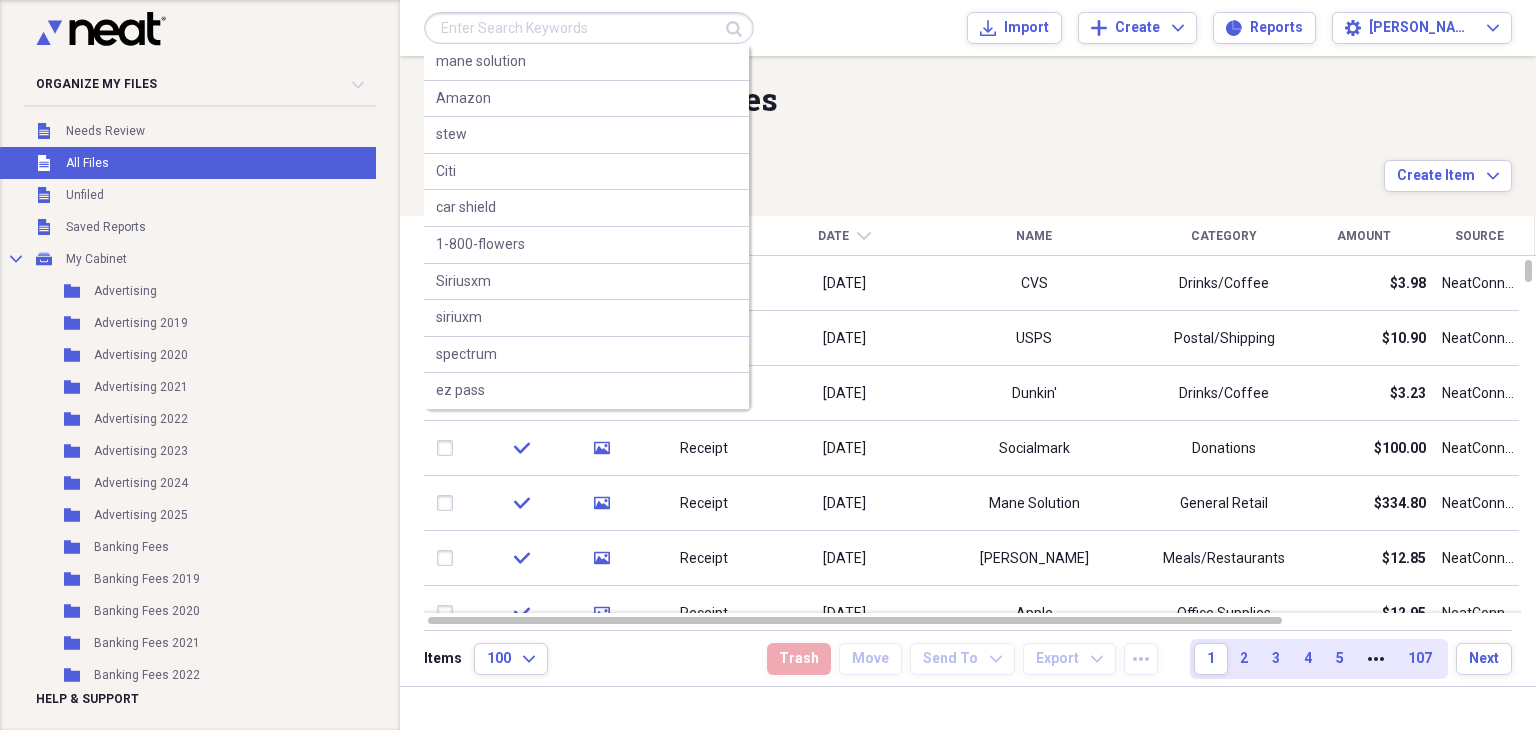 click at bounding box center (589, 28) 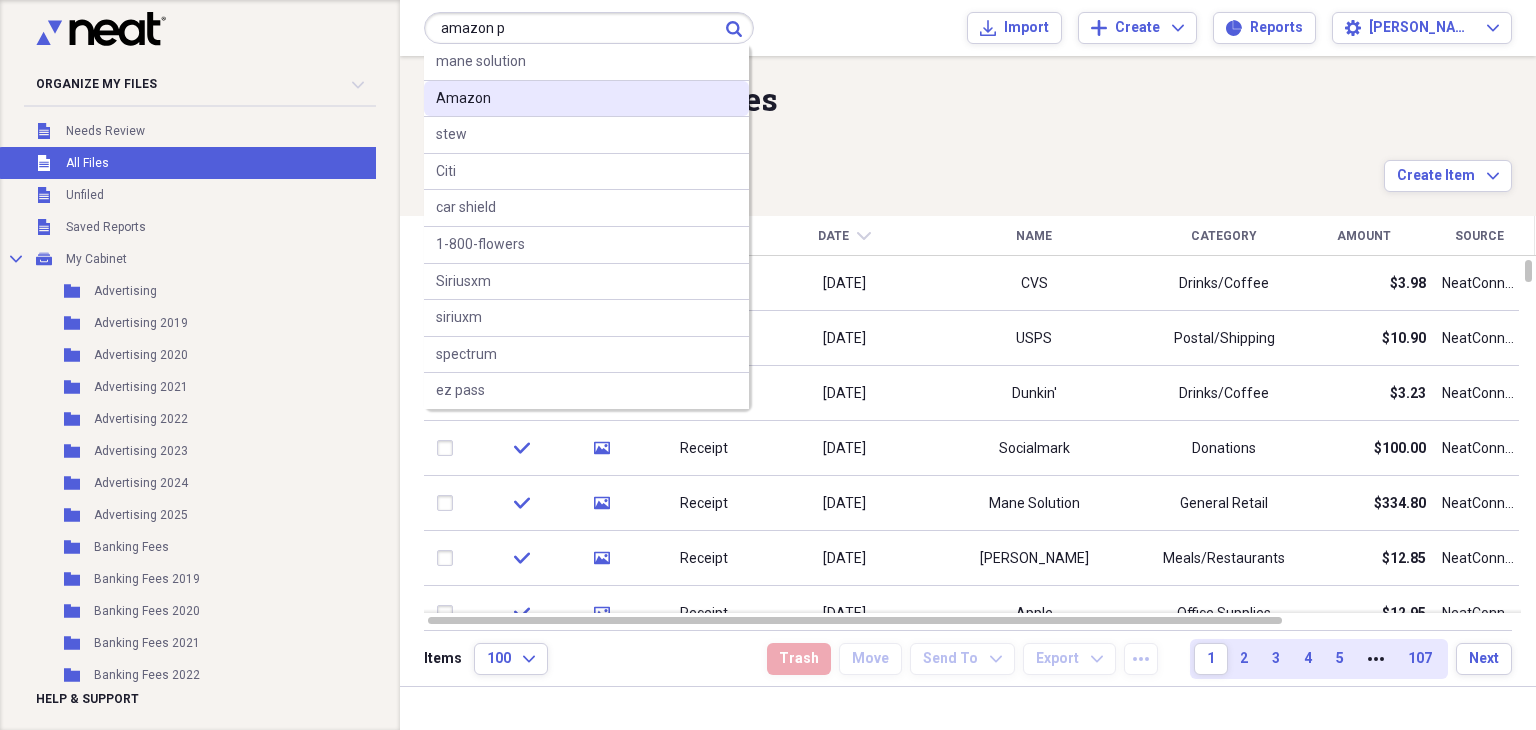 type on "amazon p" 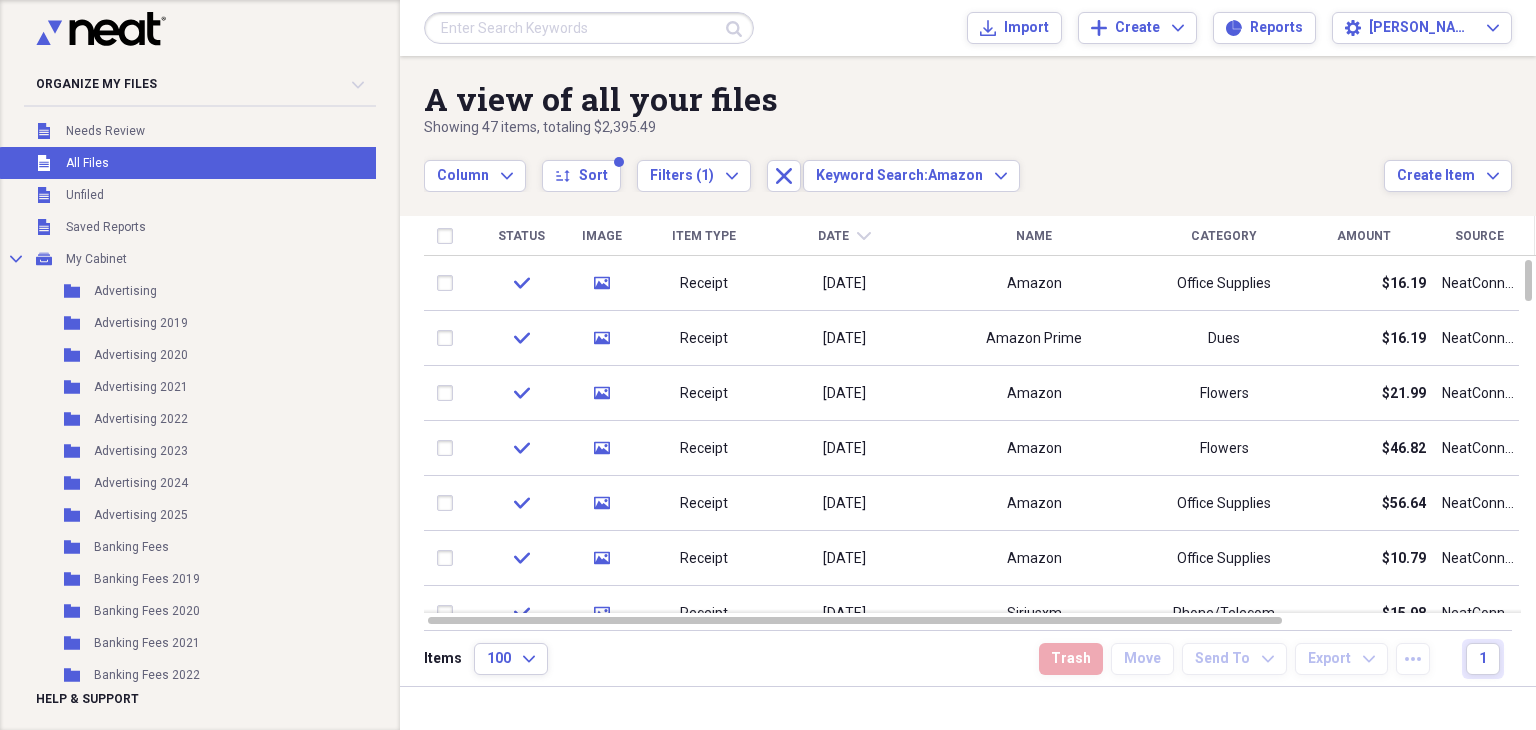 click on "All Files" at bounding box center [87, 163] 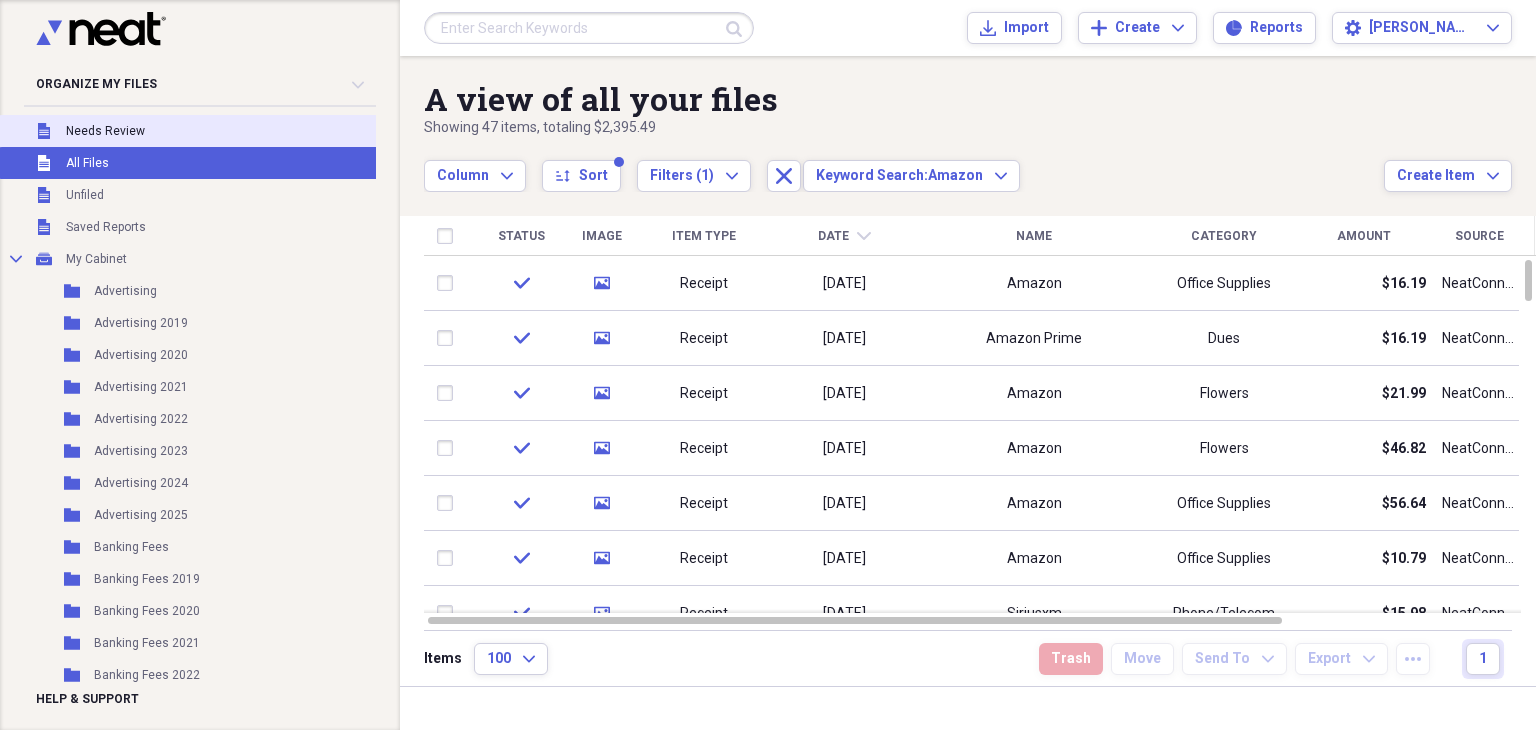 click on "Unfiled Needs Review" at bounding box center [217, 131] 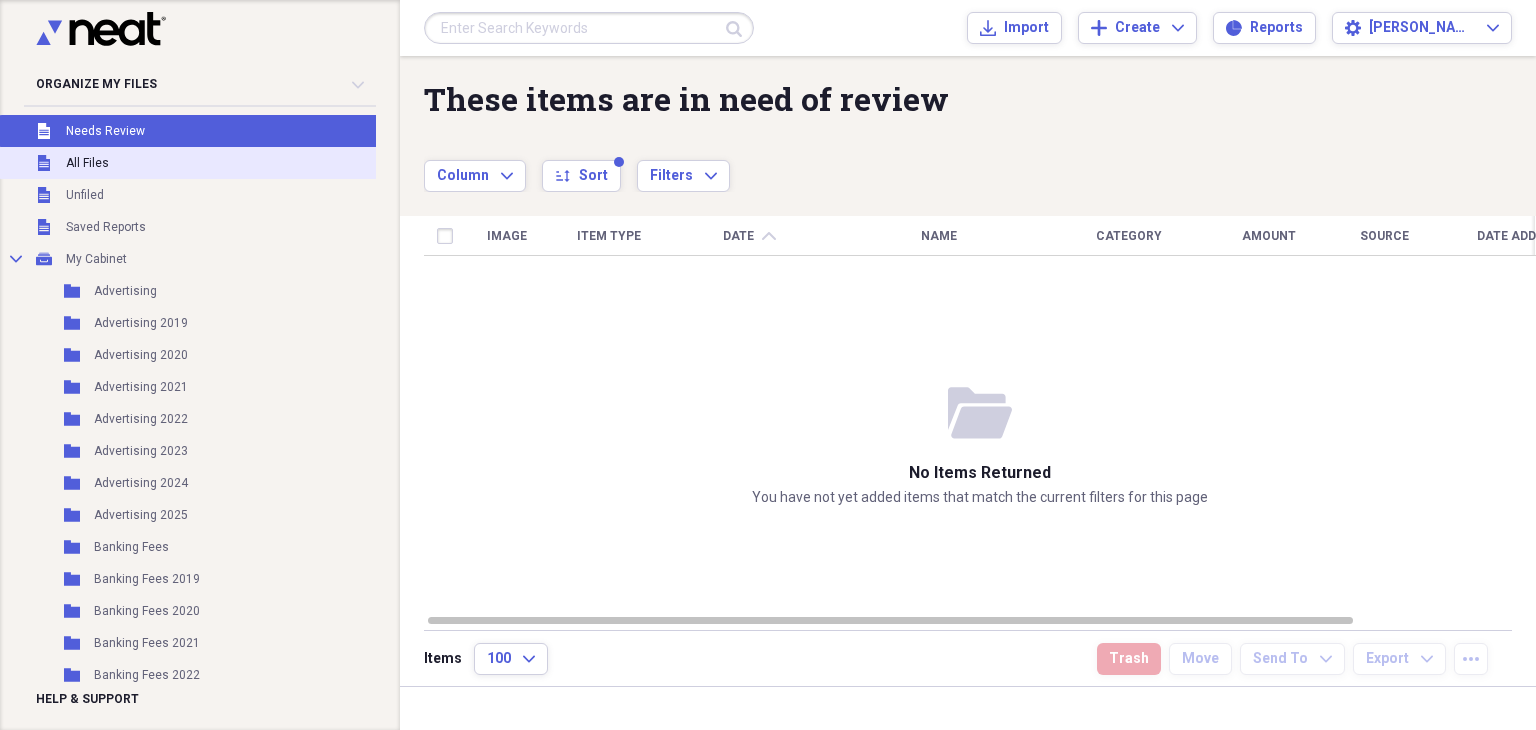 click on "Unfiled All Files" at bounding box center (217, 163) 